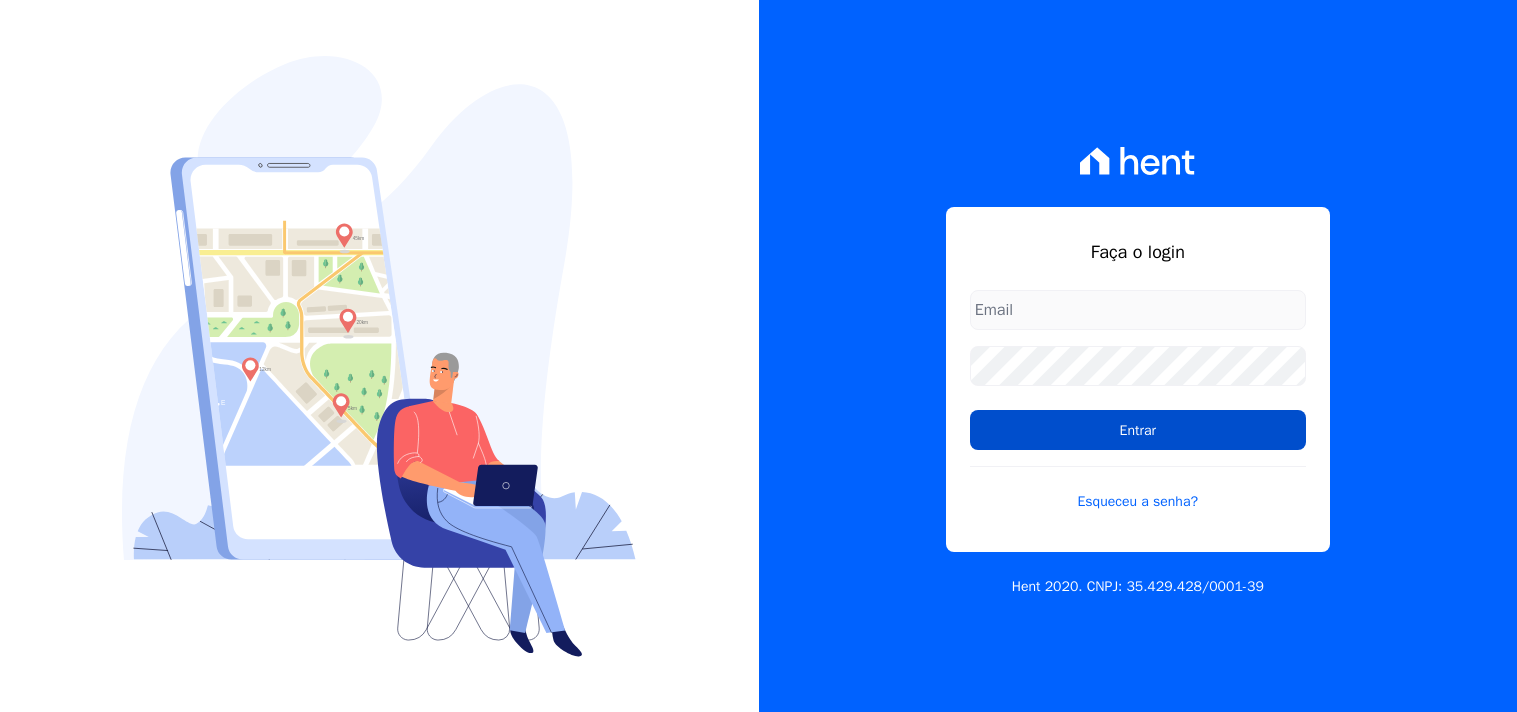 scroll, scrollTop: 0, scrollLeft: 0, axis: both 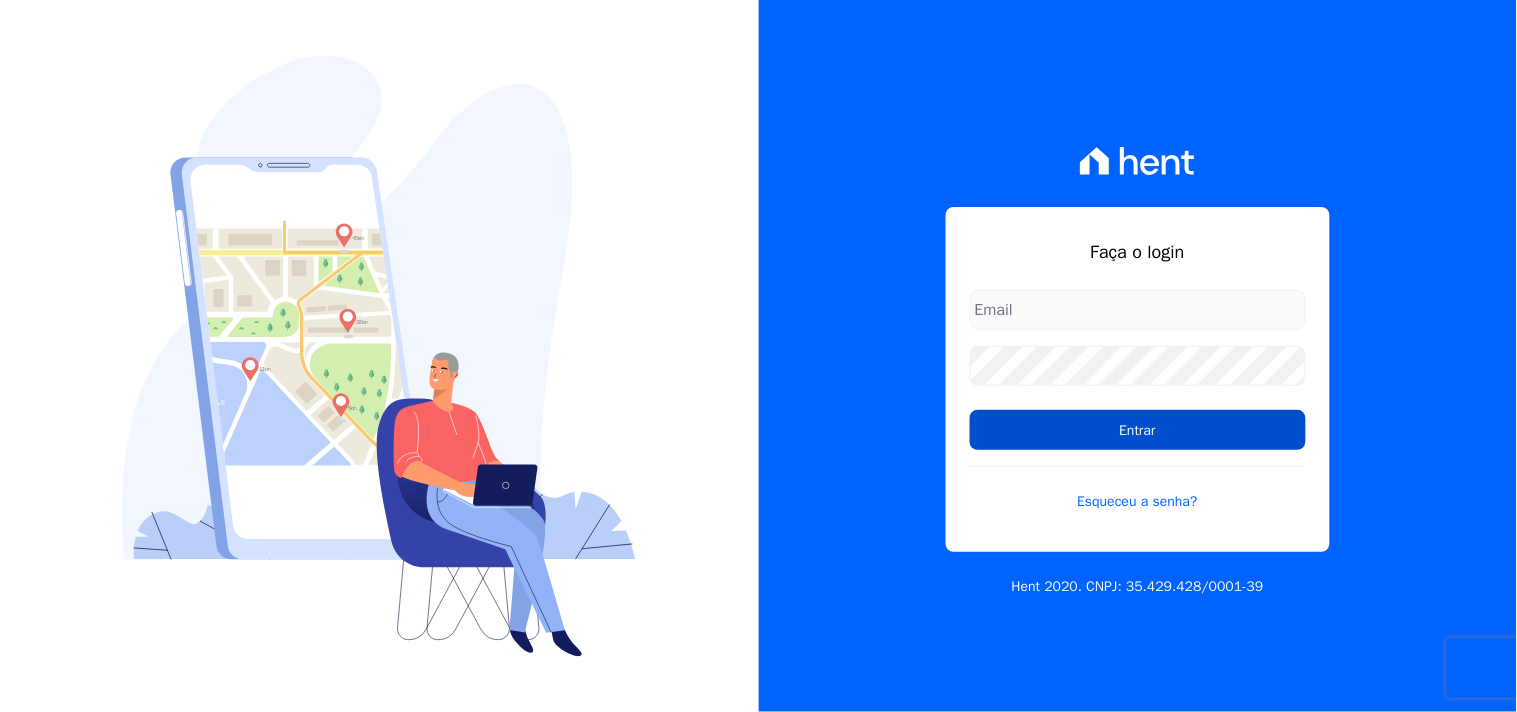 type on "[EMAIL_ADDRESS][DOMAIN_NAME]" 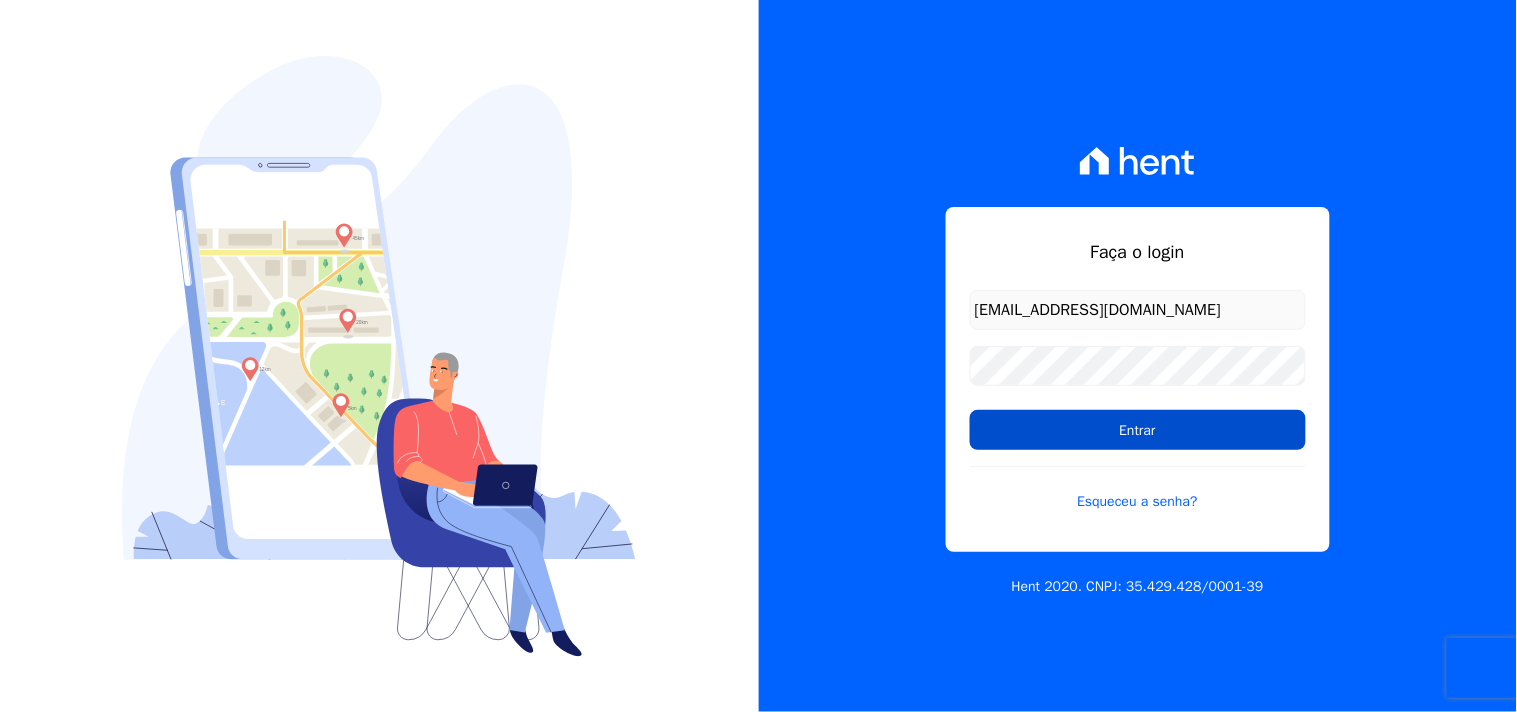 click on "Entrar" at bounding box center (1138, 430) 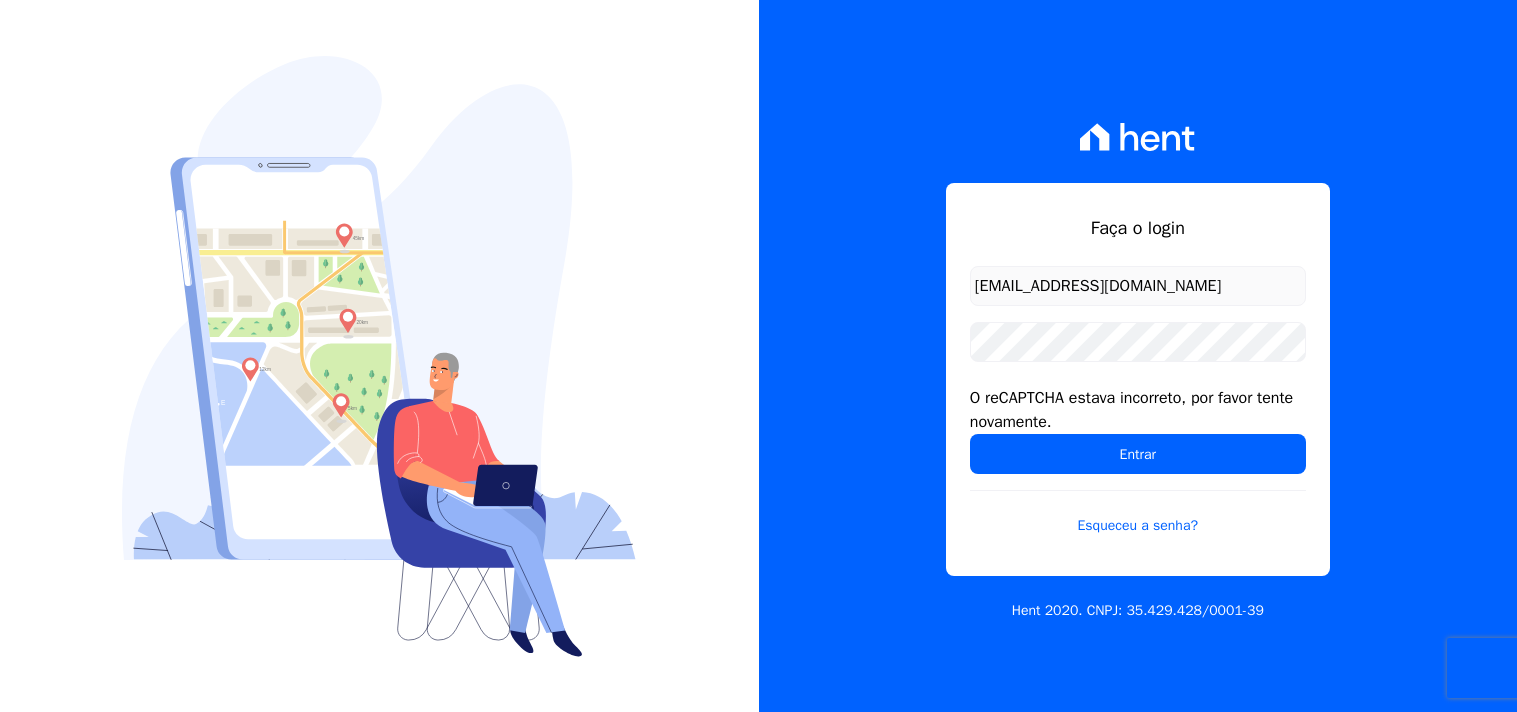 scroll, scrollTop: 0, scrollLeft: 0, axis: both 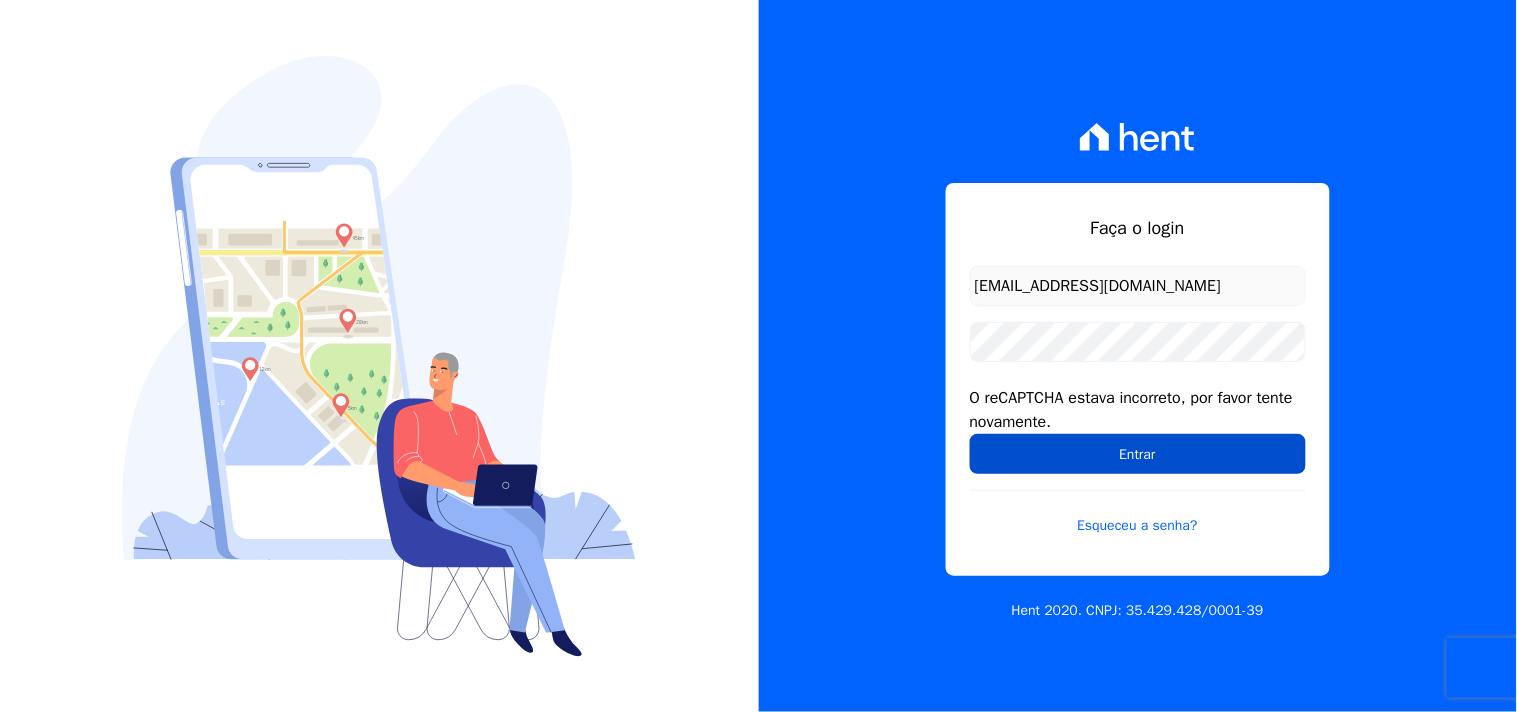 click on "Entrar" at bounding box center (1138, 454) 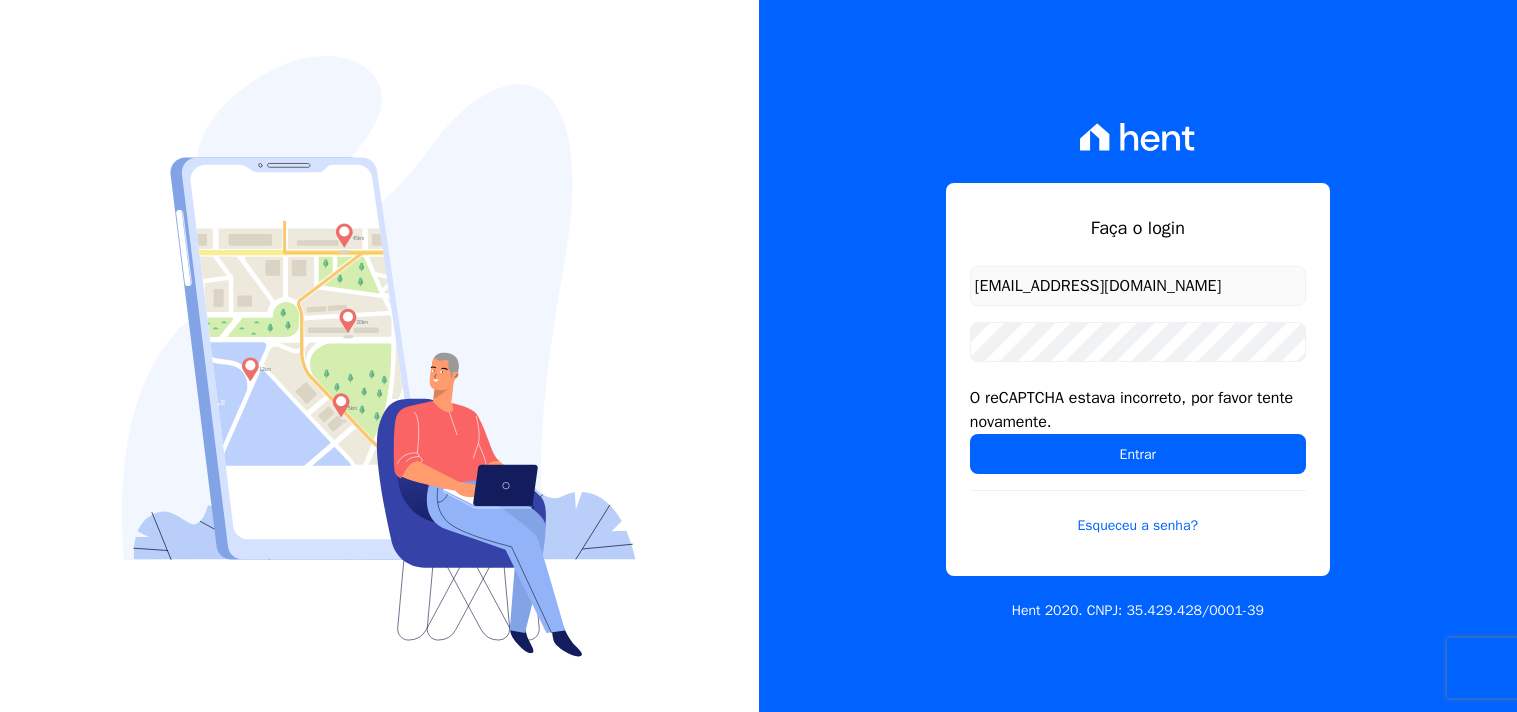 scroll, scrollTop: 0, scrollLeft: 0, axis: both 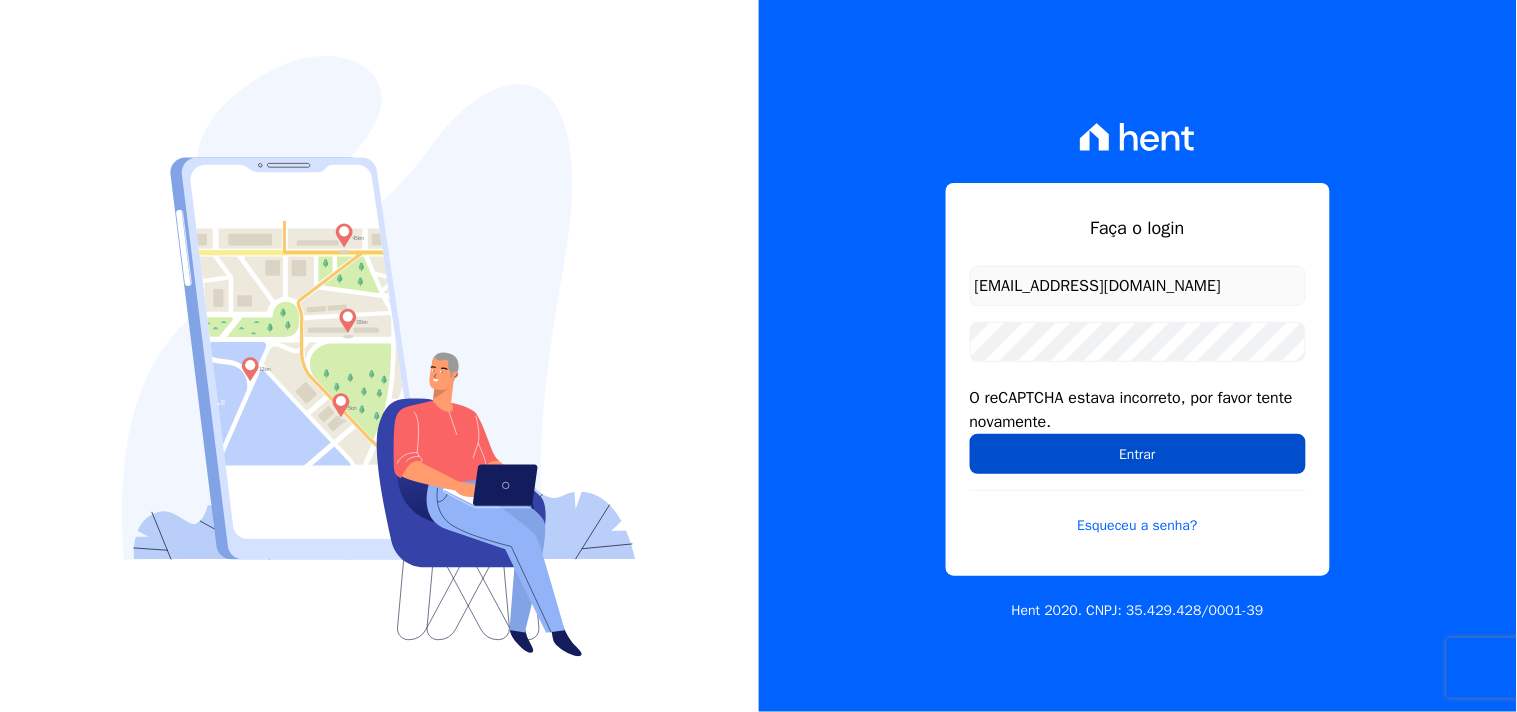 click on "Entrar" at bounding box center [1138, 454] 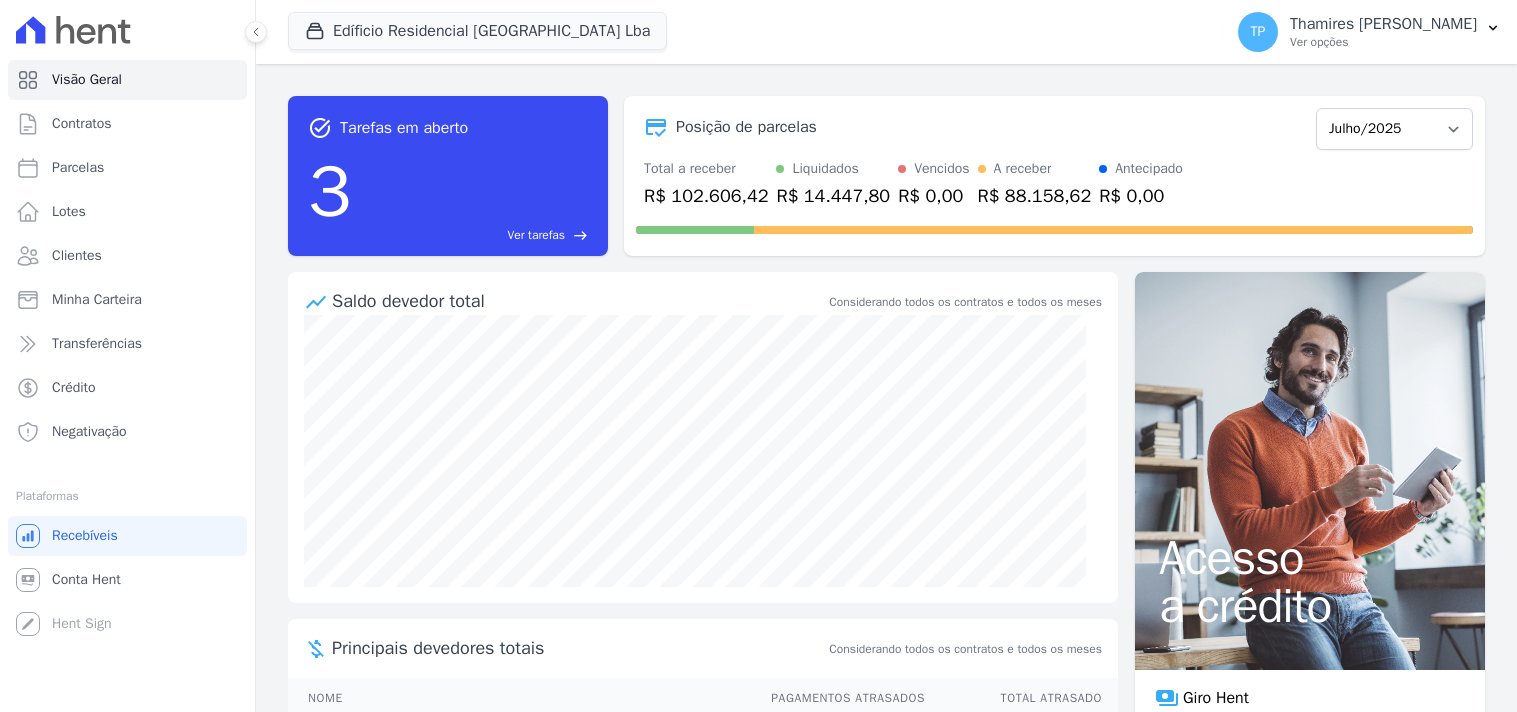 scroll, scrollTop: 0, scrollLeft: 0, axis: both 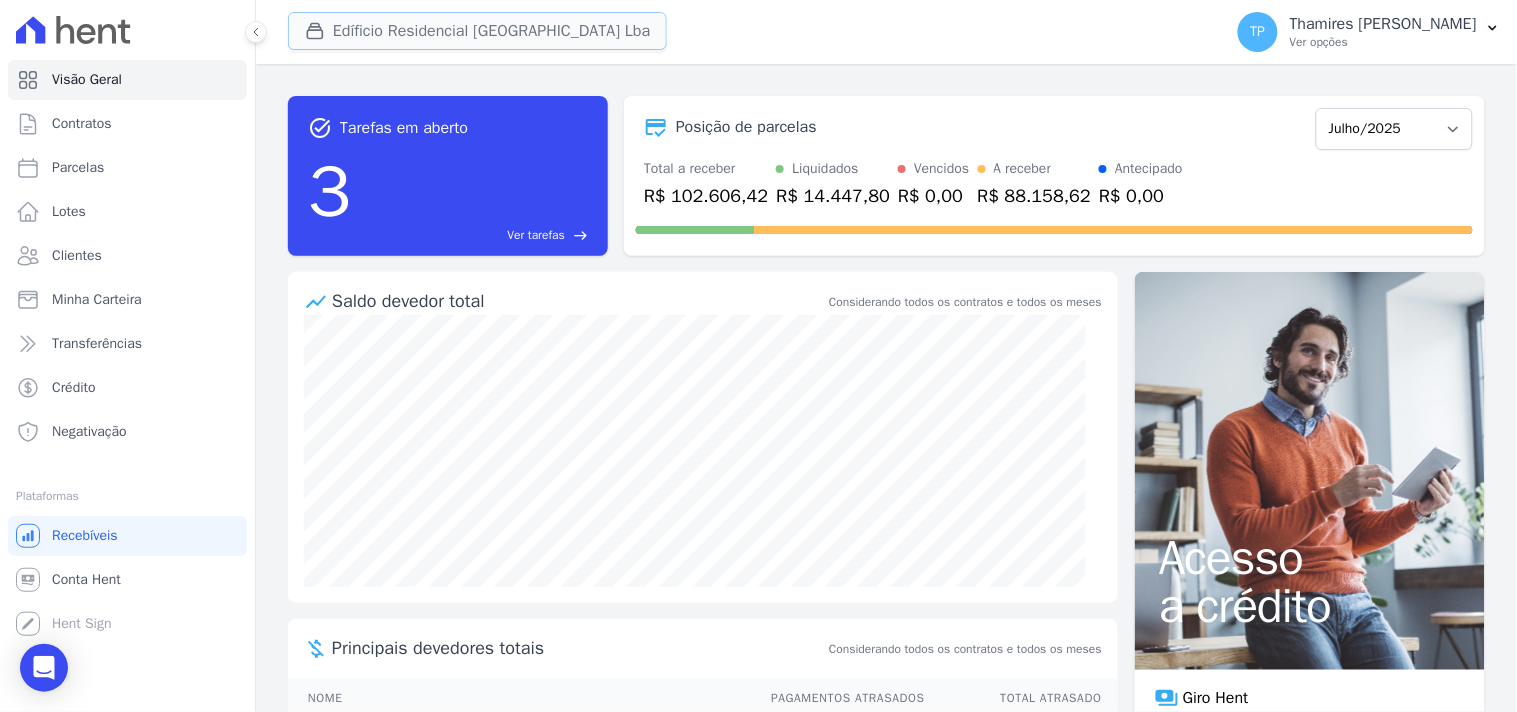click on "Edíficio Residencial Grevílea Park   Lba" at bounding box center [477, 31] 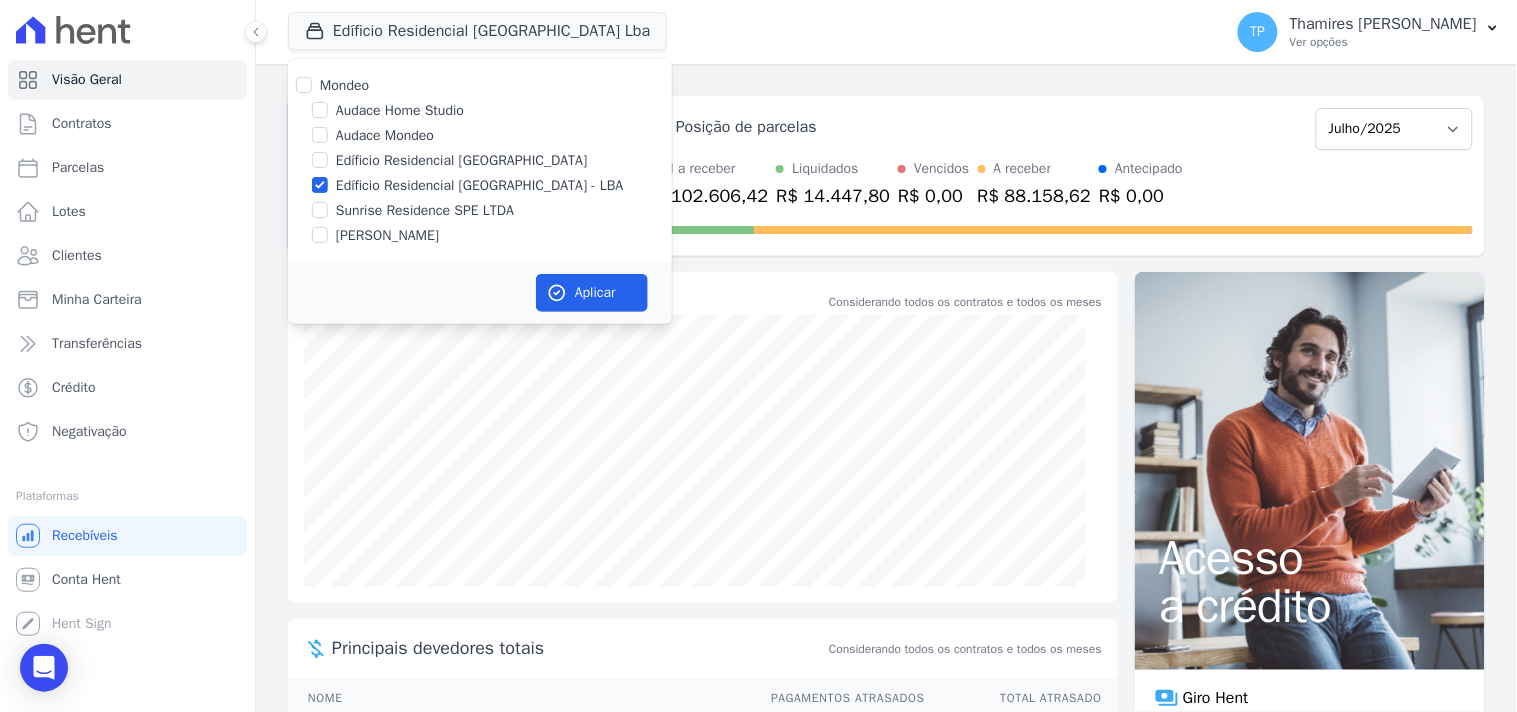 click on "Audace Mondeo" at bounding box center (385, 135) 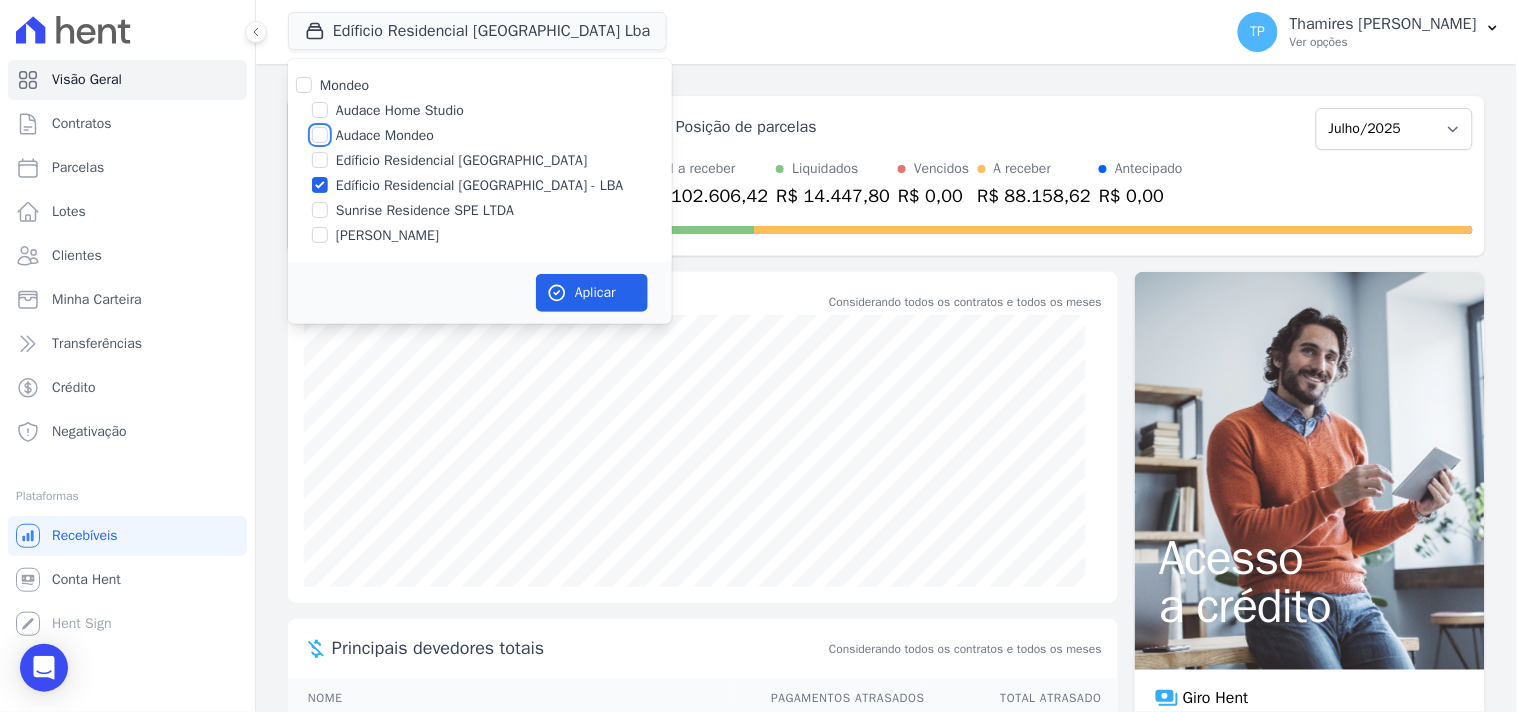 checkbox on "true" 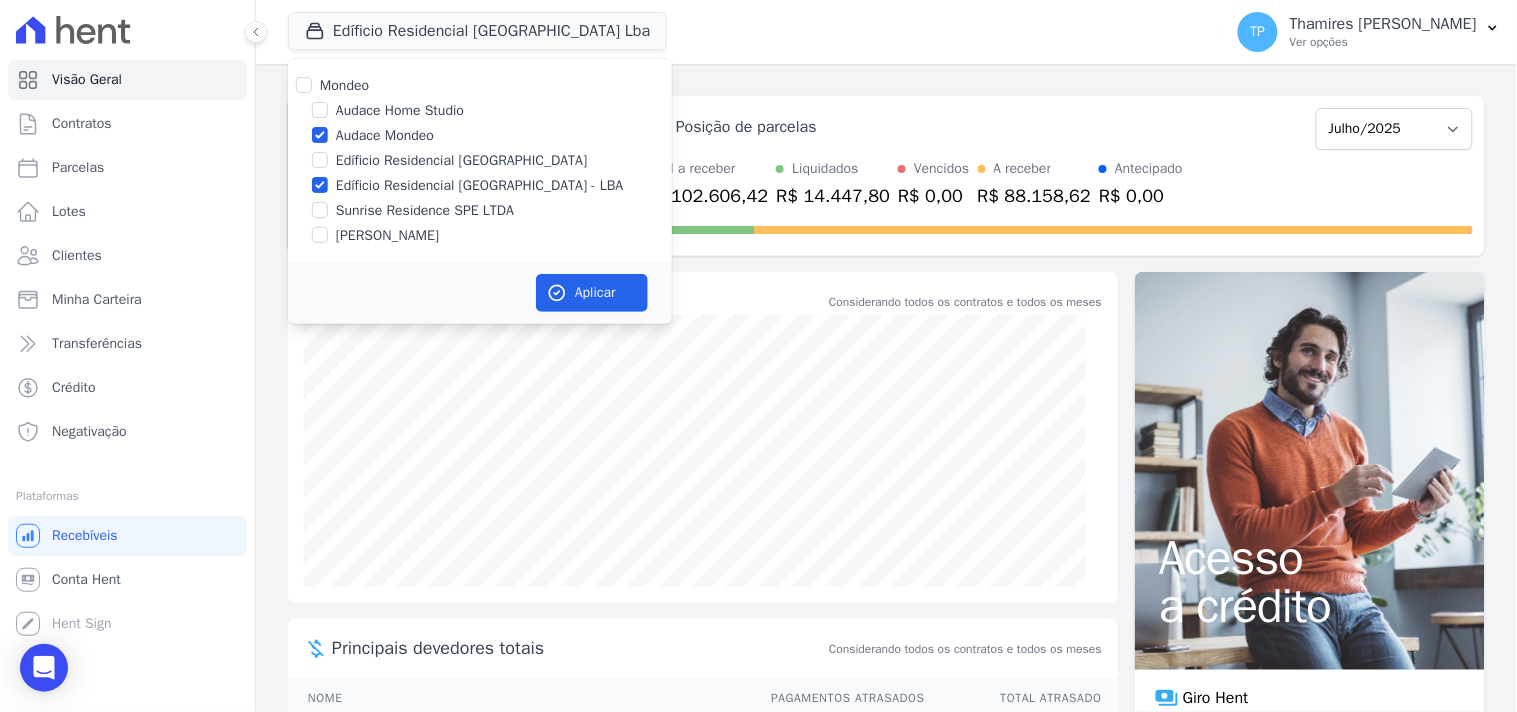 click on "Mondeo
Audace Home Studio
Audace Mondeo
Edíficio Residencial Grevílea Park
Edíficio Residencial Grevílea Park - LBA
Sunrise Residence SPE LTDA" at bounding box center (480, 160) 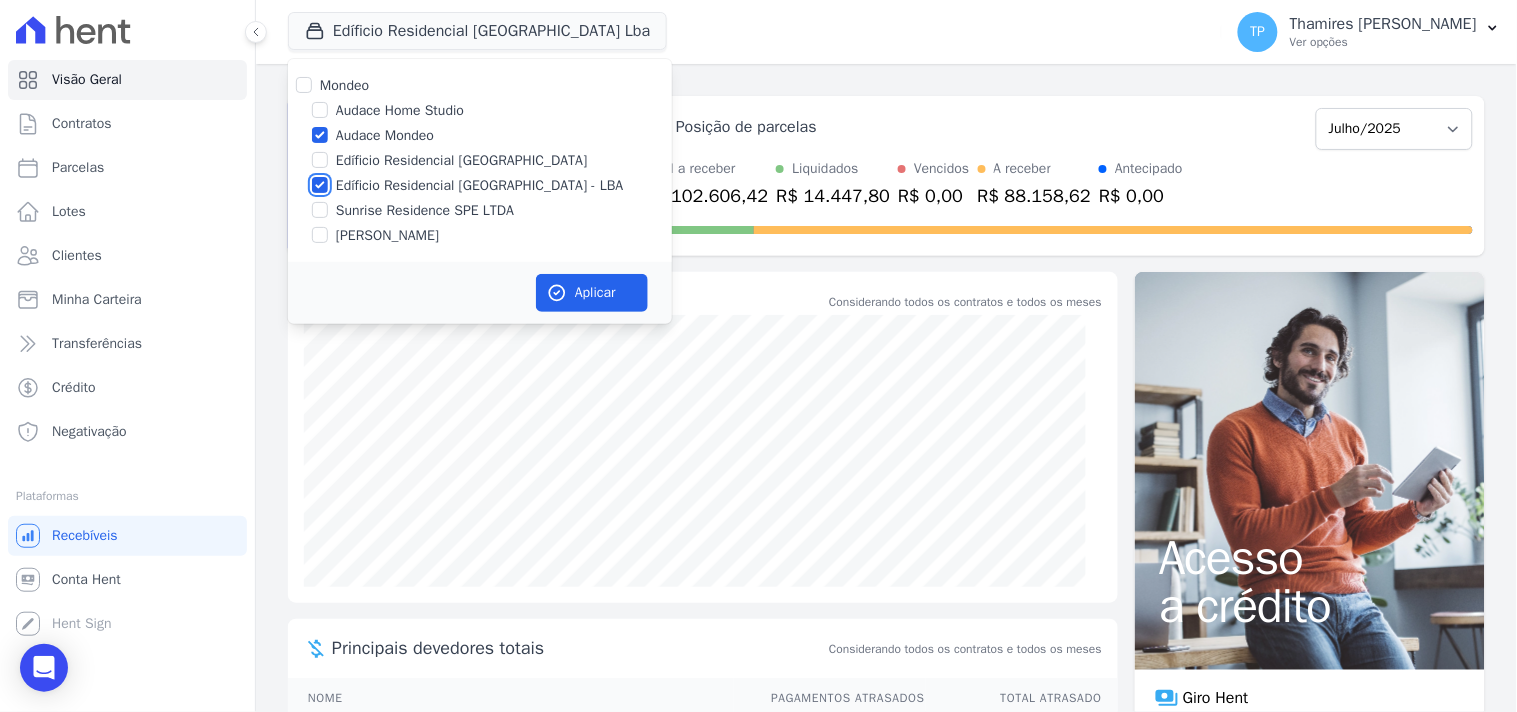 checkbox on "false" 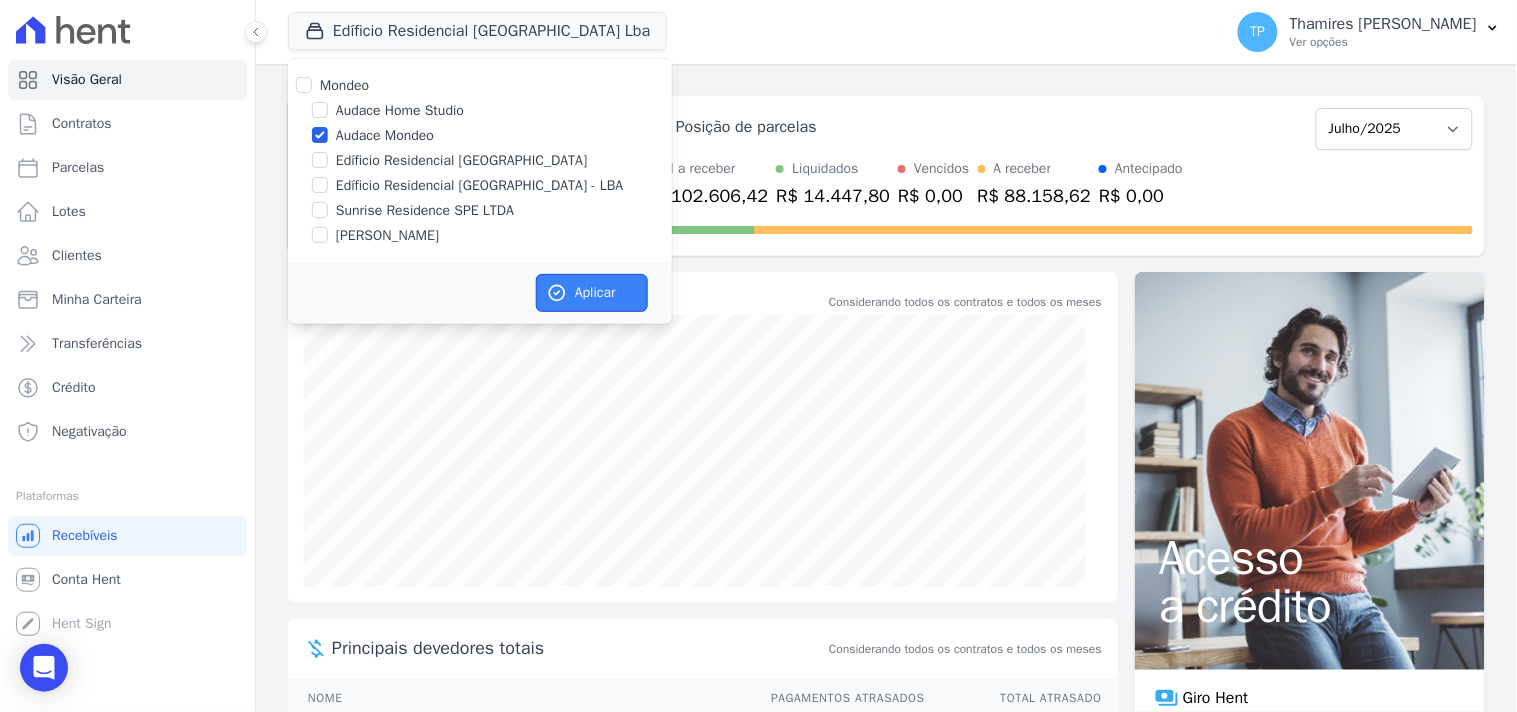 drag, startPoint x: 585, startPoint y: 304, endPoint x: 605, endPoint y: 226, distance: 80.523285 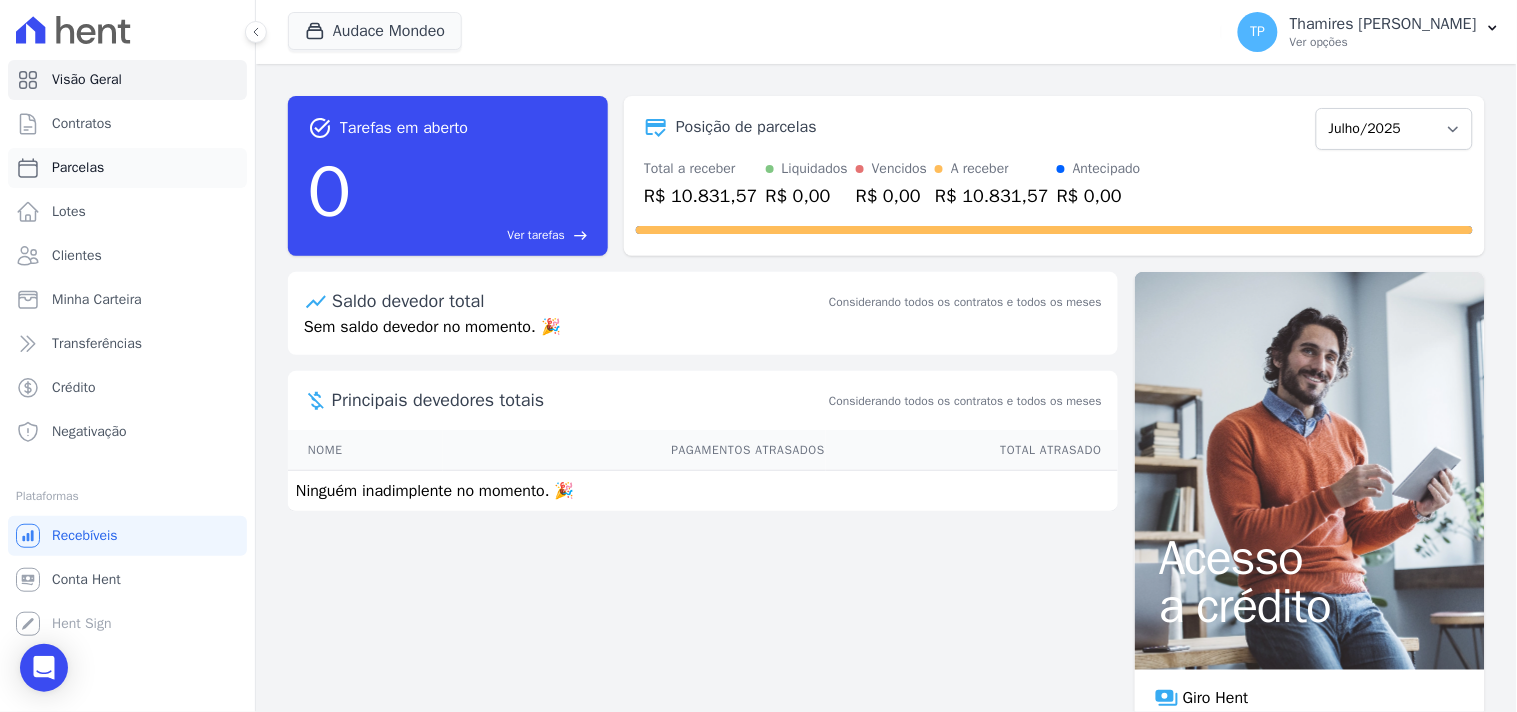 click on "Parcelas" at bounding box center (127, 168) 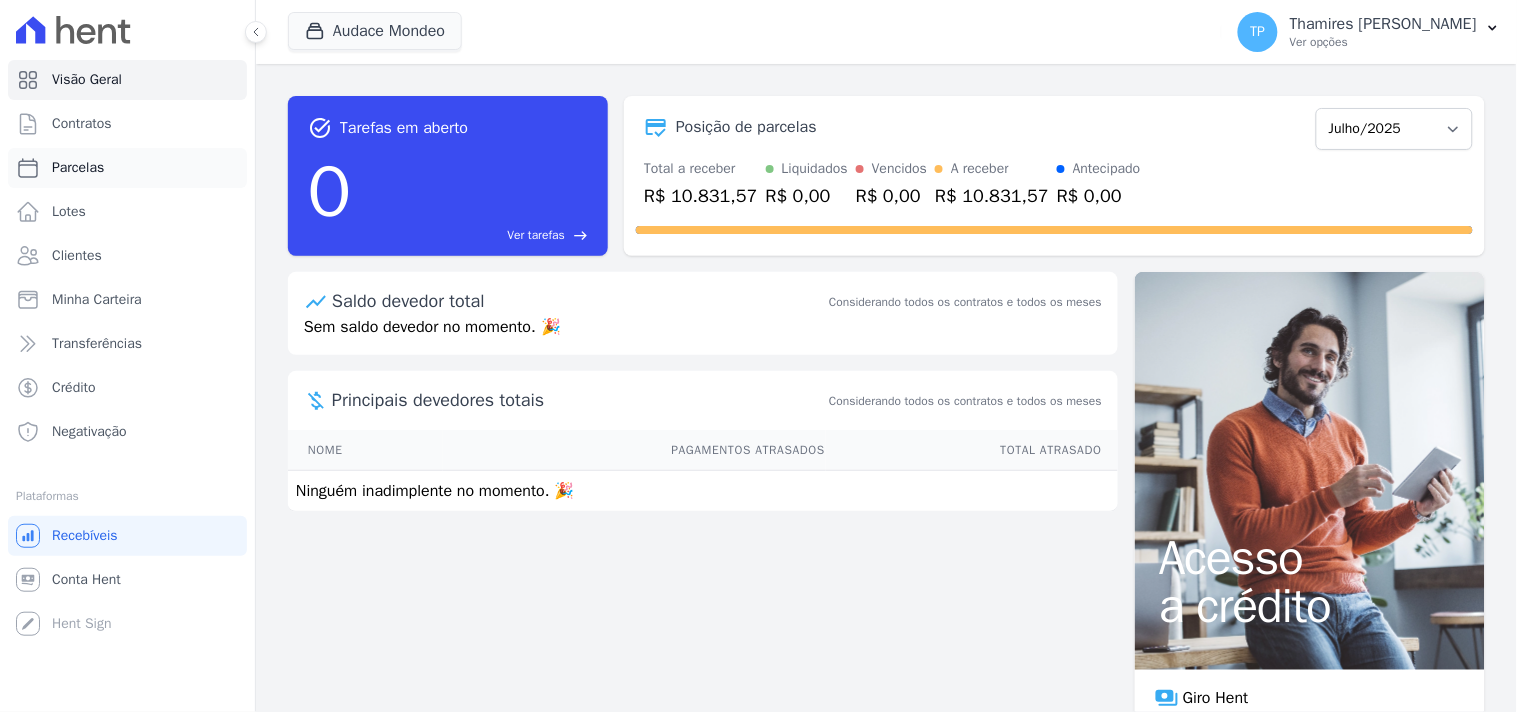 select 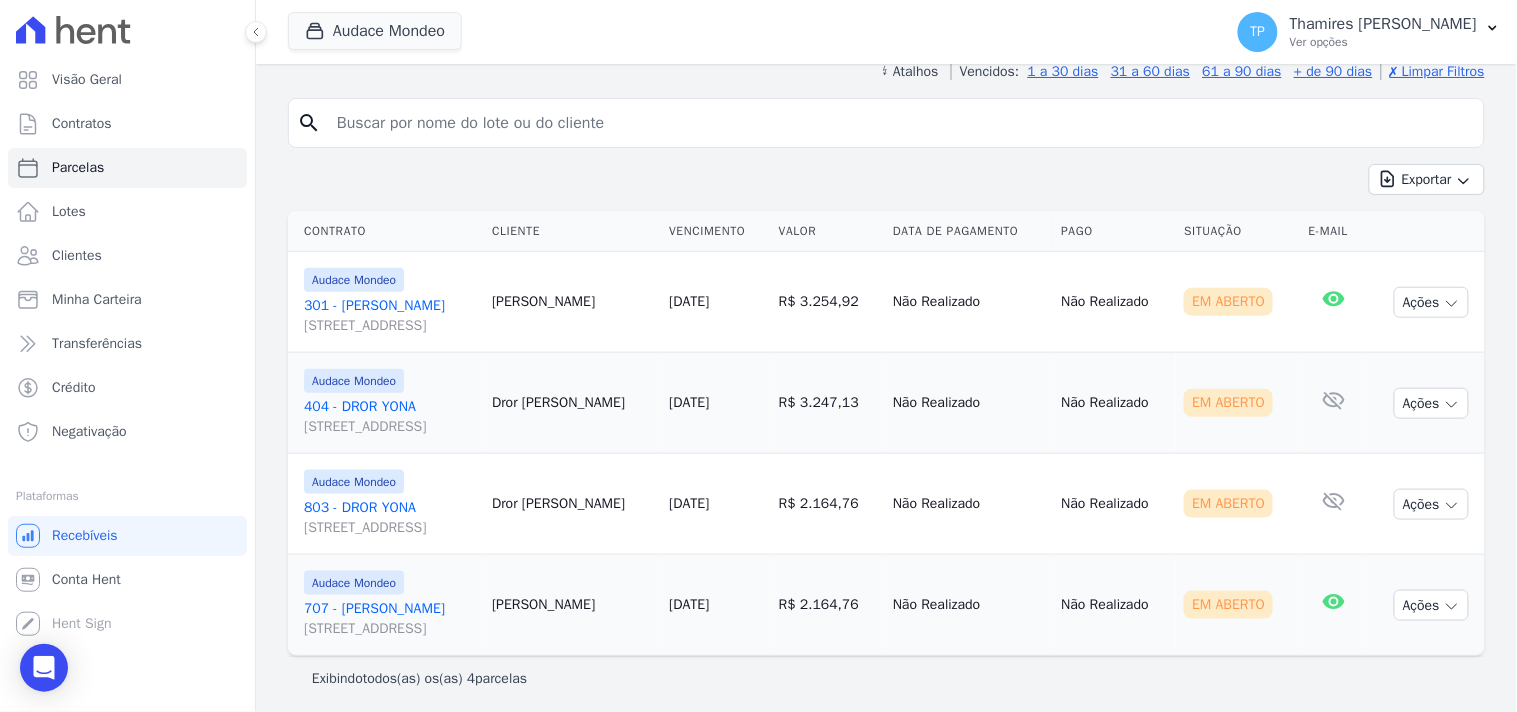 scroll, scrollTop: 348, scrollLeft: 0, axis: vertical 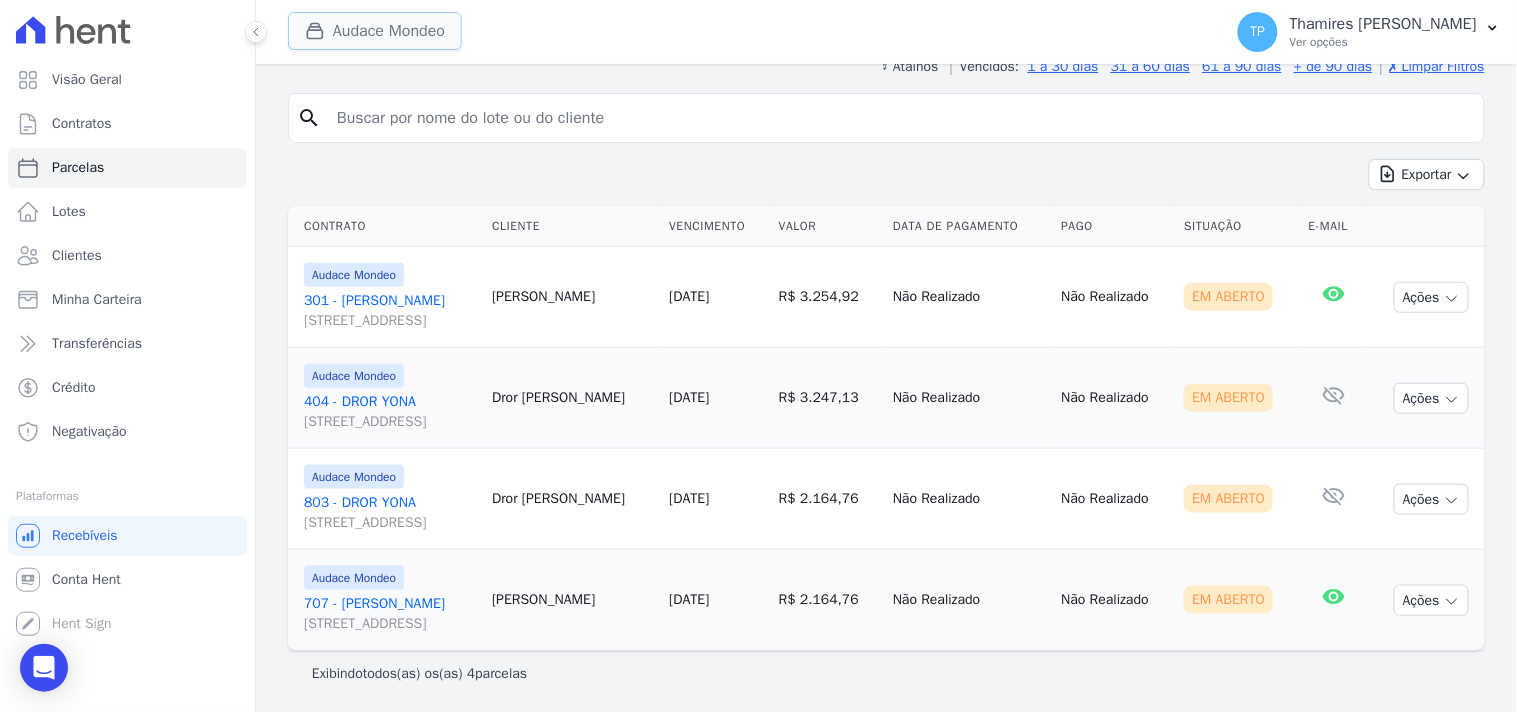 click at bounding box center [319, 31] 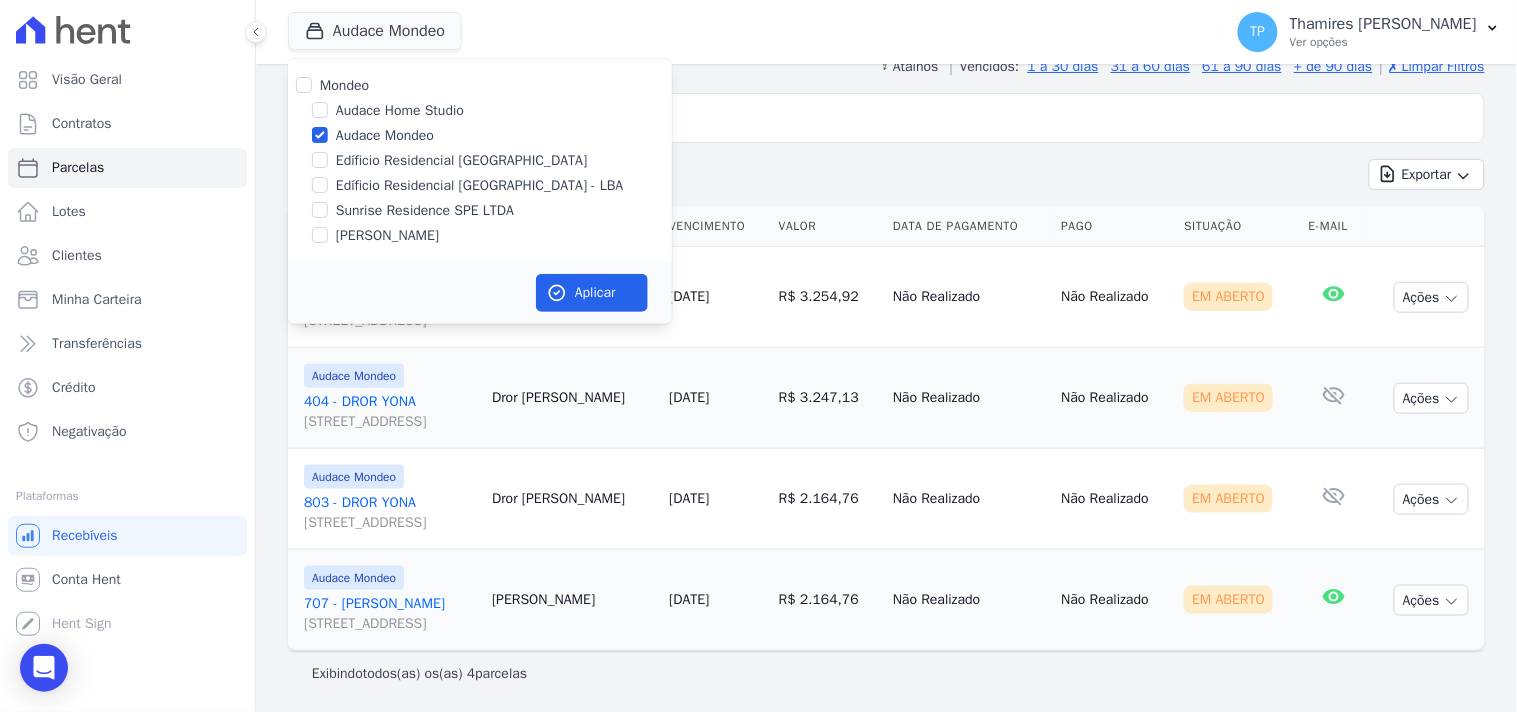 click on "Edíficio Residencial [GEOGRAPHIC_DATA] - LBA" at bounding box center [480, 185] 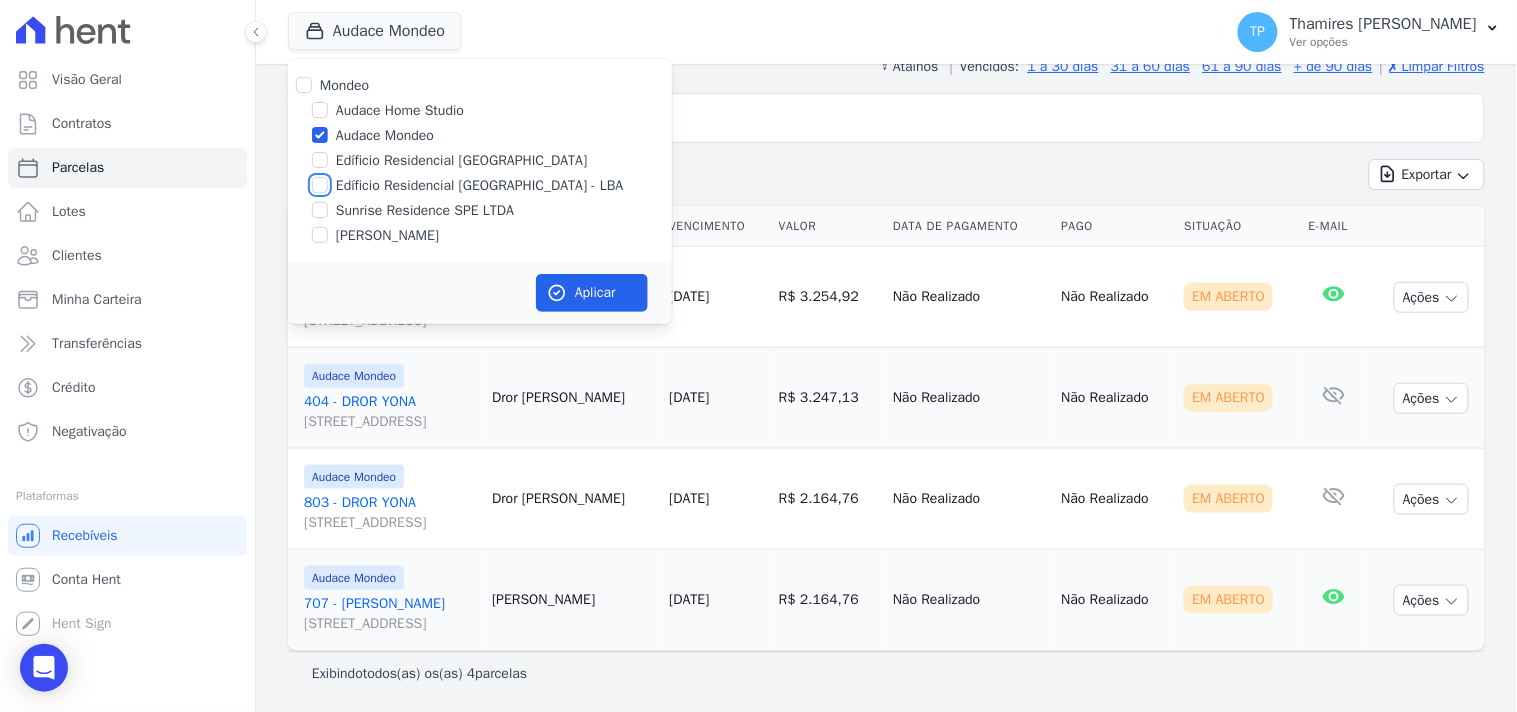 checkbox on "true" 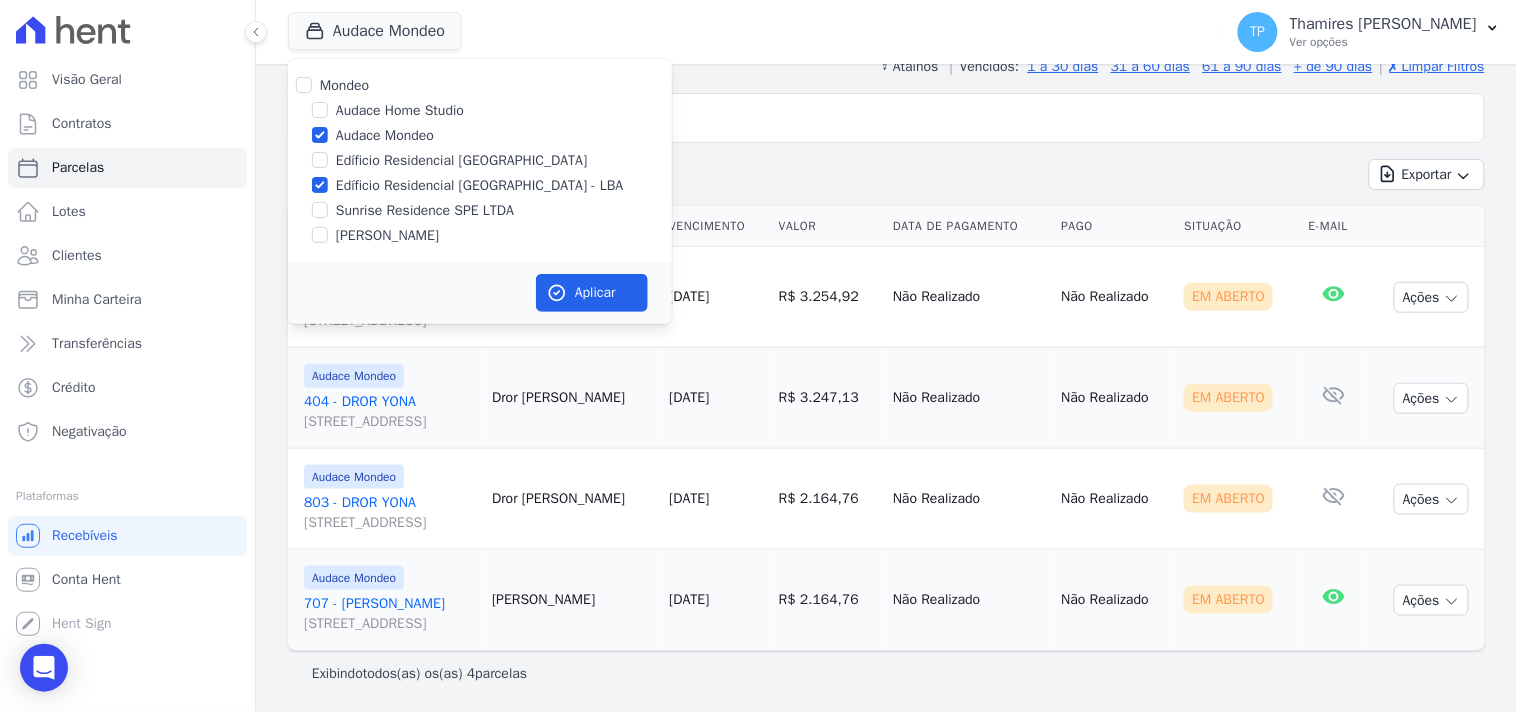 click on "Audace Mondeo" at bounding box center (385, 135) 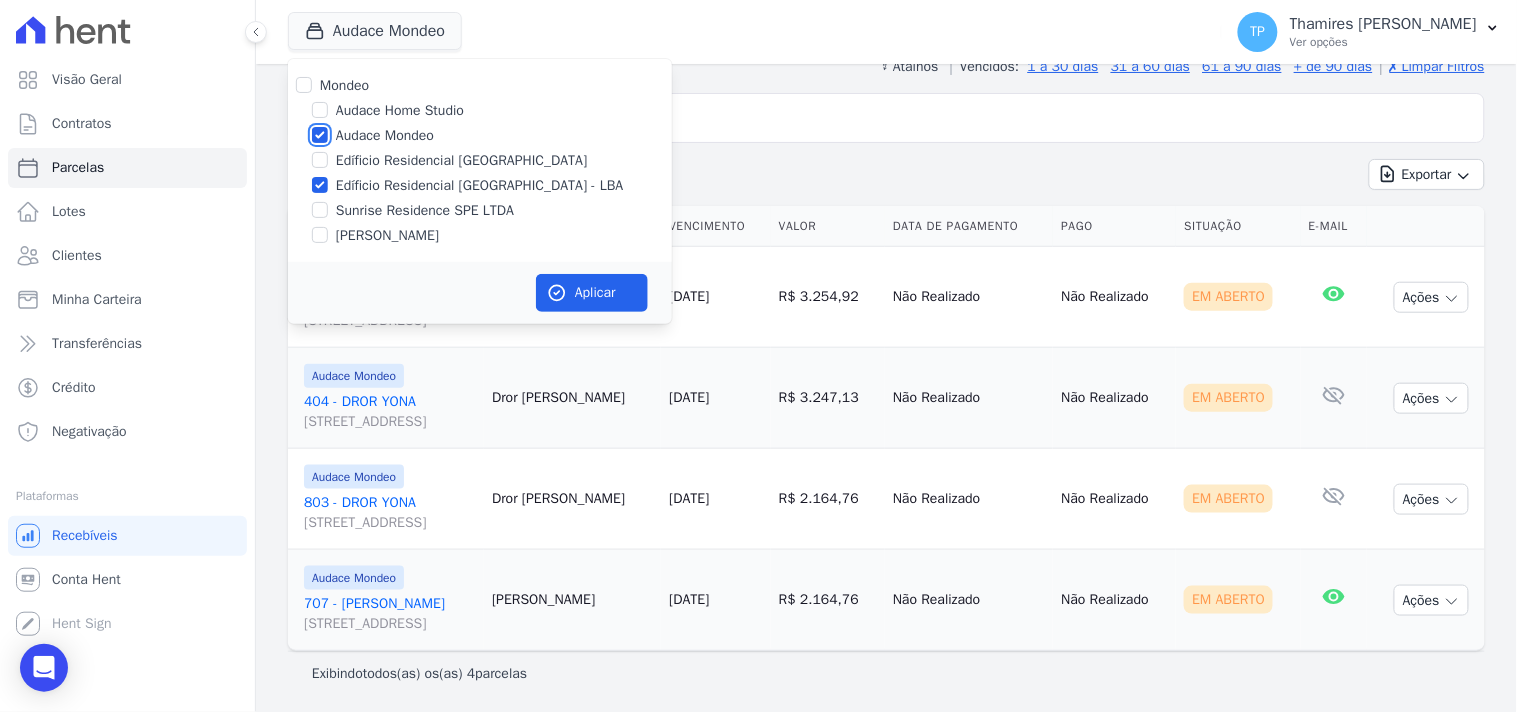 checkbox on "false" 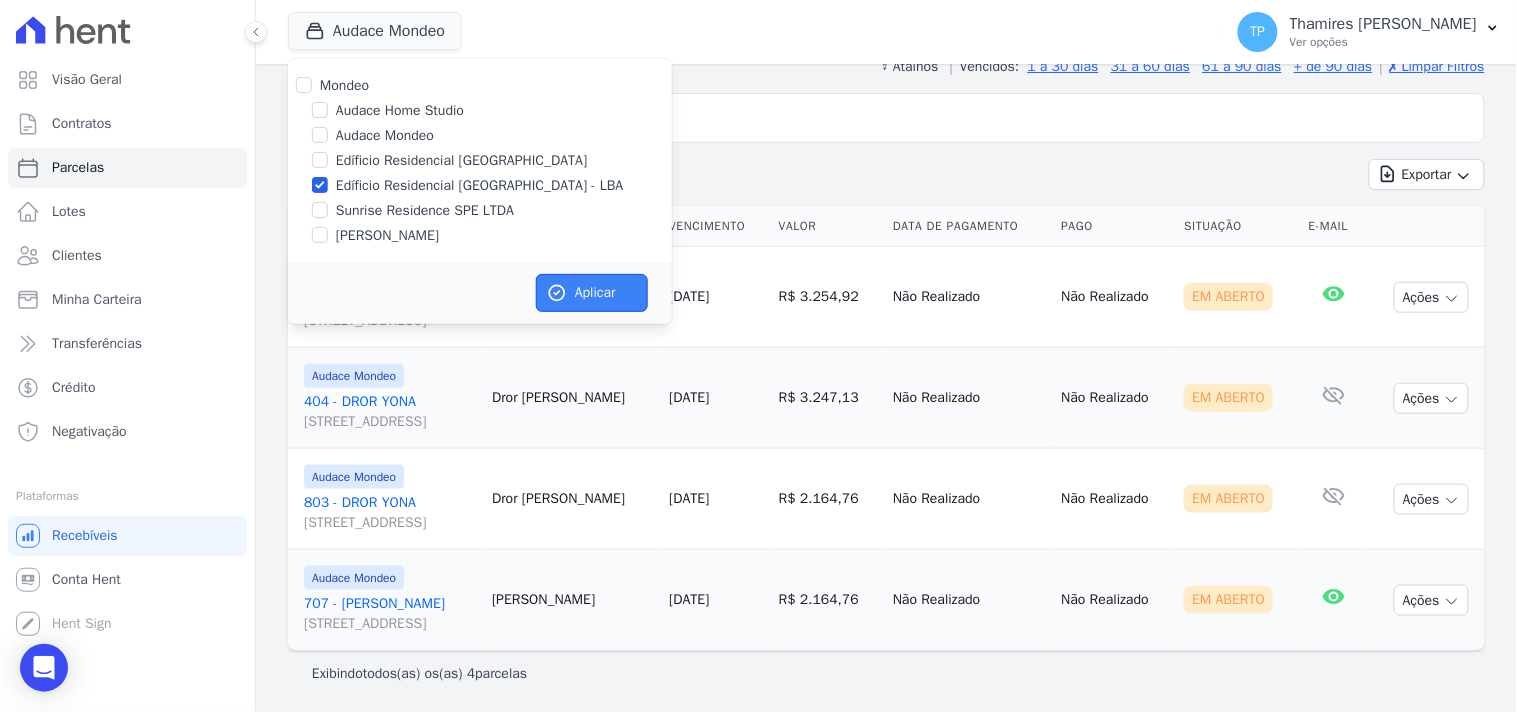 click on "Aplicar" at bounding box center (592, 293) 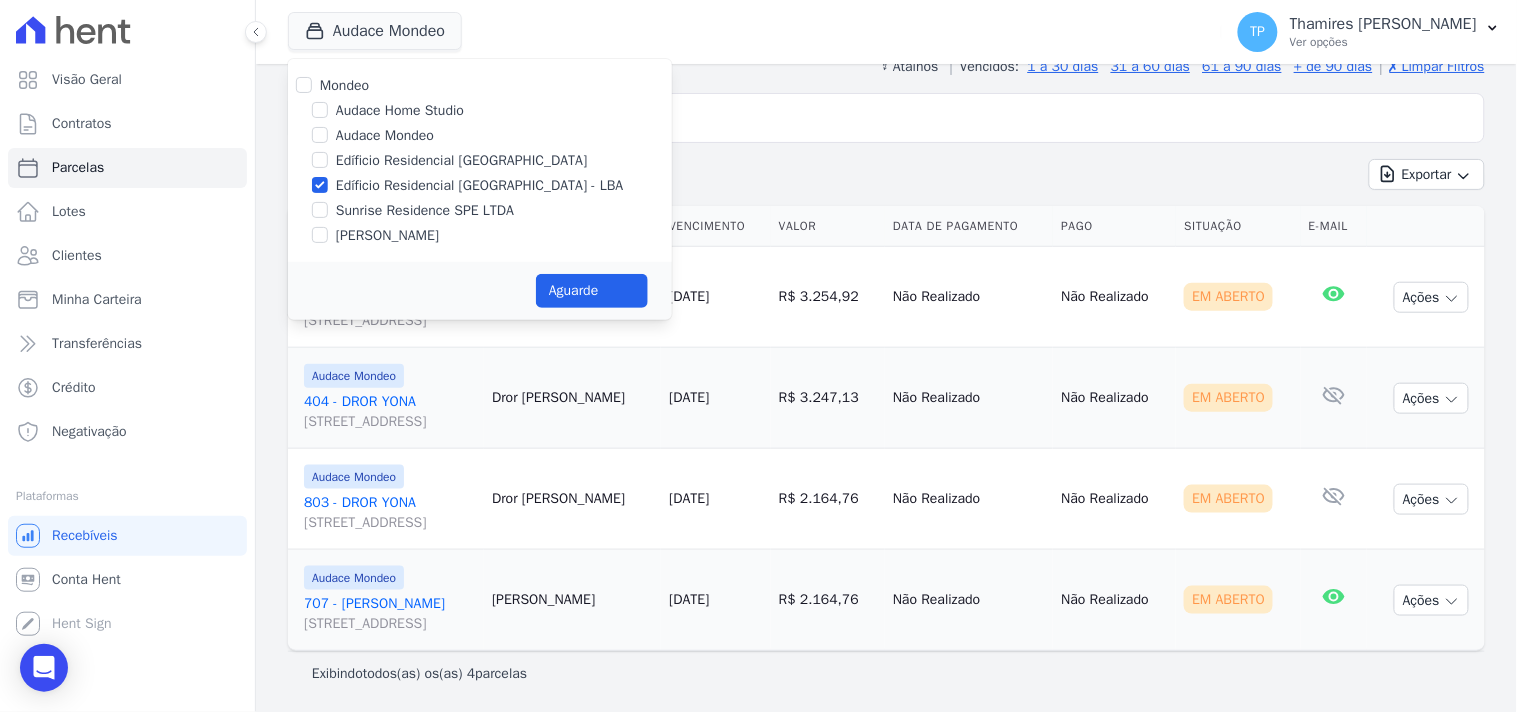 select 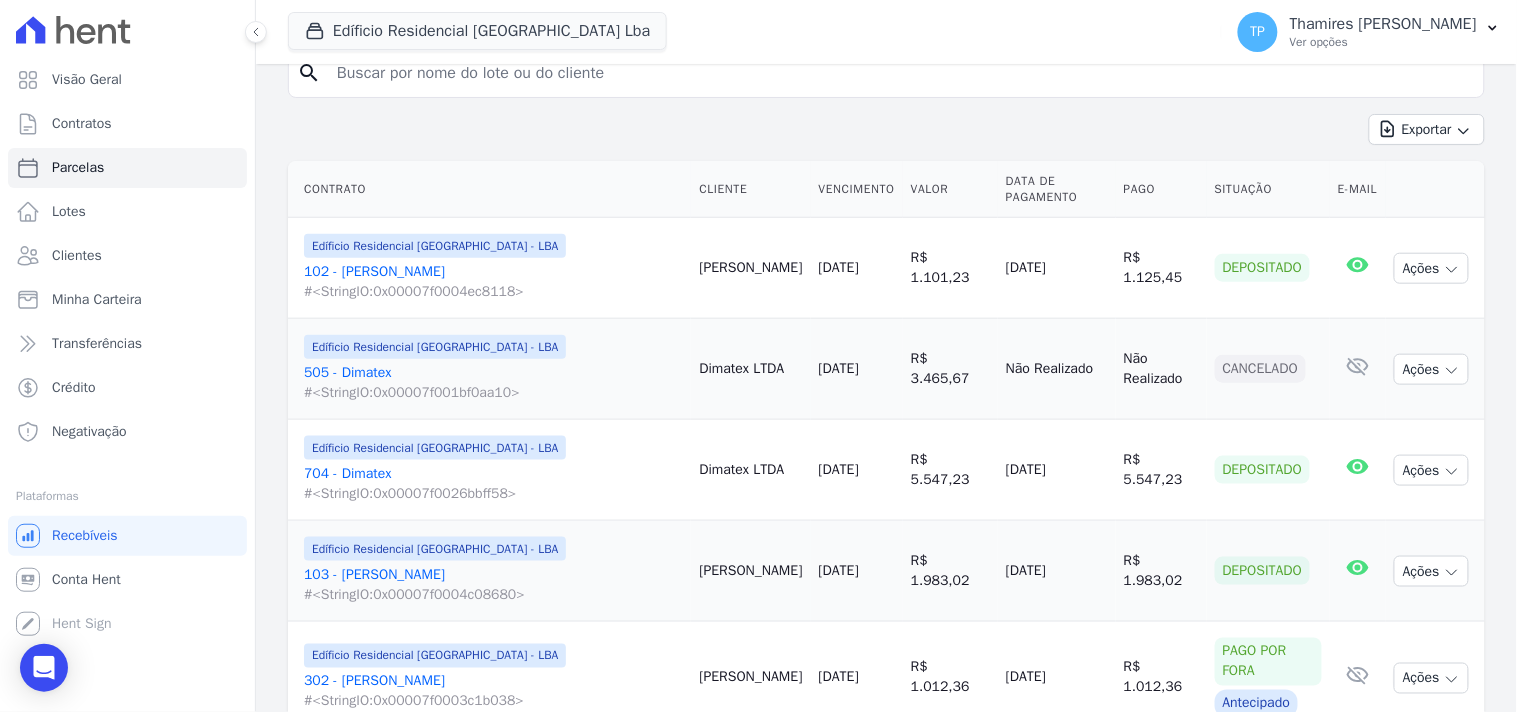 scroll, scrollTop: 444, scrollLeft: 0, axis: vertical 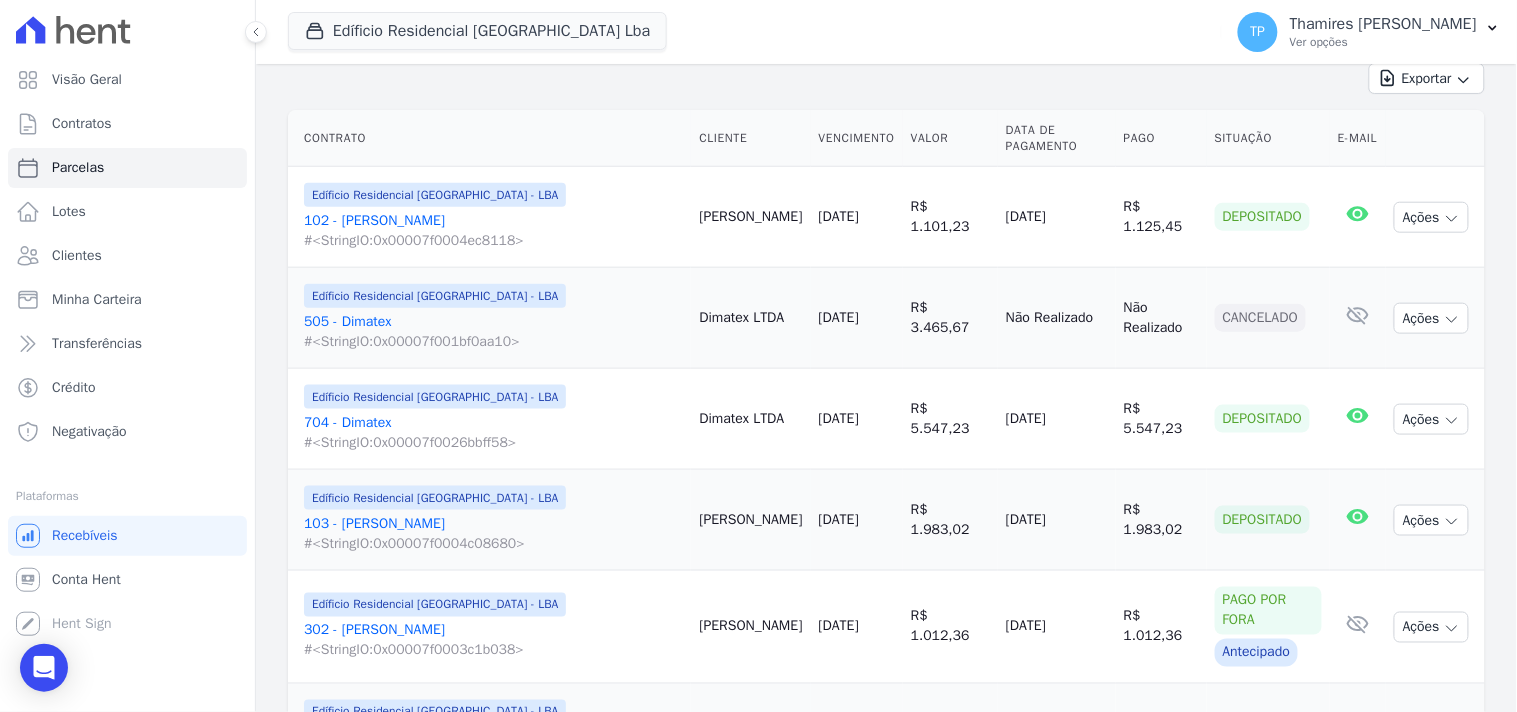drag, startPoint x: 981, startPoint y: 431, endPoint x: 1064, endPoint y: 424, distance: 83.294655 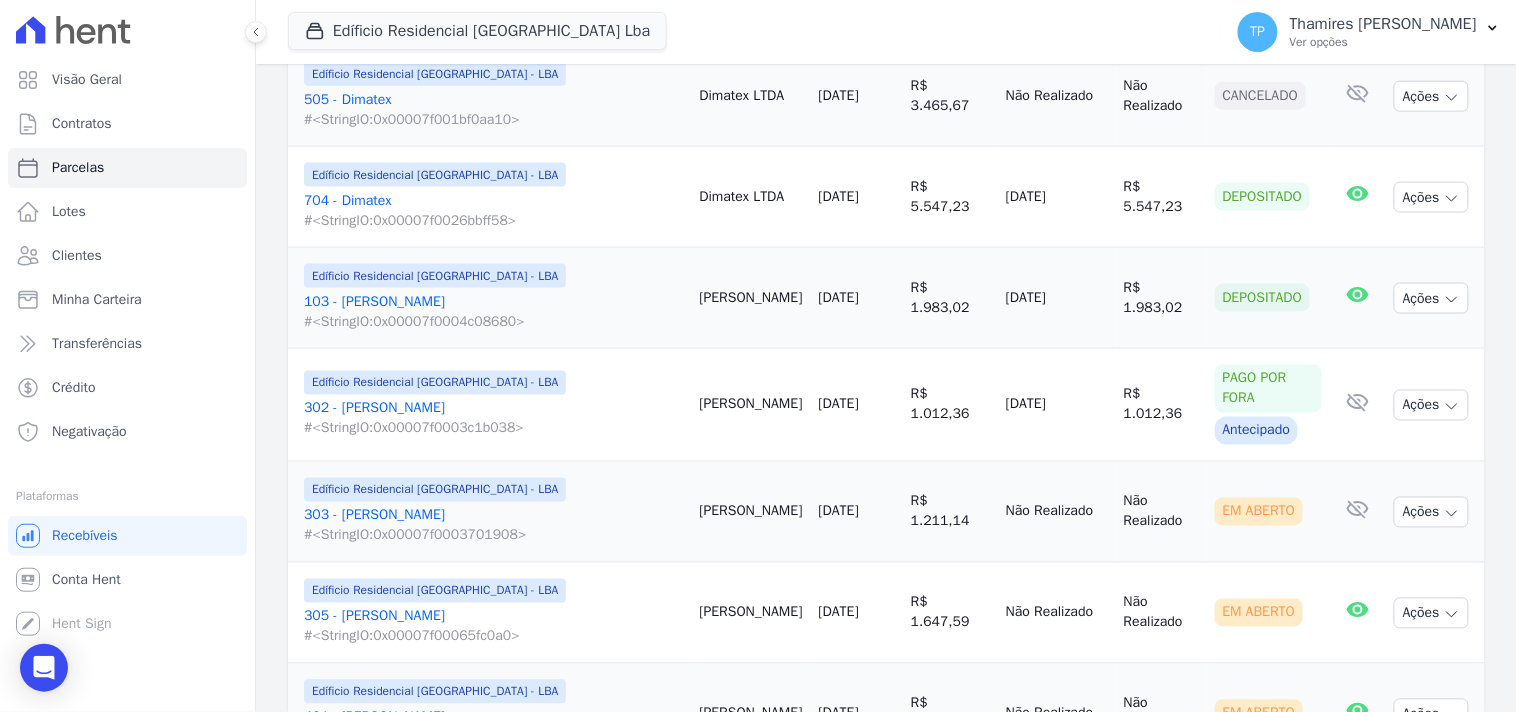 scroll, scrollTop: 777, scrollLeft: 0, axis: vertical 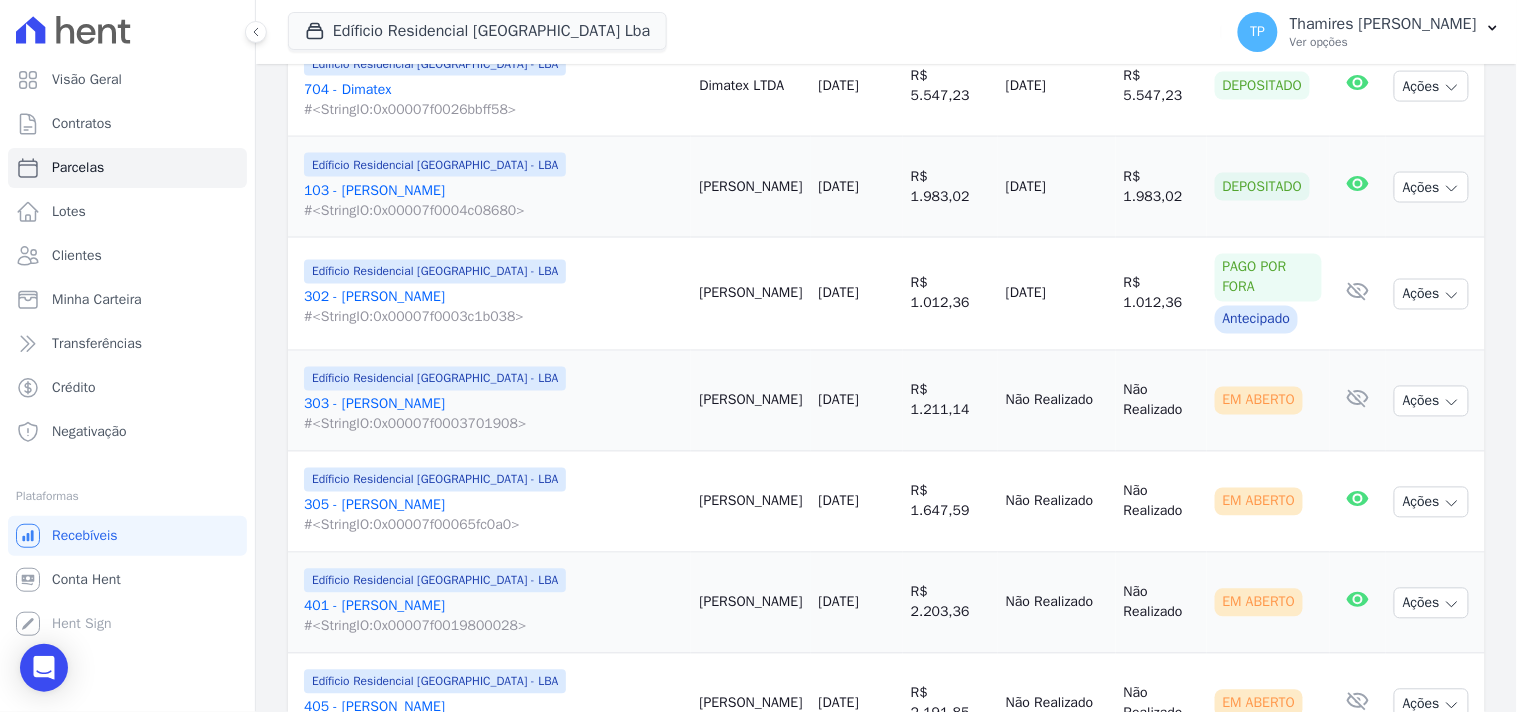 drag, startPoint x: 963, startPoint y: 198, endPoint x: 1067, endPoint y: 192, distance: 104.172935 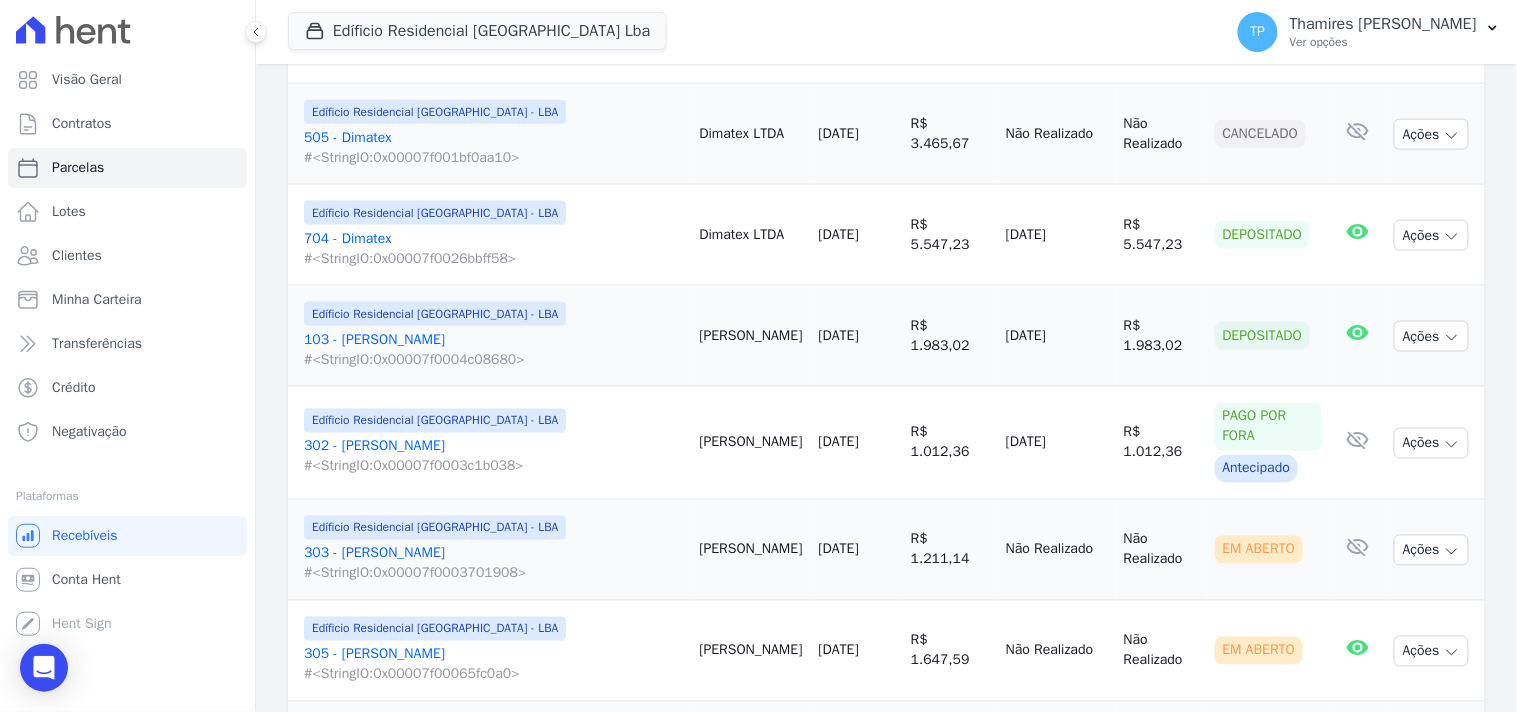 scroll, scrollTop: 666, scrollLeft: 0, axis: vertical 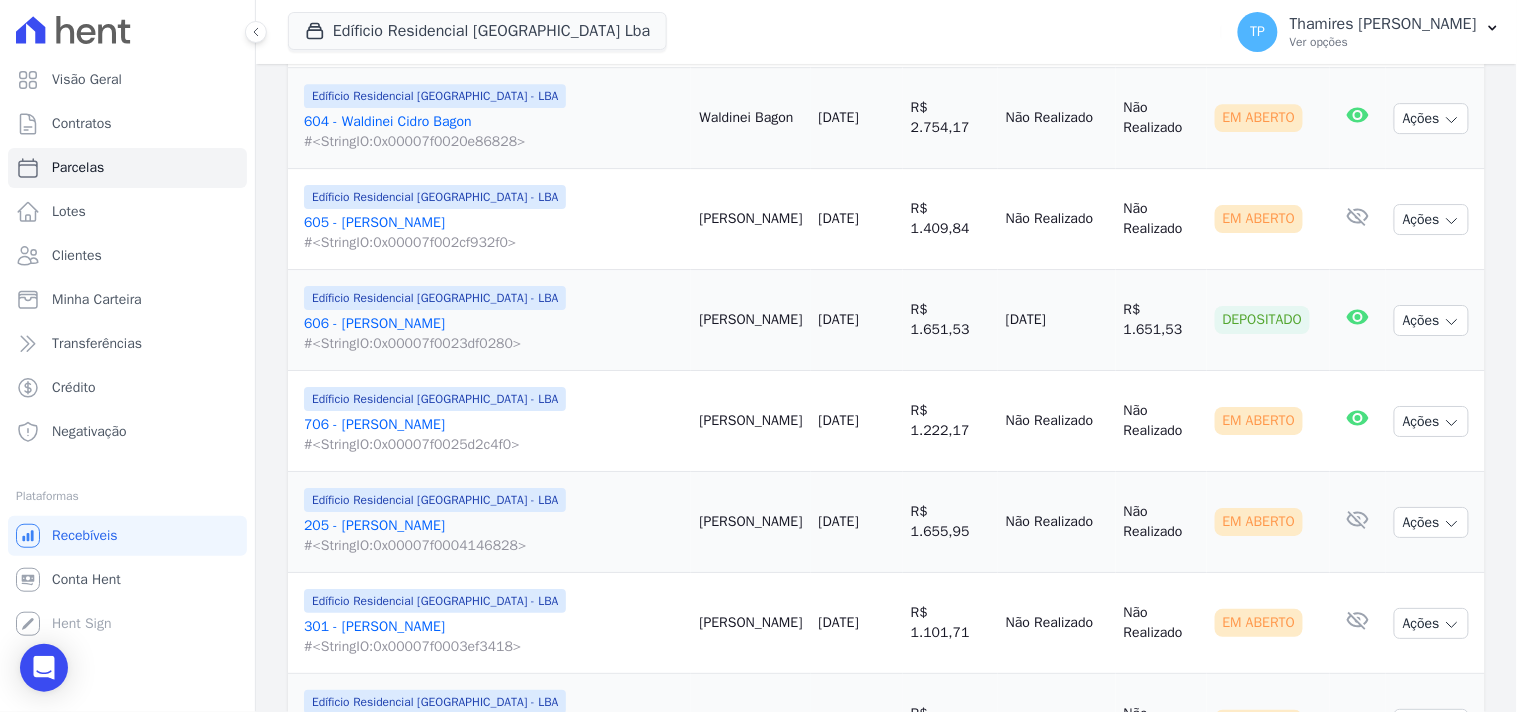 drag, startPoint x: 958, startPoint y: 332, endPoint x: 1060, endPoint y: 320, distance: 102.70345 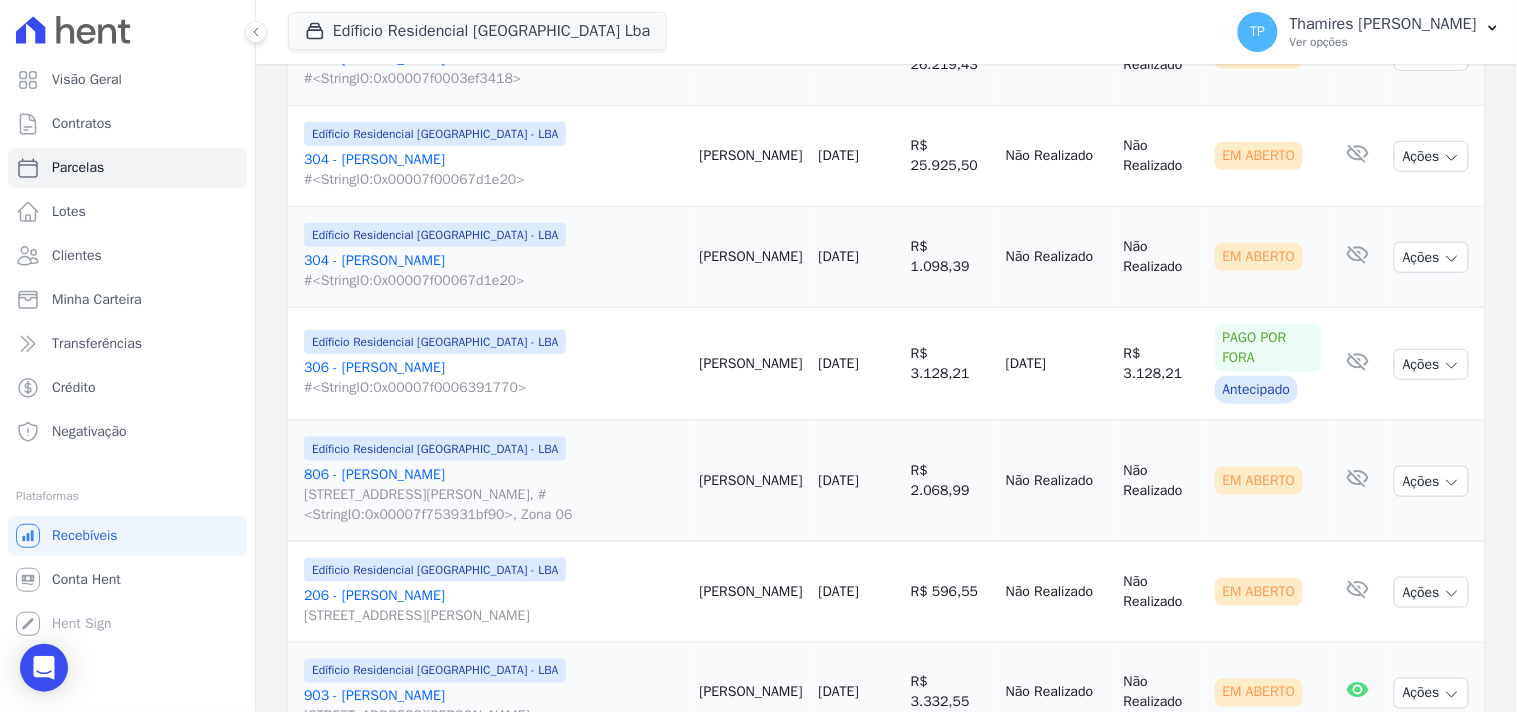 scroll, scrollTop: 2557, scrollLeft: 0, axis: vertical 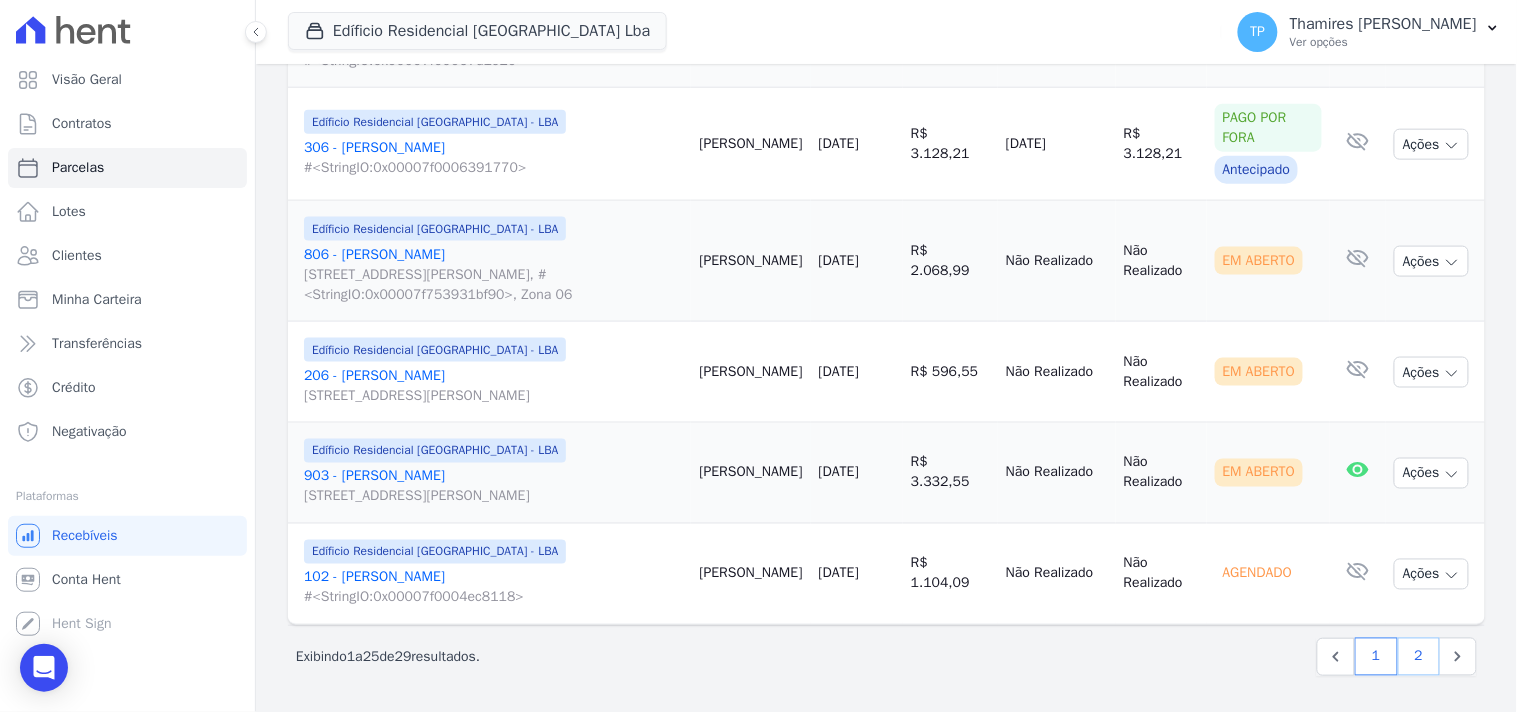 click on "2" at bounding box center (1419, 657) 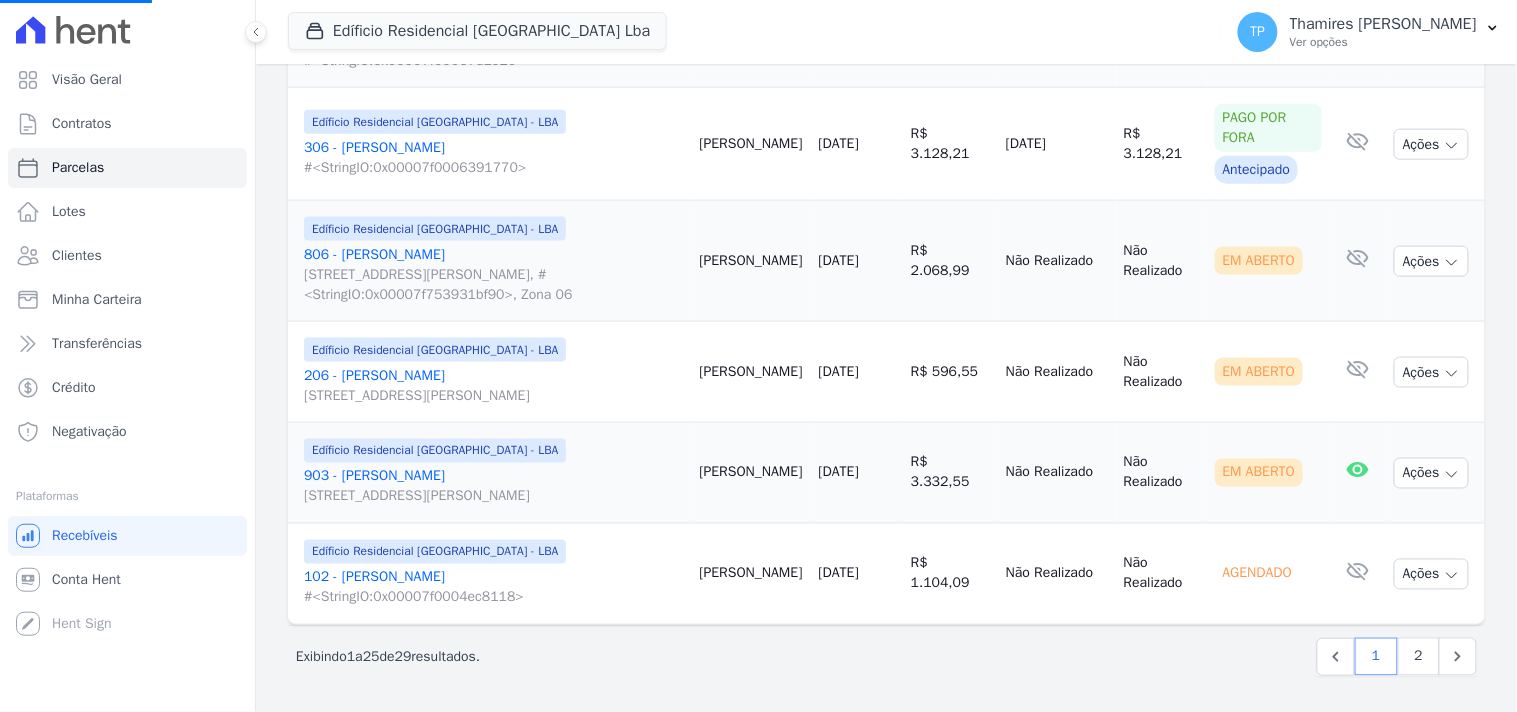 select 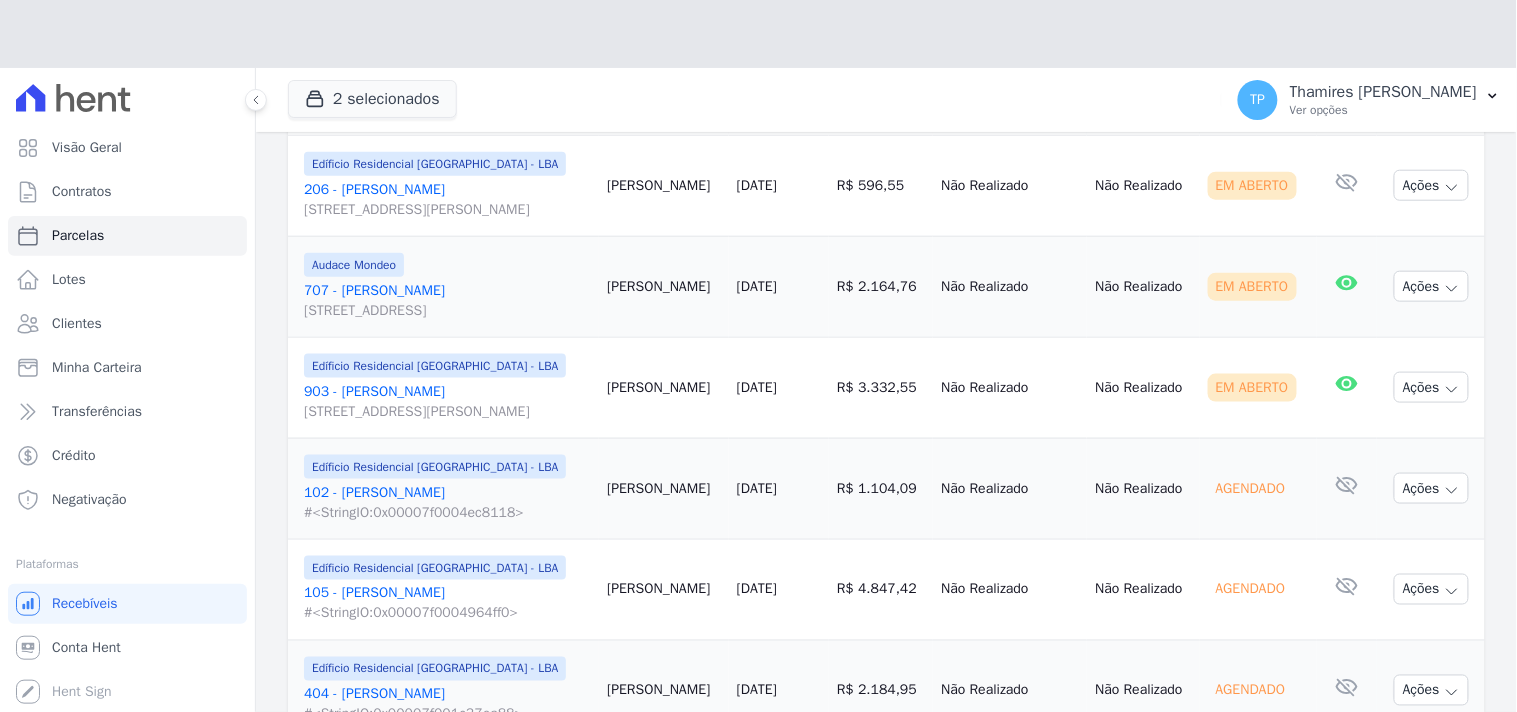 scroll, scrollTop: 555, scrollLeft: 0, axis: vertical 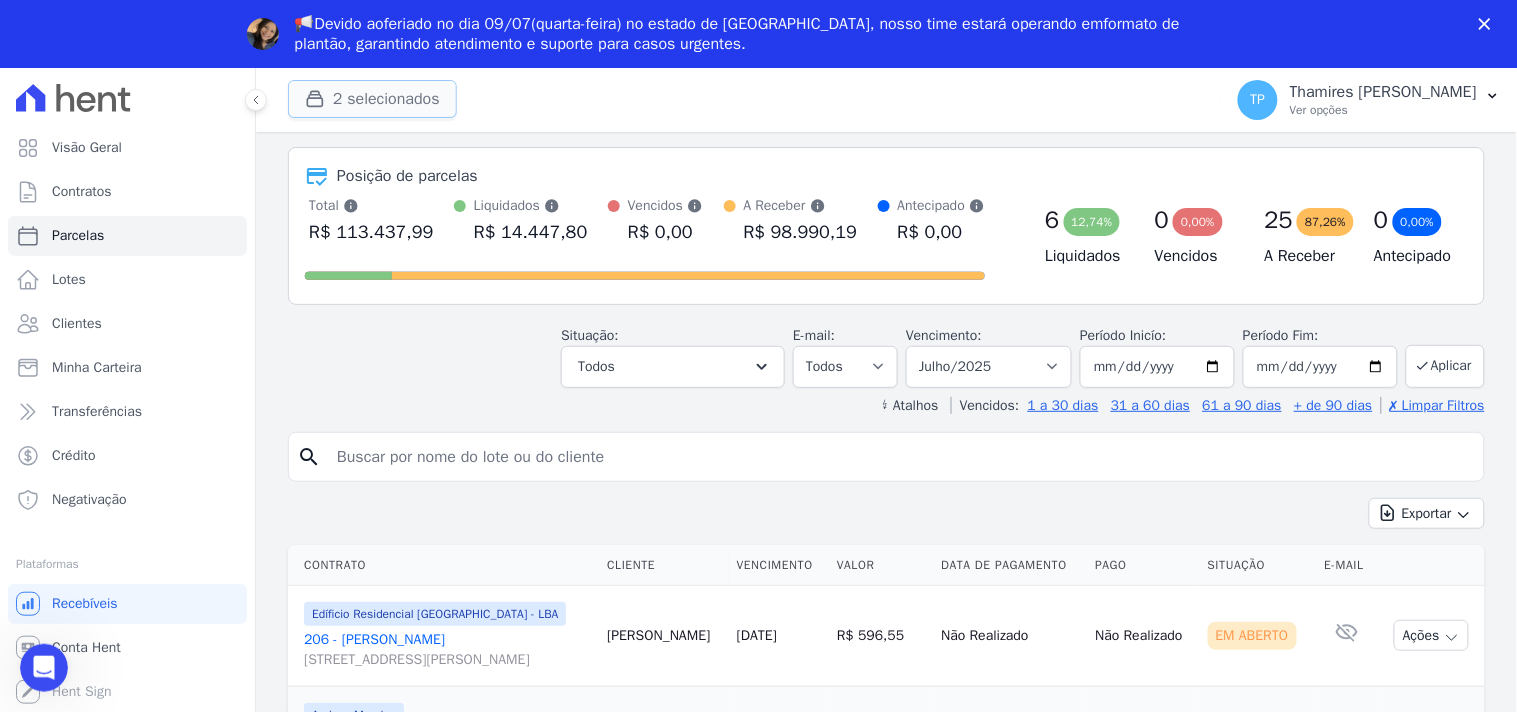 click on "2 selecionados" at bounding box center [372, 99] 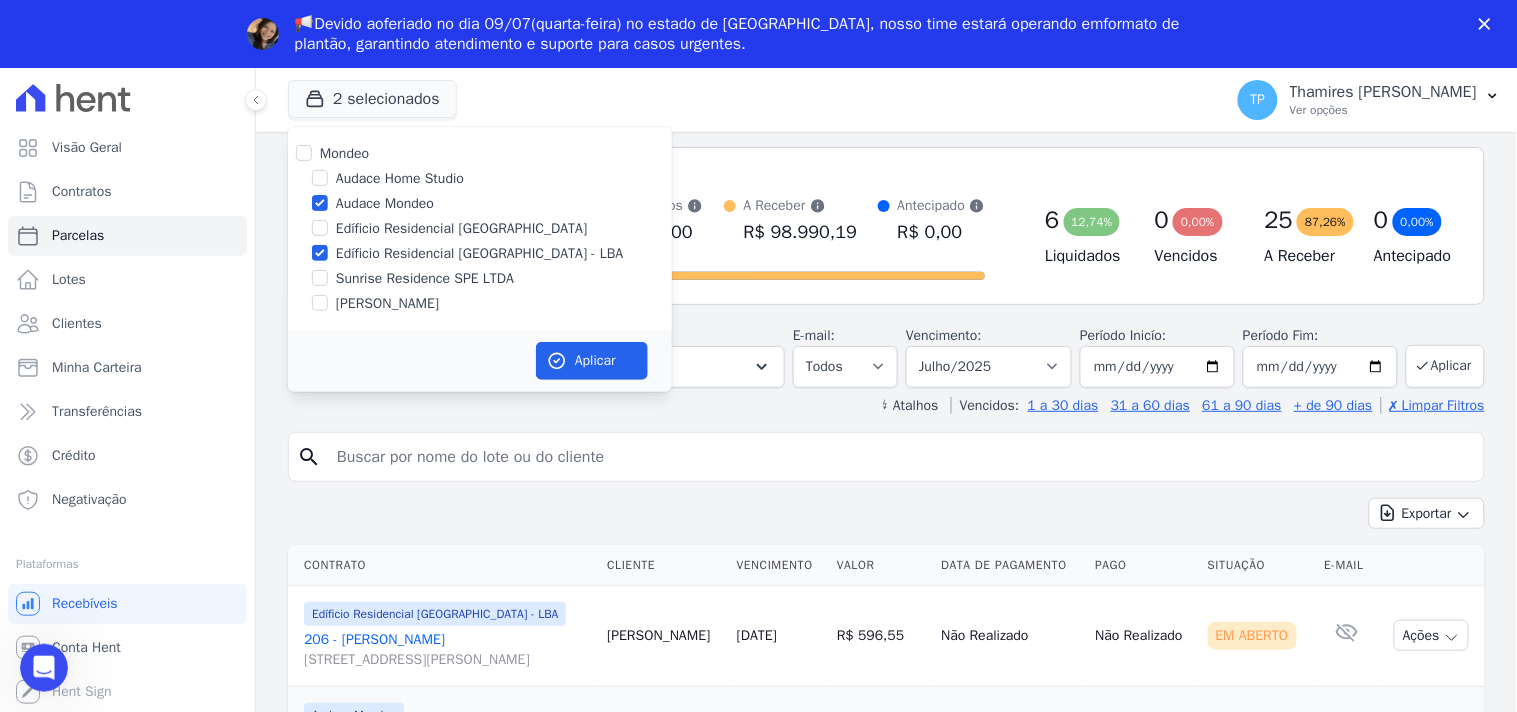click on "Audace Mondeo" at bounding box center [385, 203] 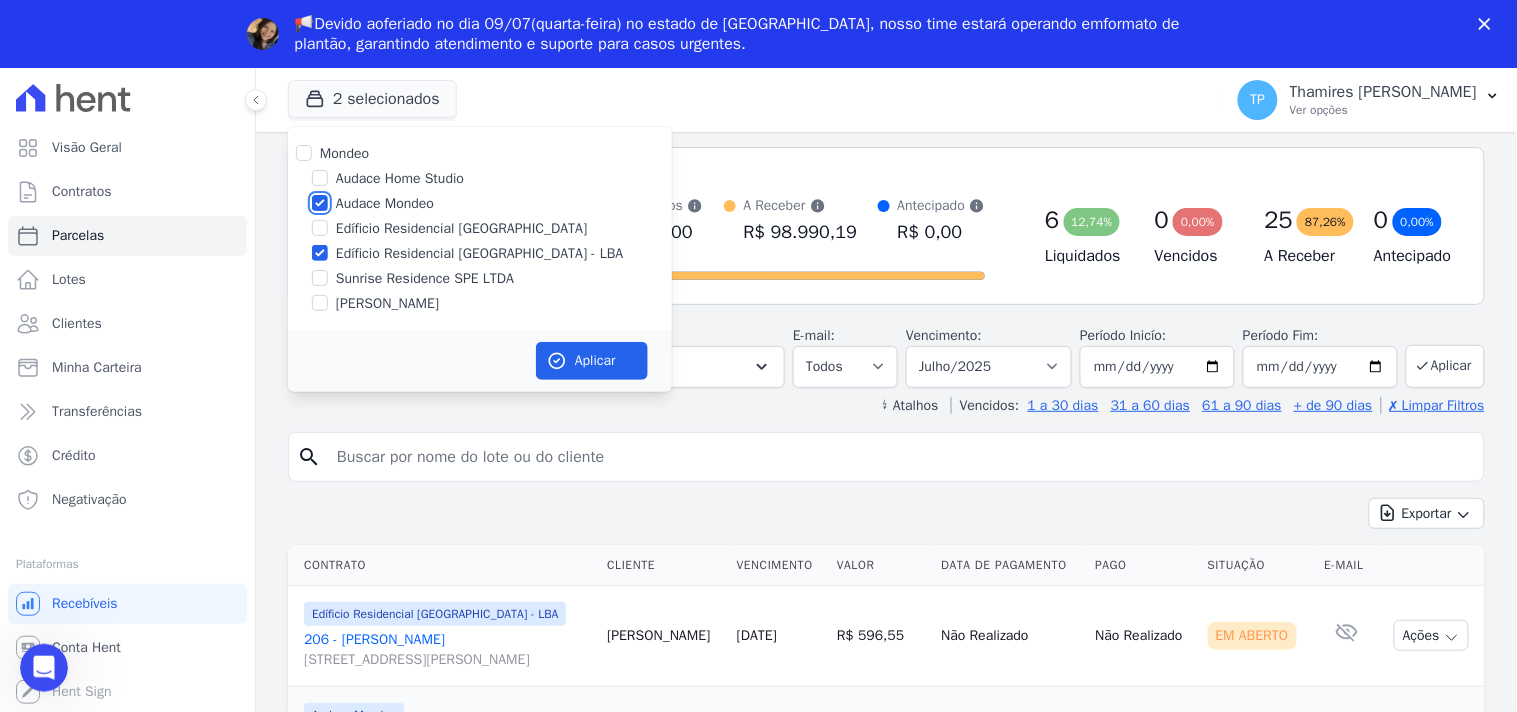 click on "Audace Mondeo" at bounding box center (320, 203) 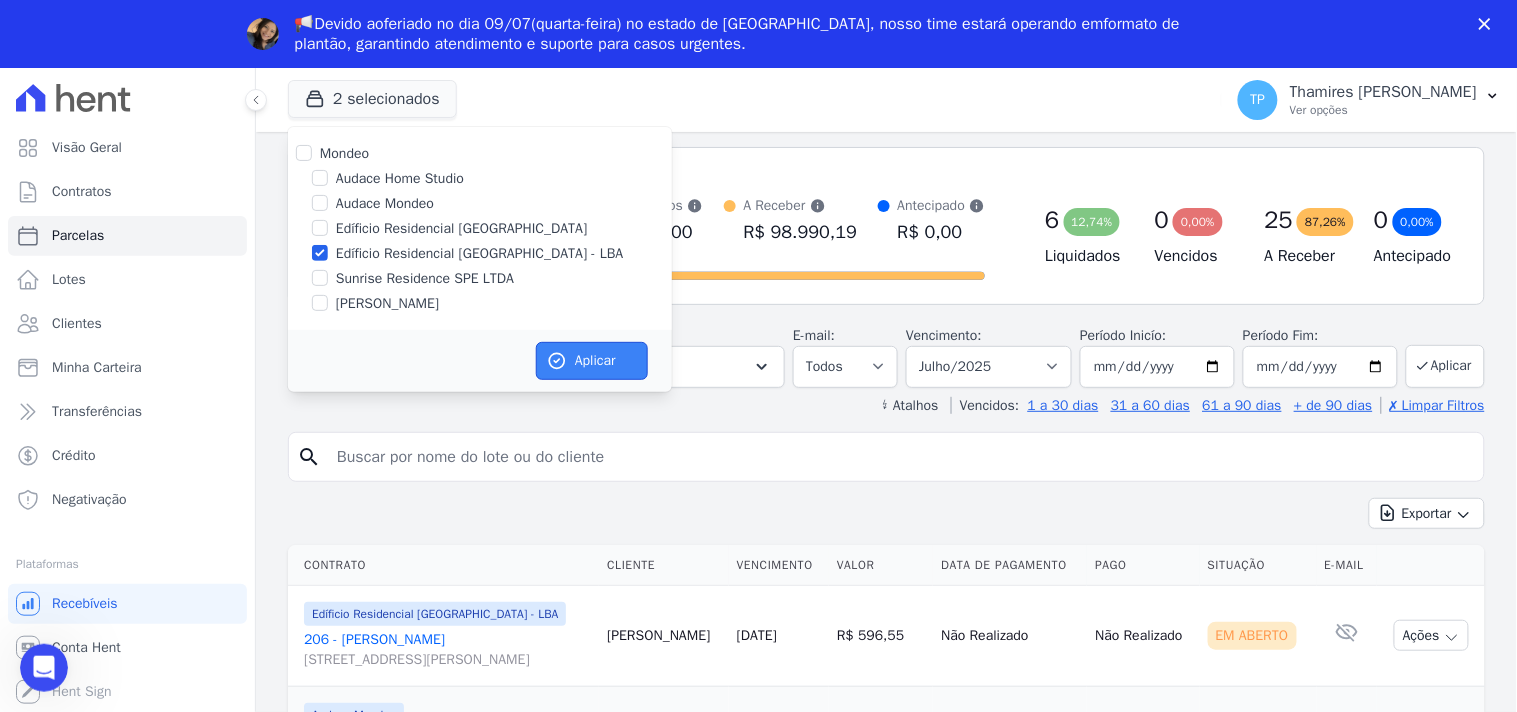 click on "Aplicar" at bounding box center [592, 361] 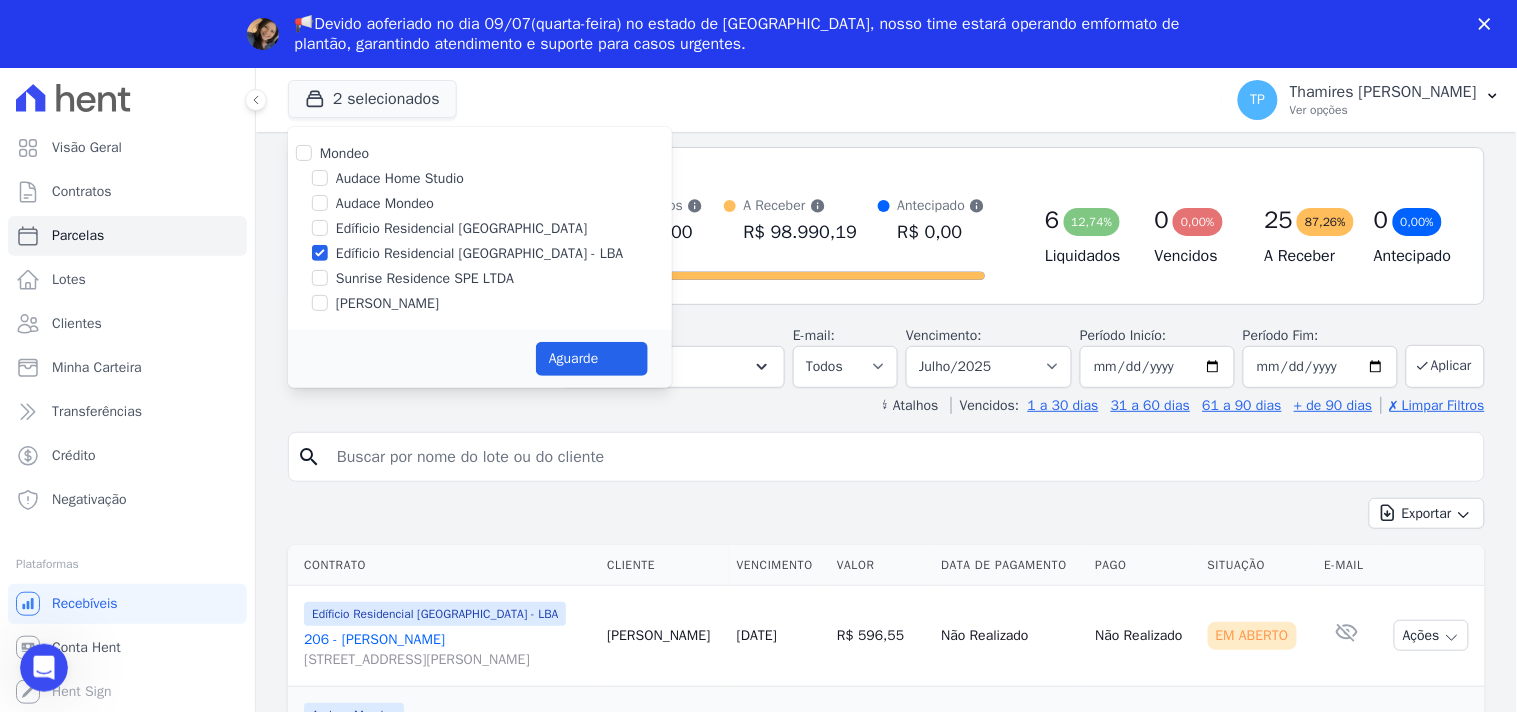 select 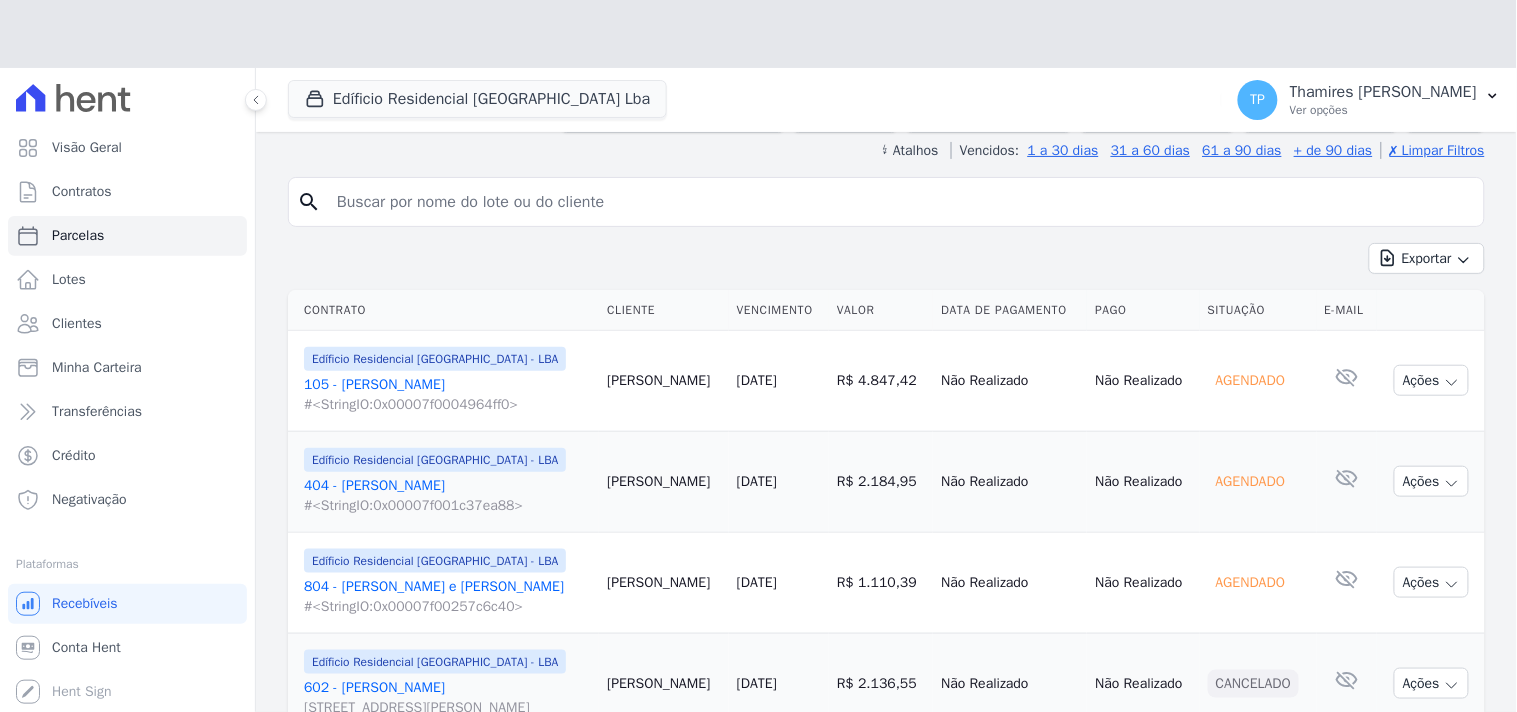 scroll, scrollTop: 333, scrollLeft: 0, axis: vertical 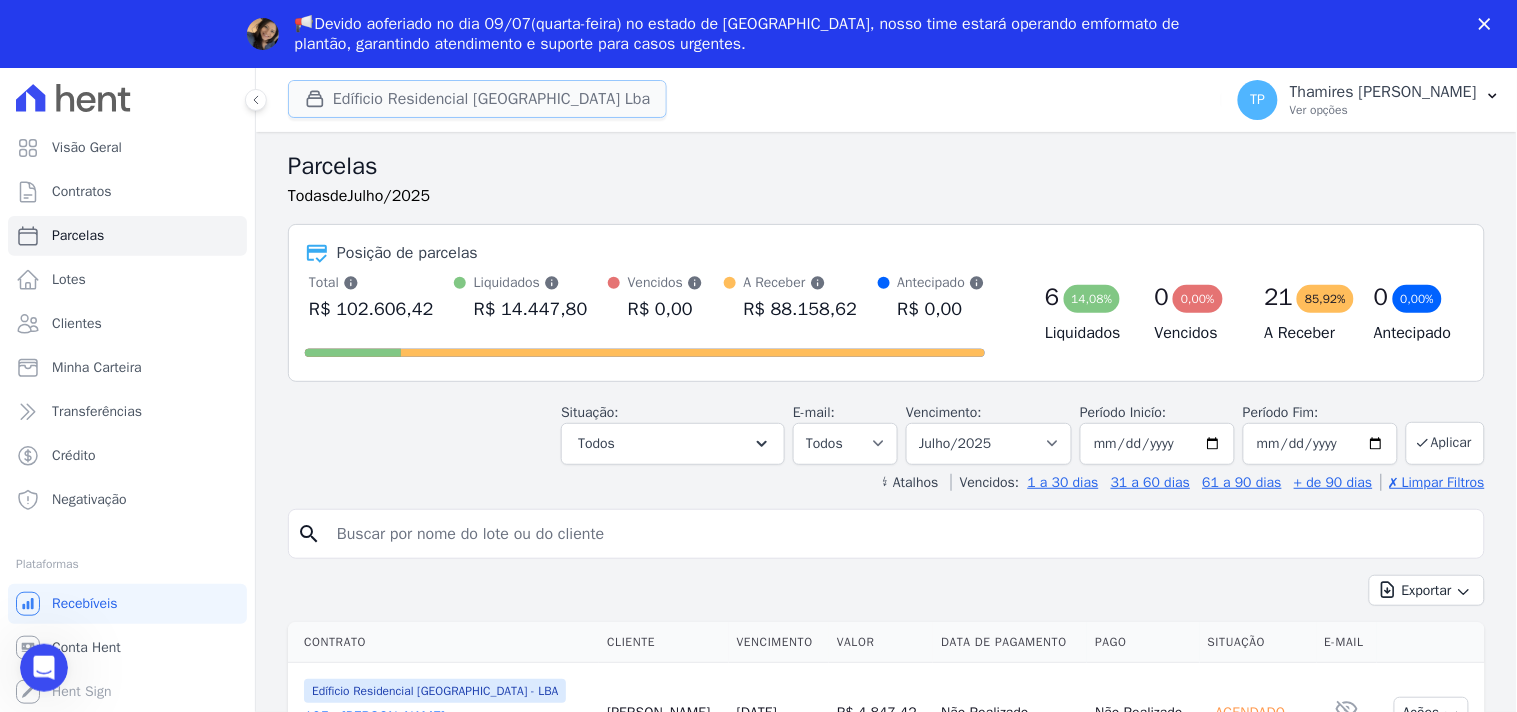 click on "Edíficio Residencial Grevílea Park   Lba" at bounding box center (477, 99) 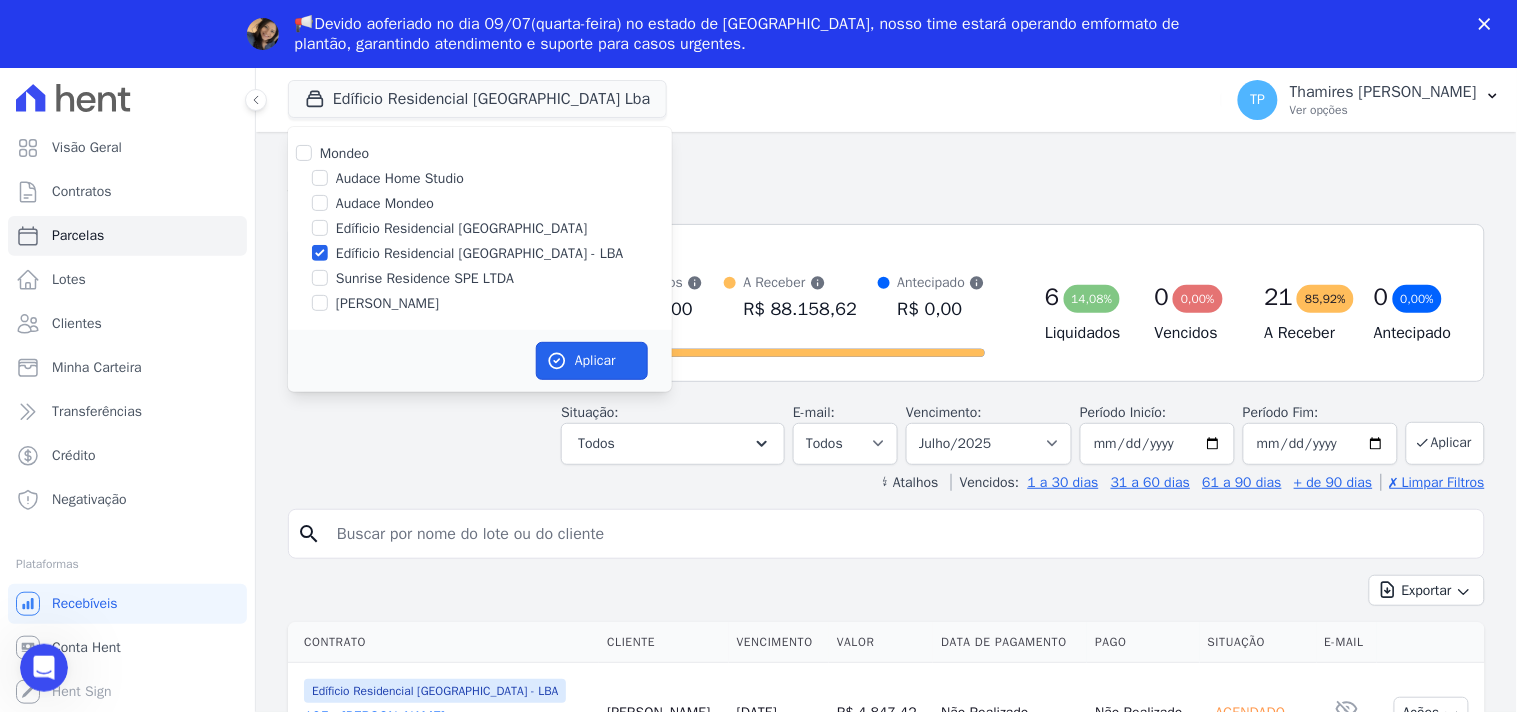 drag, startPoint x: 598, startPoint y: 365, endPoint x: 633, endPoint y: 402, distance: 50.931328 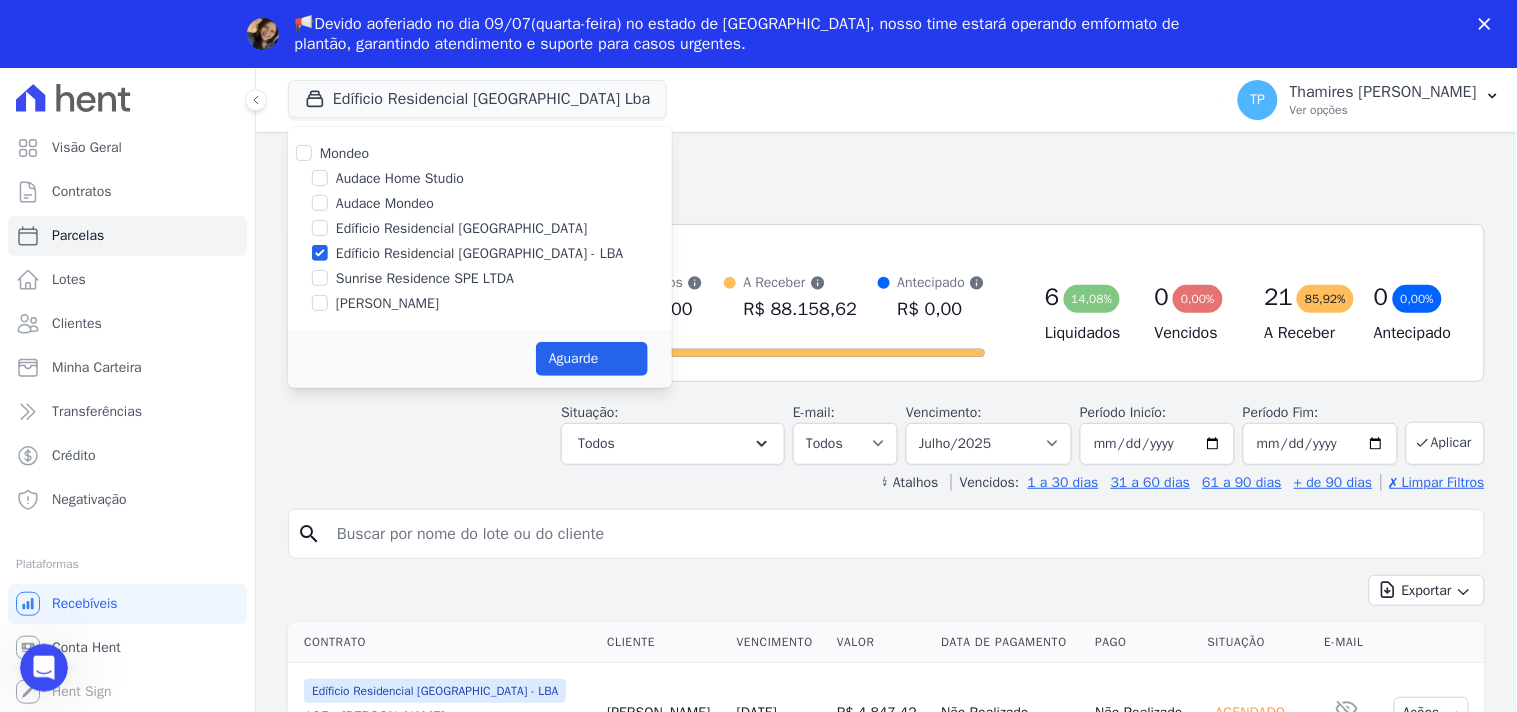 select 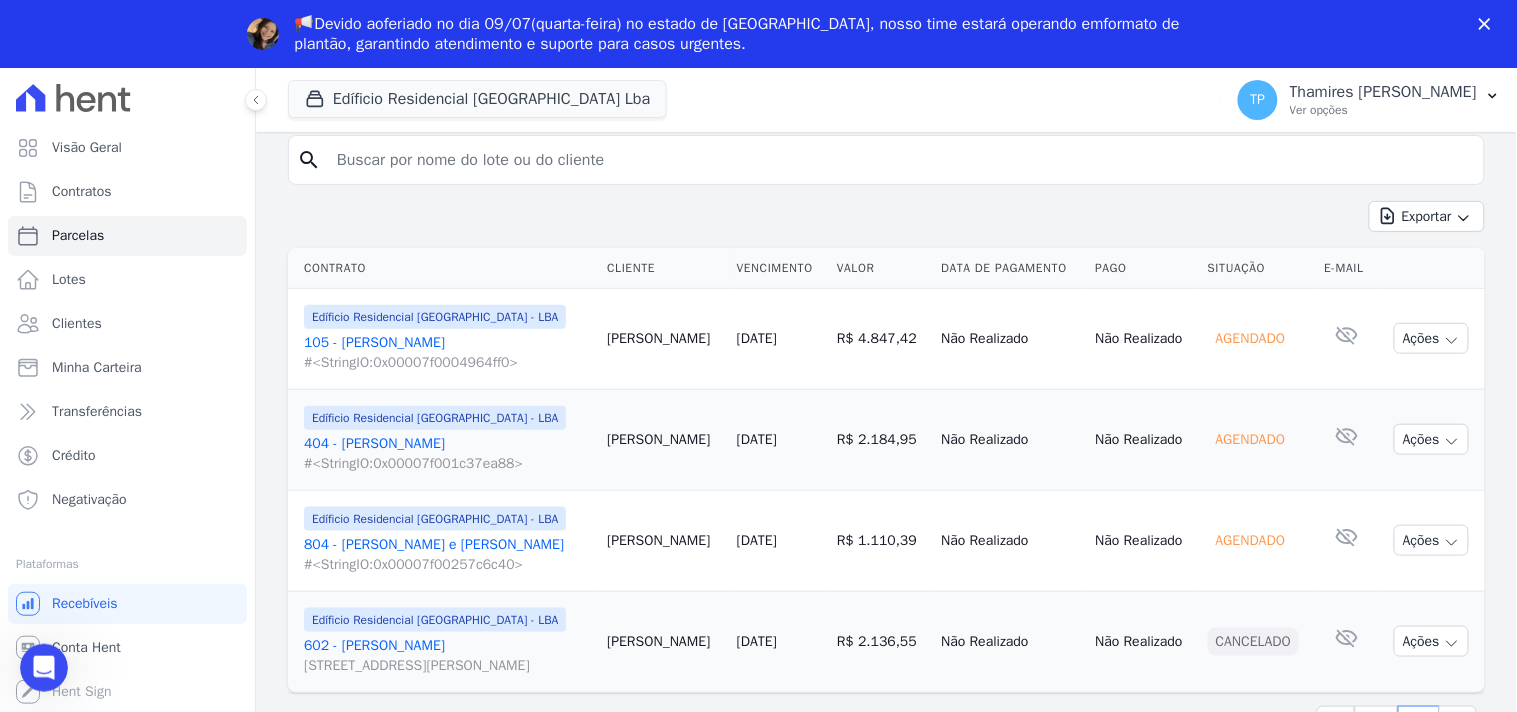 scroll, scrollTop: 0, scrollLeft: 0, axis: both 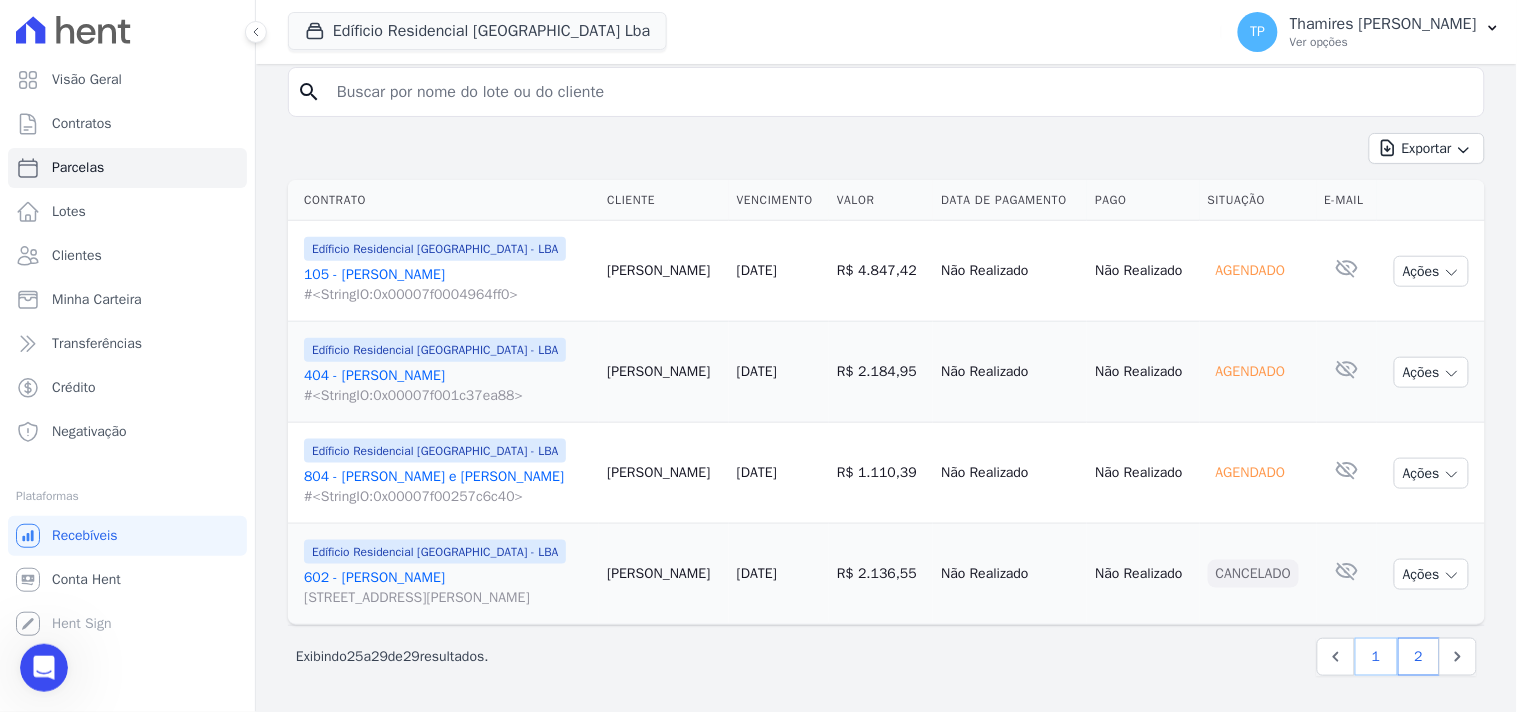 click on "1" at bounding box center (1376, 657) 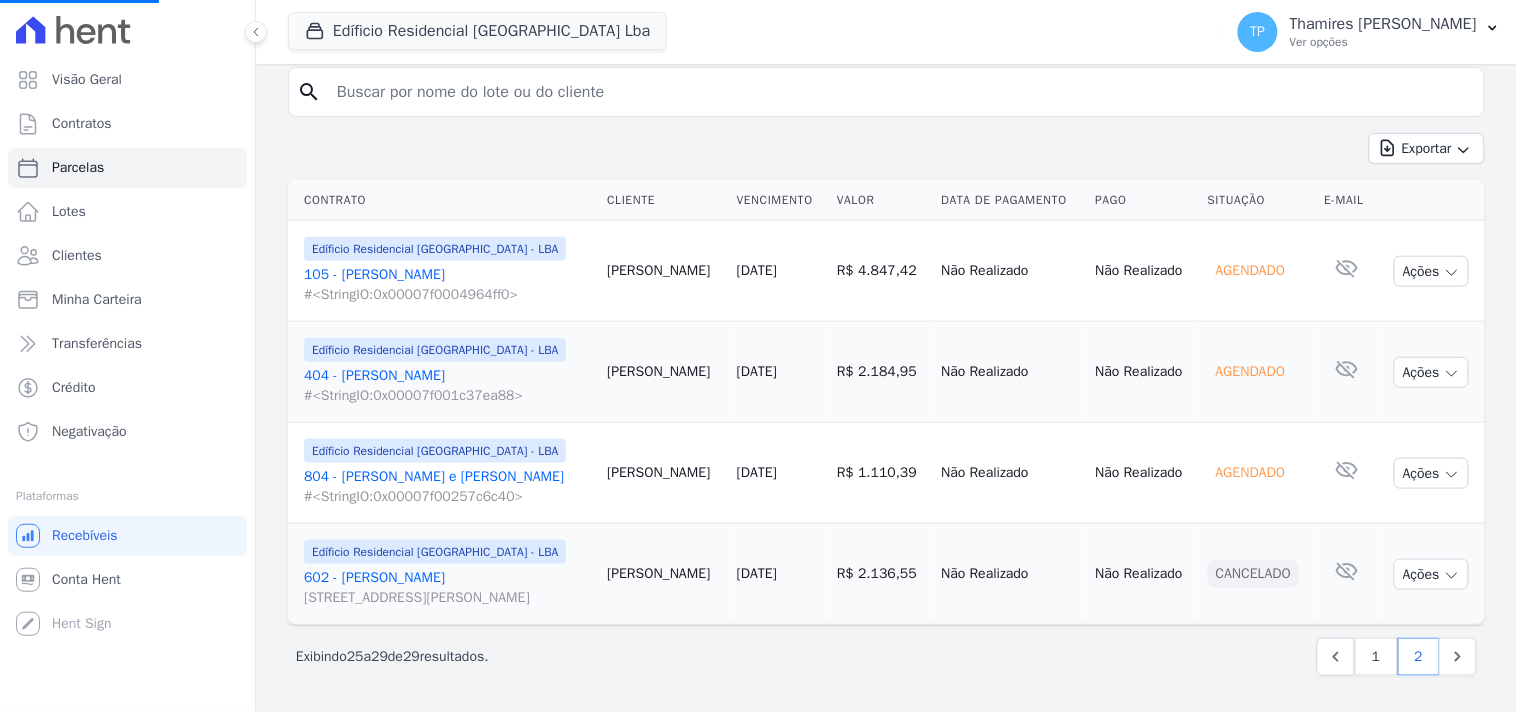 select 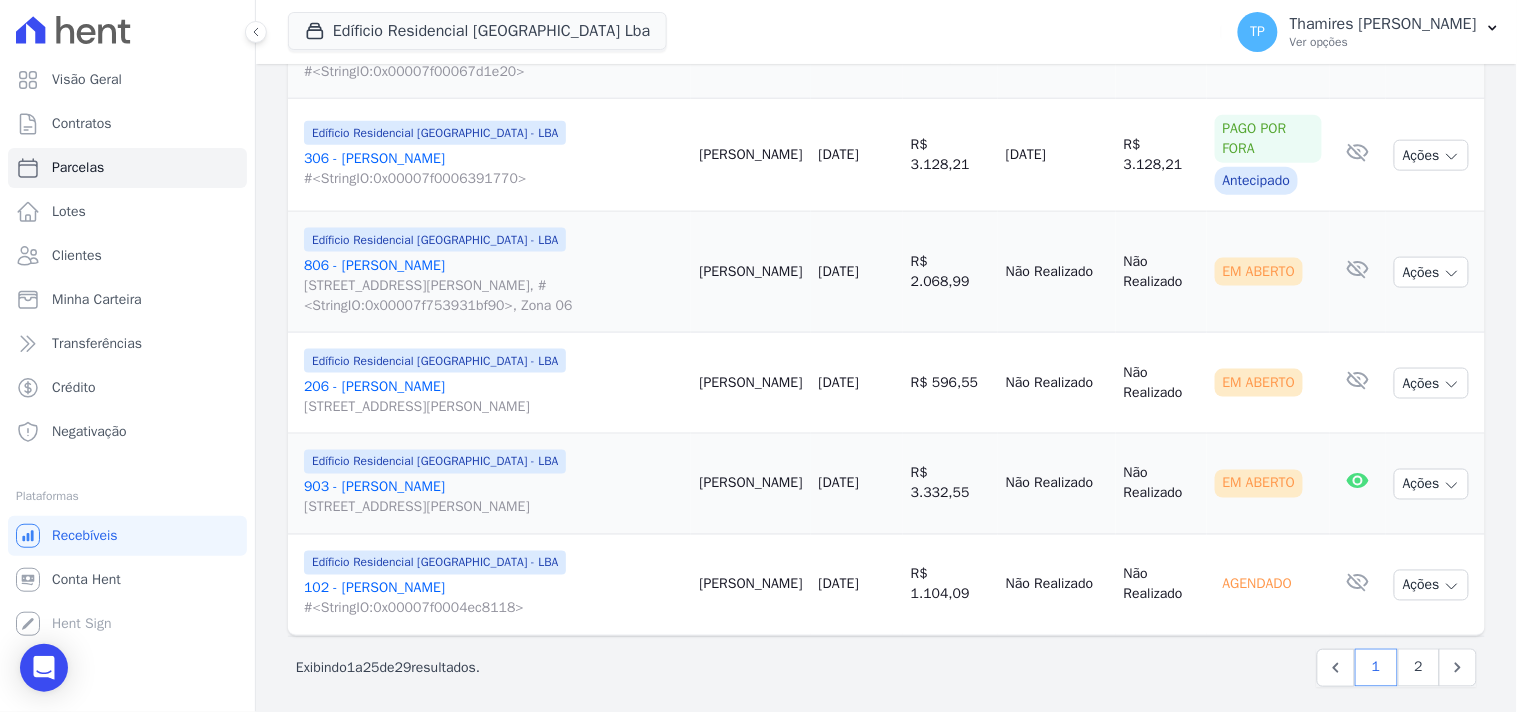 scroll, scrollTop: 2555, scrollLeft: 0, axis: vertical 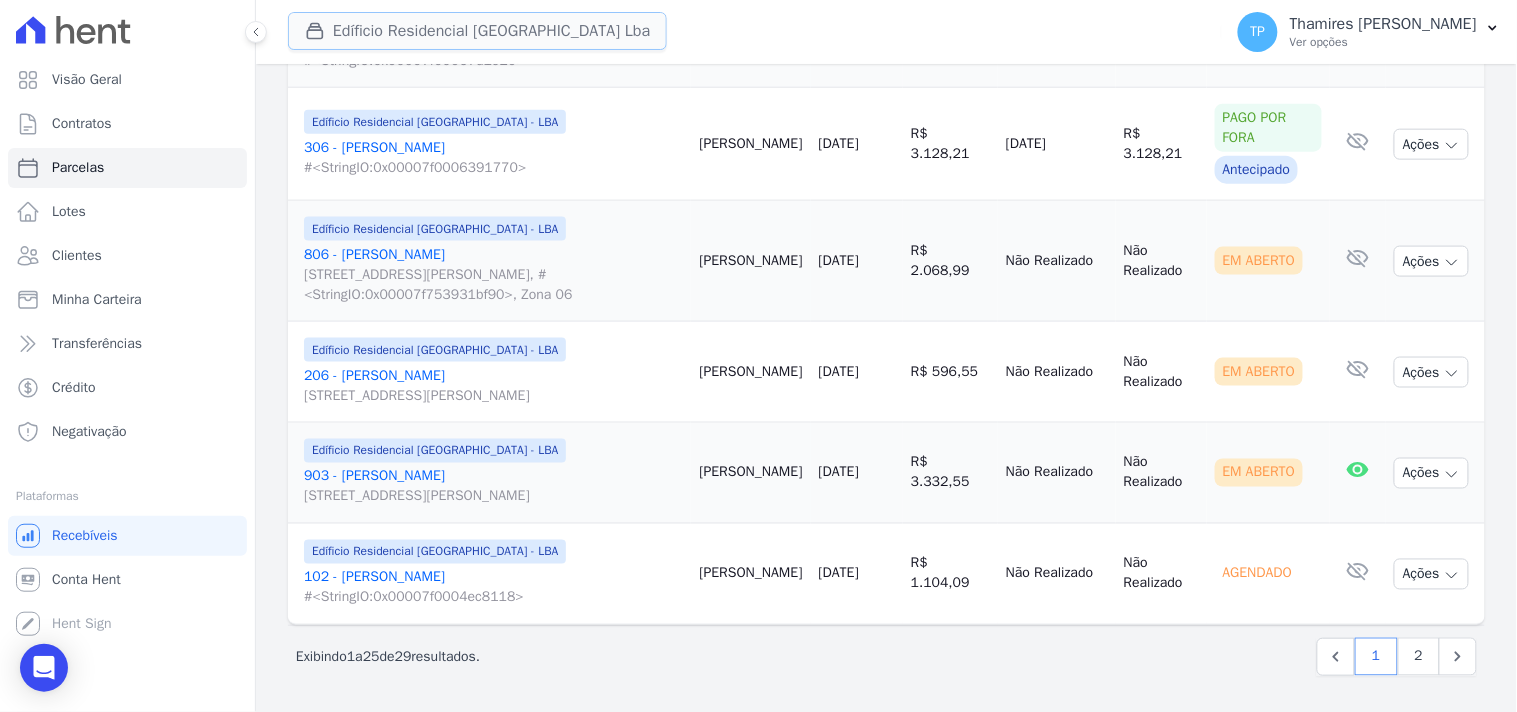 click on "Edíficio Residencial Grevílea Park   Lba" at bounding box center (477, 31) 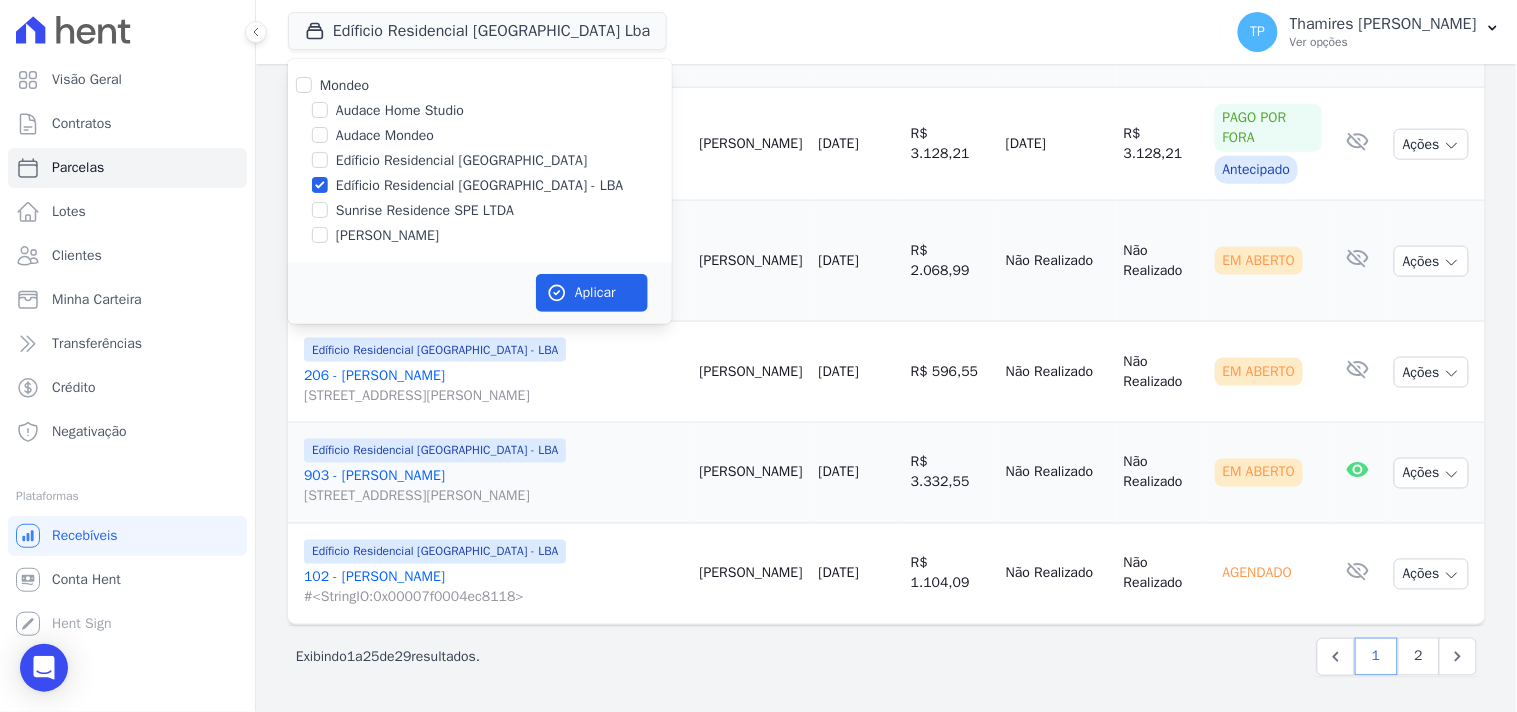 click on "Sunrise Residence SPE LTDA" at bounding box center (425, 210) 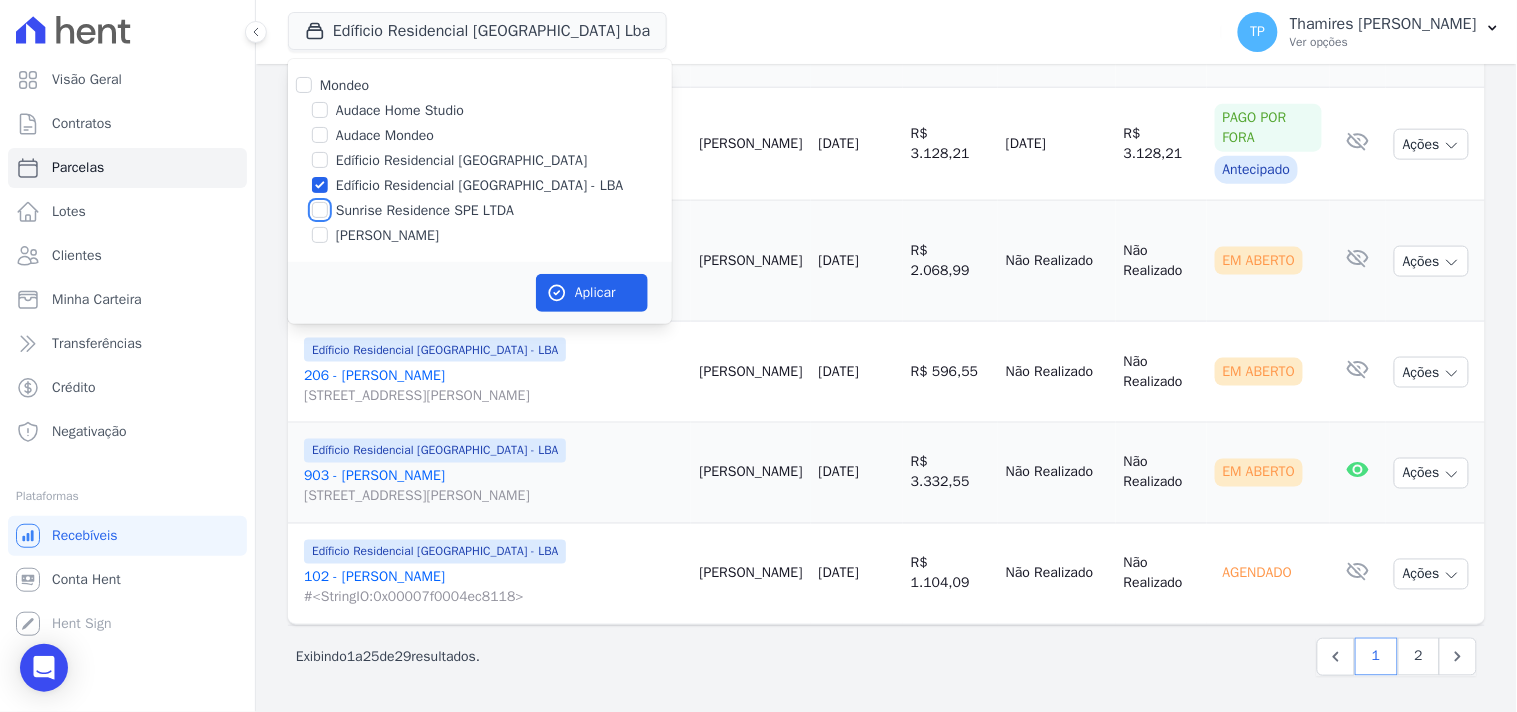 click on "Sunrise Residence SPE LTDA" at bounding box center (320, 210) 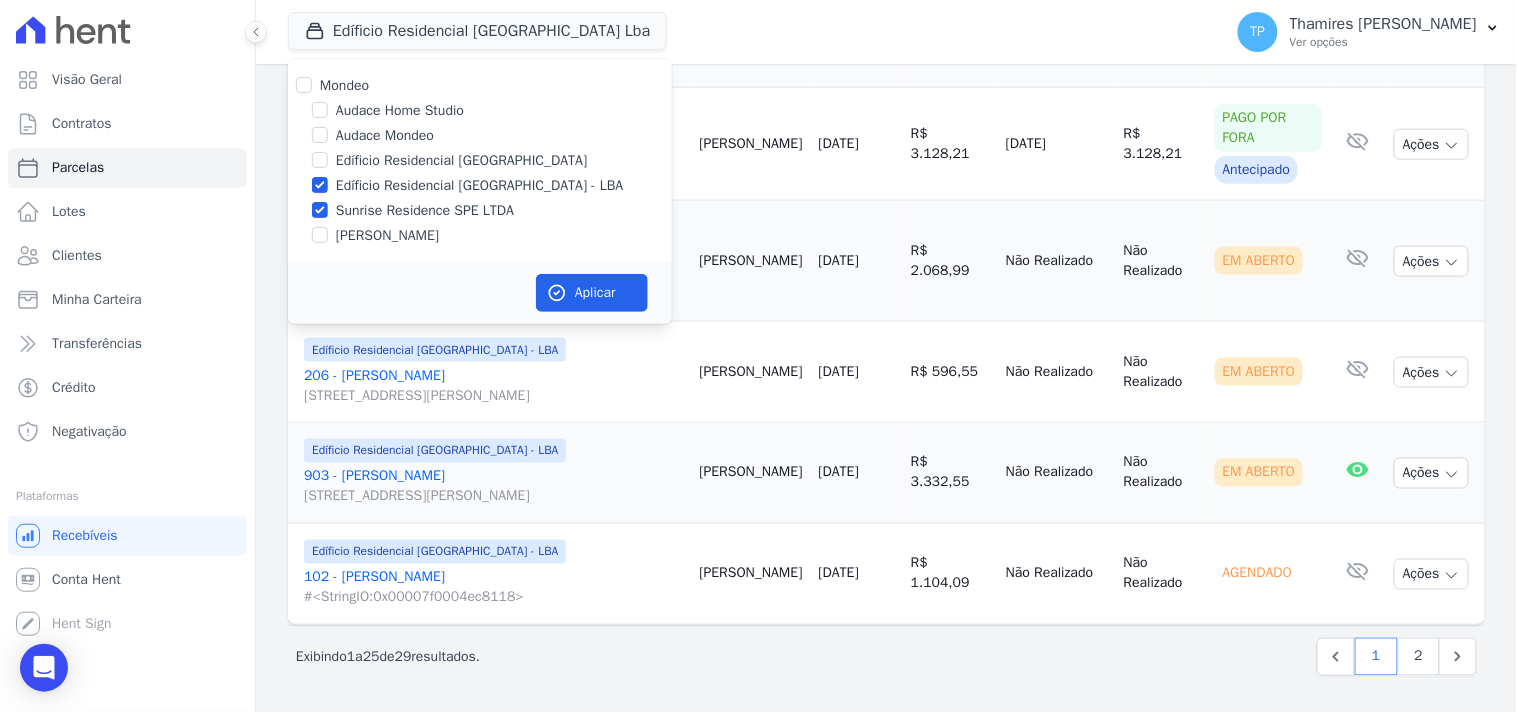 click on "Edíficio Residencial [GEOGRAPHIC_DATA] - LBA" at bounding box center [480, 185] 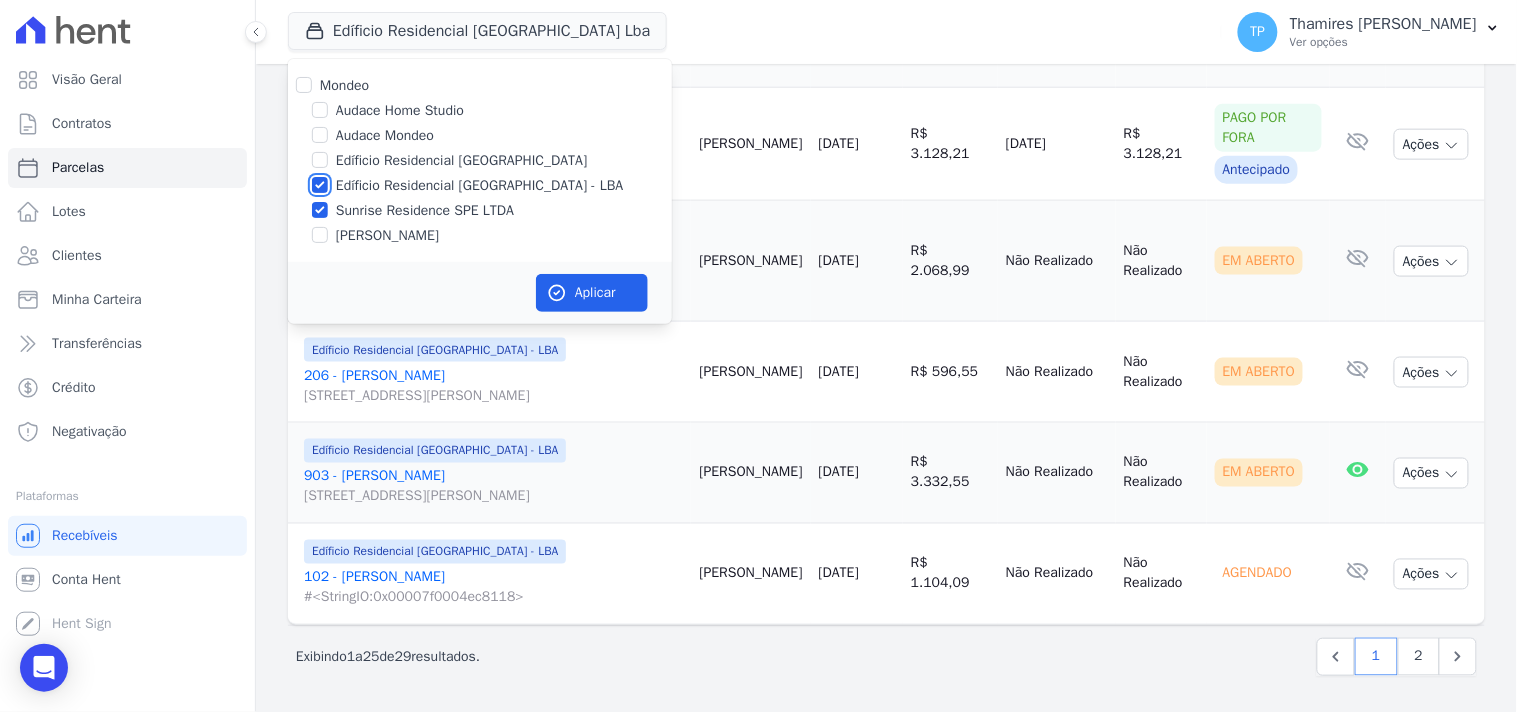 click on "Edíficio Residencial [GEOGRAPHIC_DATA] - LBA" at bounding box center [320, 185] 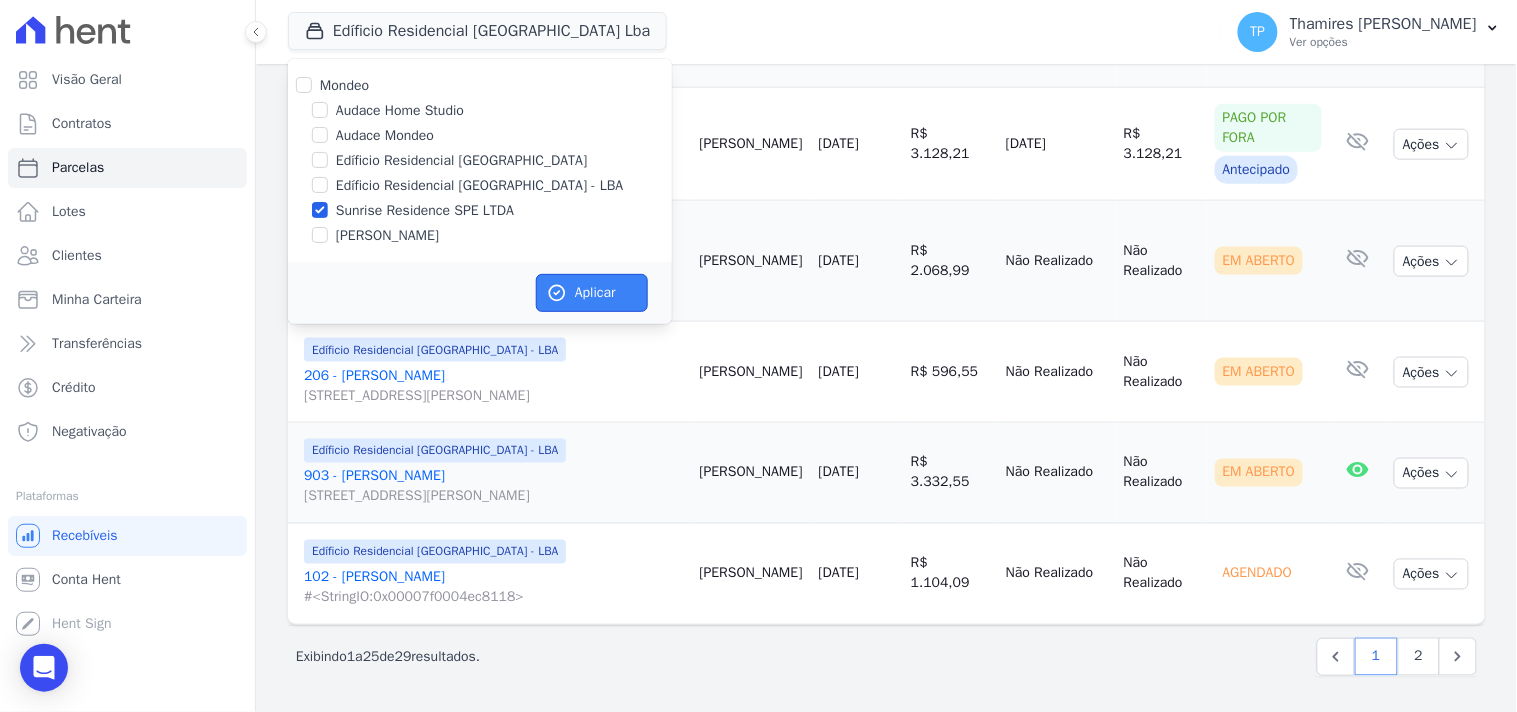 click 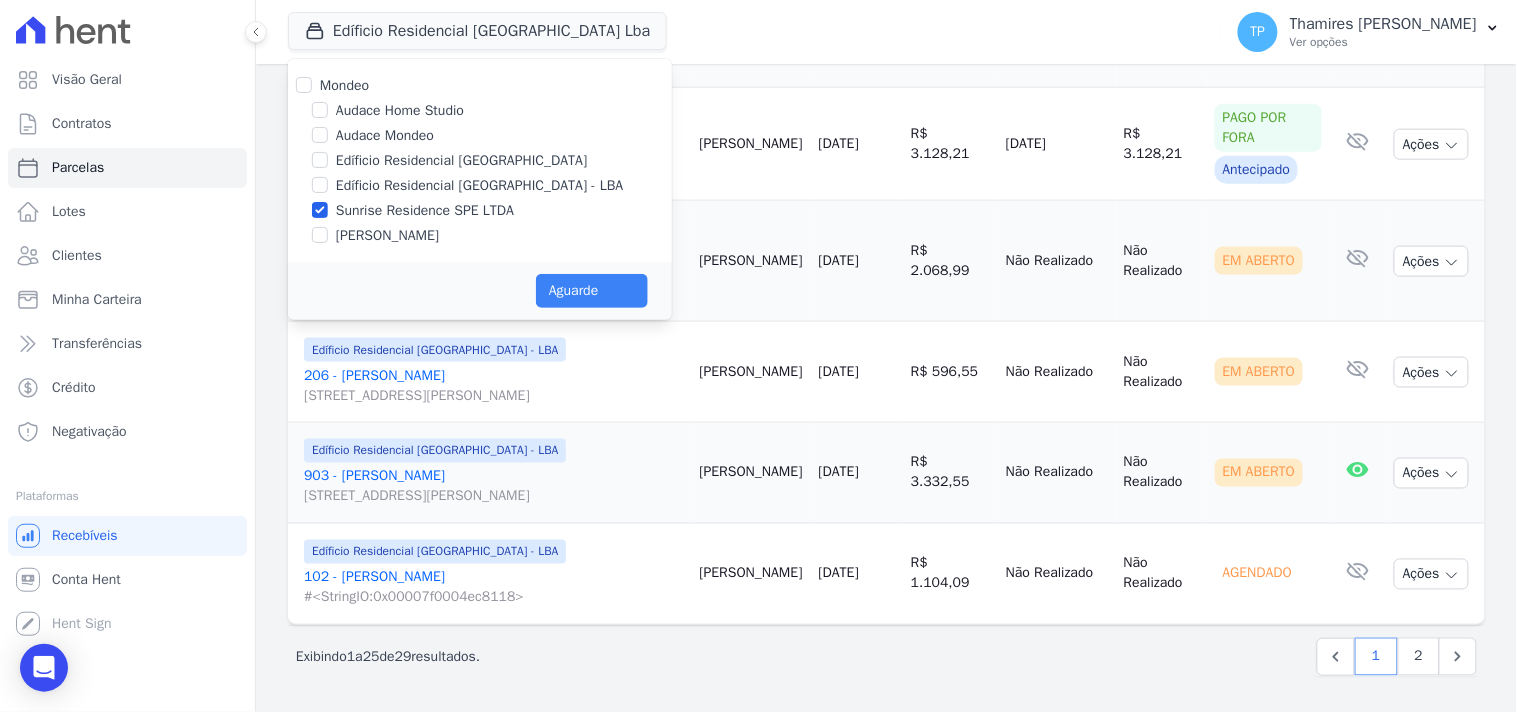 select 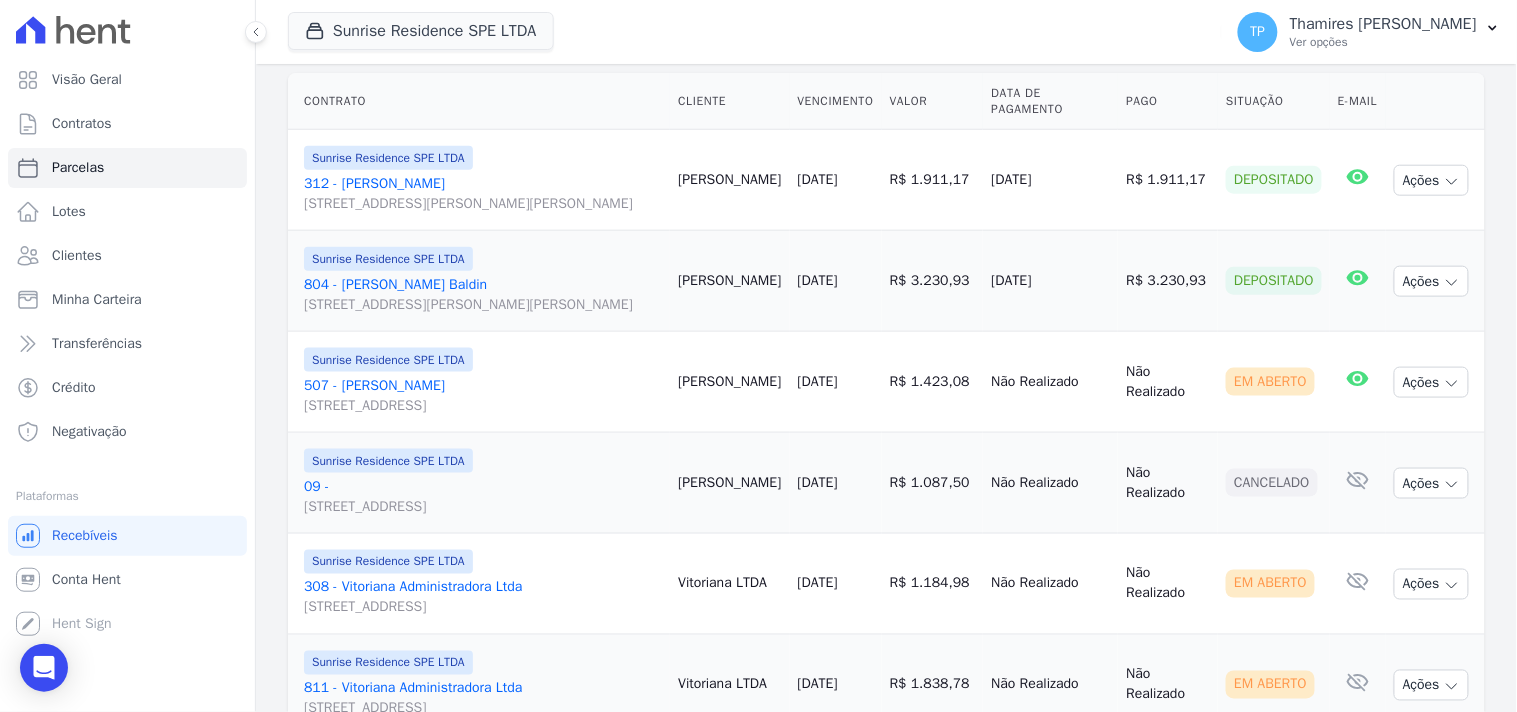 scroll, scrollTop: 444, scrollLeft: 0, axis: vertical 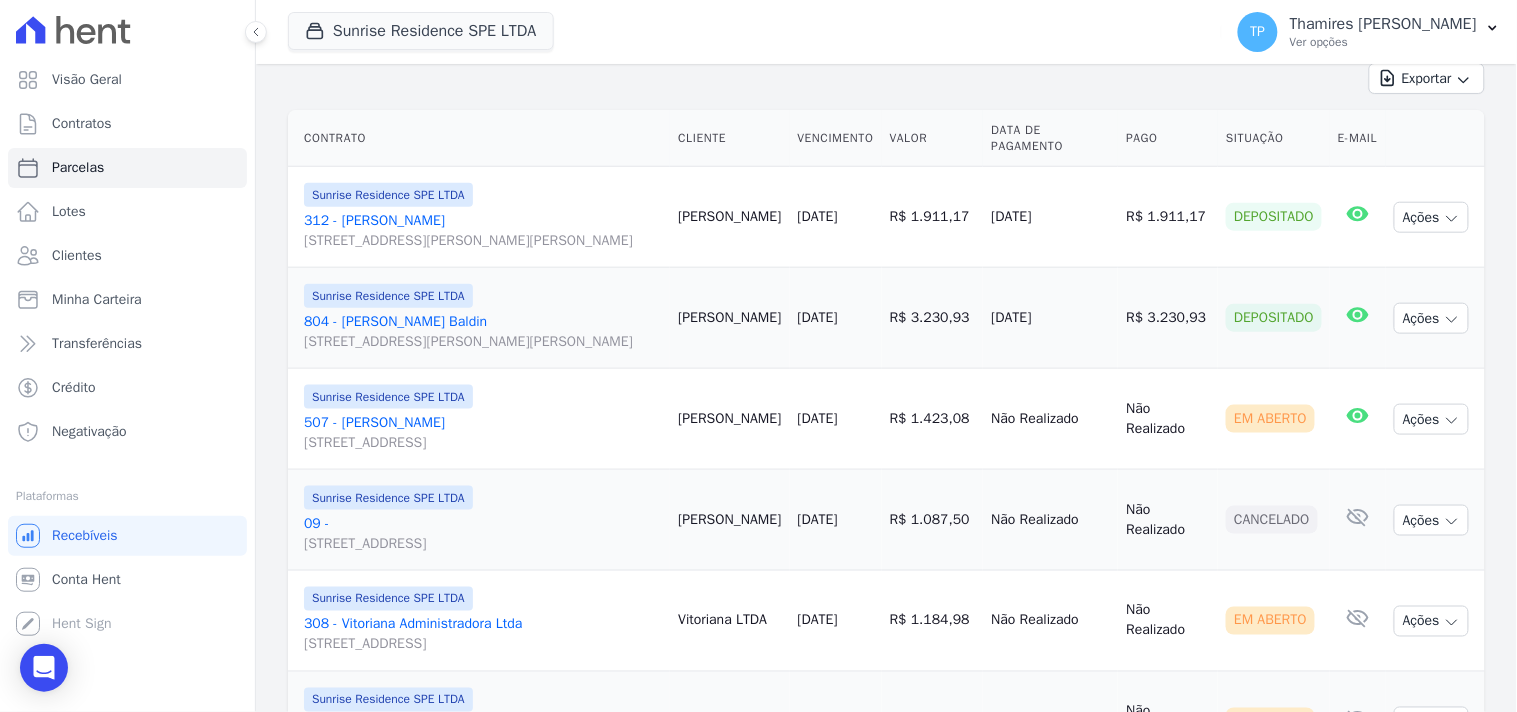 drag, startPoint x: 972, startPoint y: 236, endPoint x: 1043, endPoint y: 232, distance: 71.11259 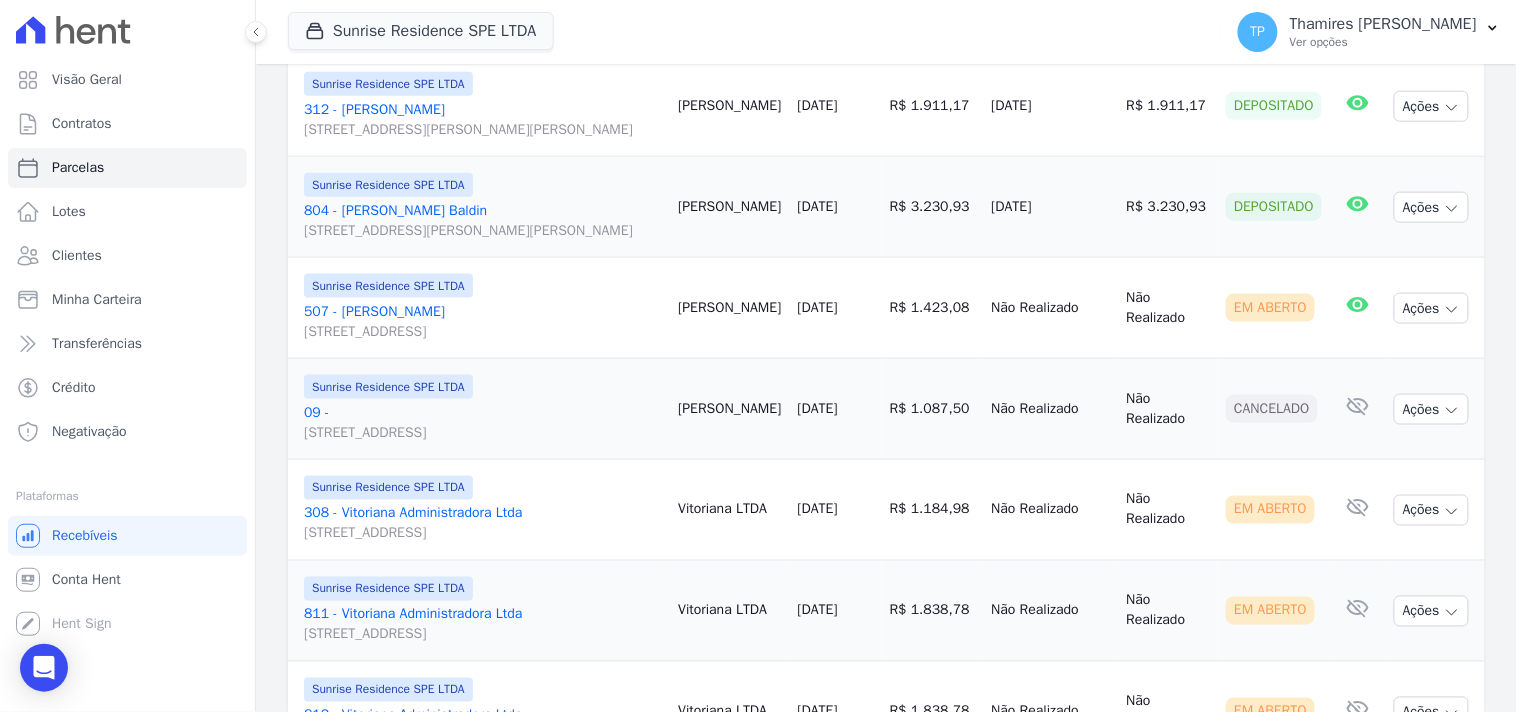 drag, startPoint x: 976, startPoint y: 247, endPoint x: 1052, endPoint y: 241, distance: 76.23647 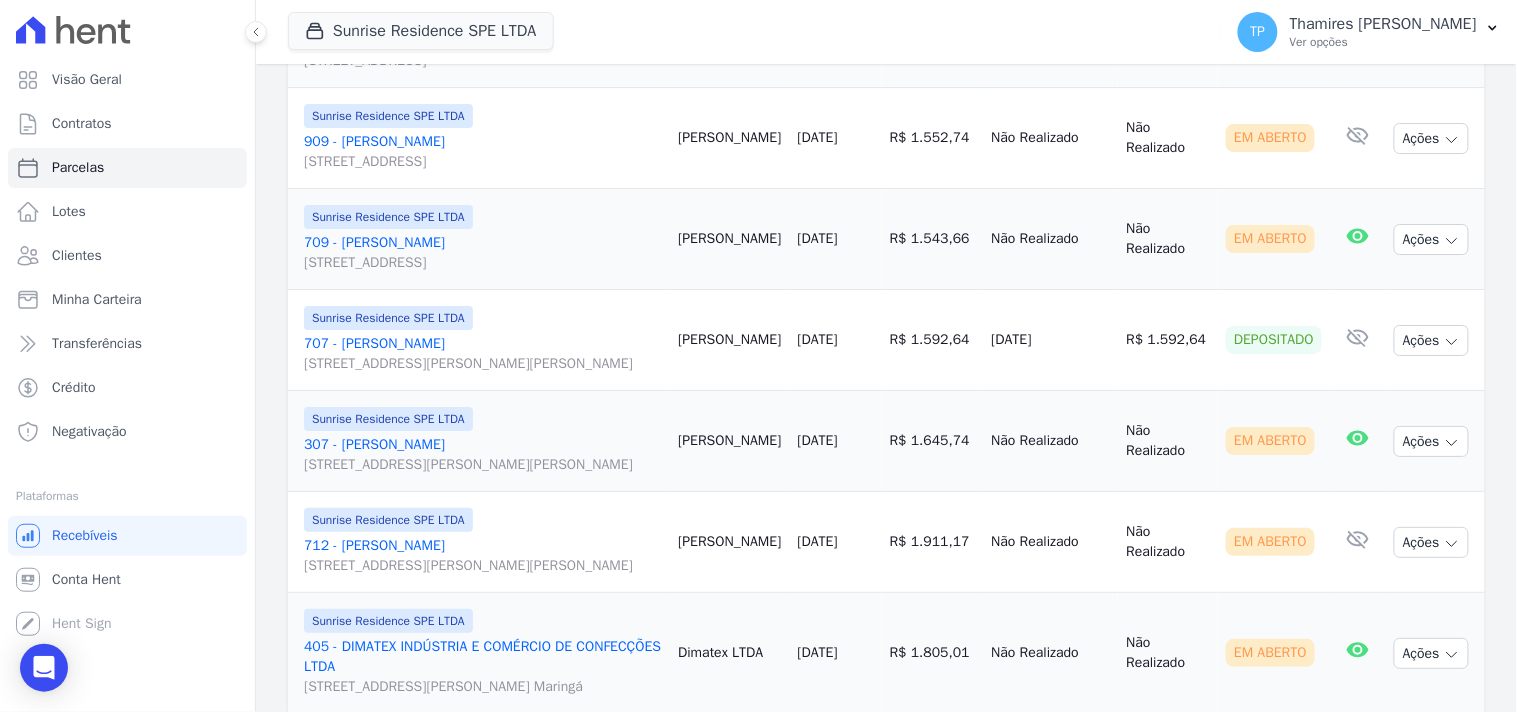 scroll, scrollTop: 1777, scrollLeft: 0, axis: vertical 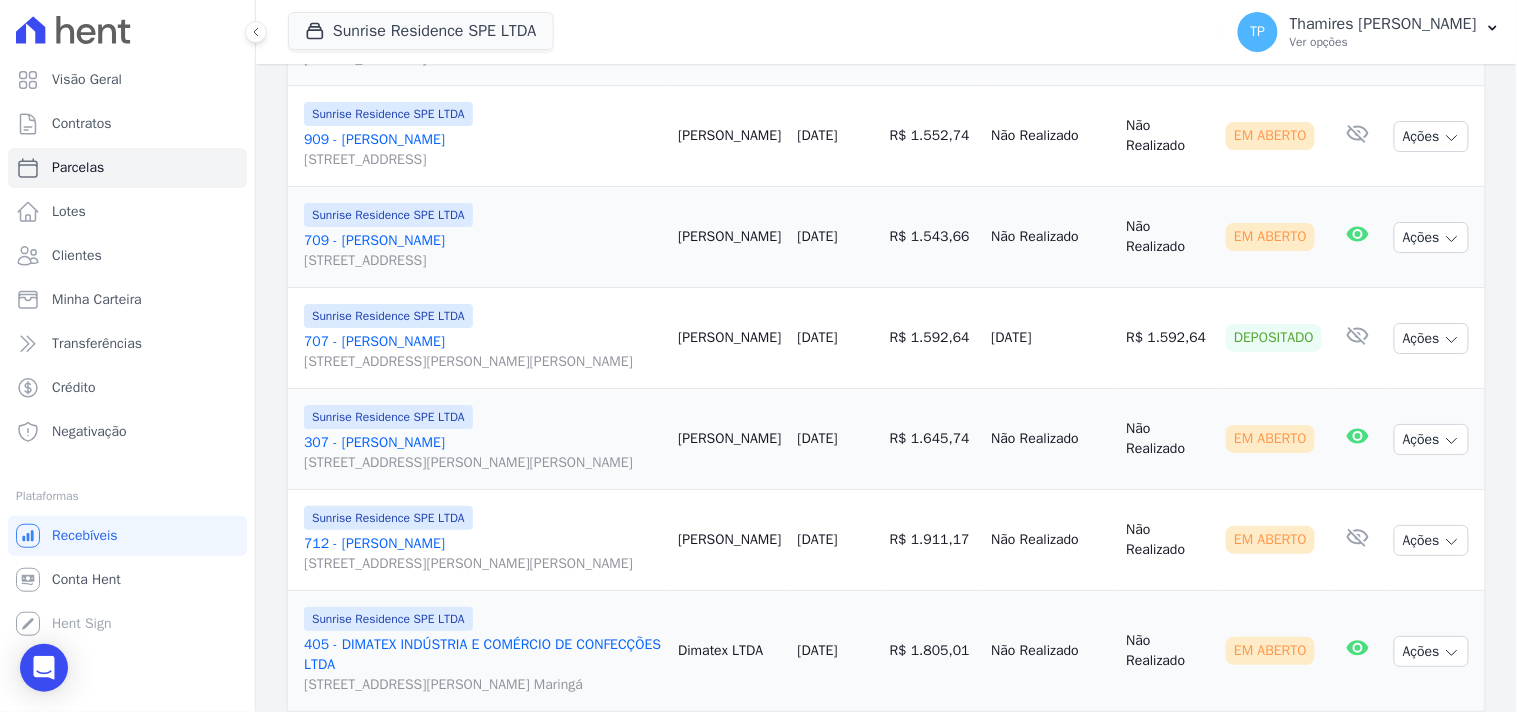 drag, startPoint x: 975, startPoint y: 401, endPoint x: 1061, endPoint y: 388, distance: 86.977005 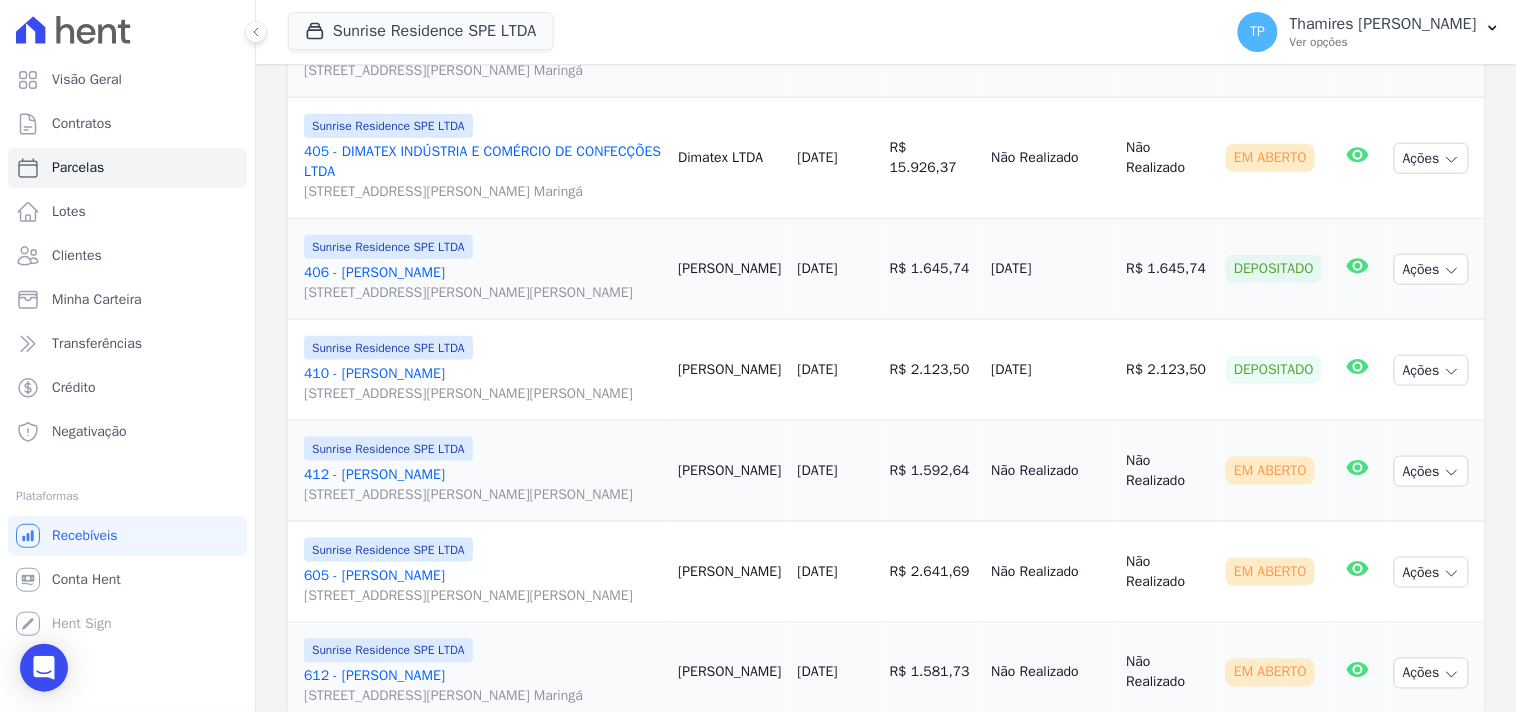 scroll, scrollTop: 2444, scrollLeft: 0, axis: vertical 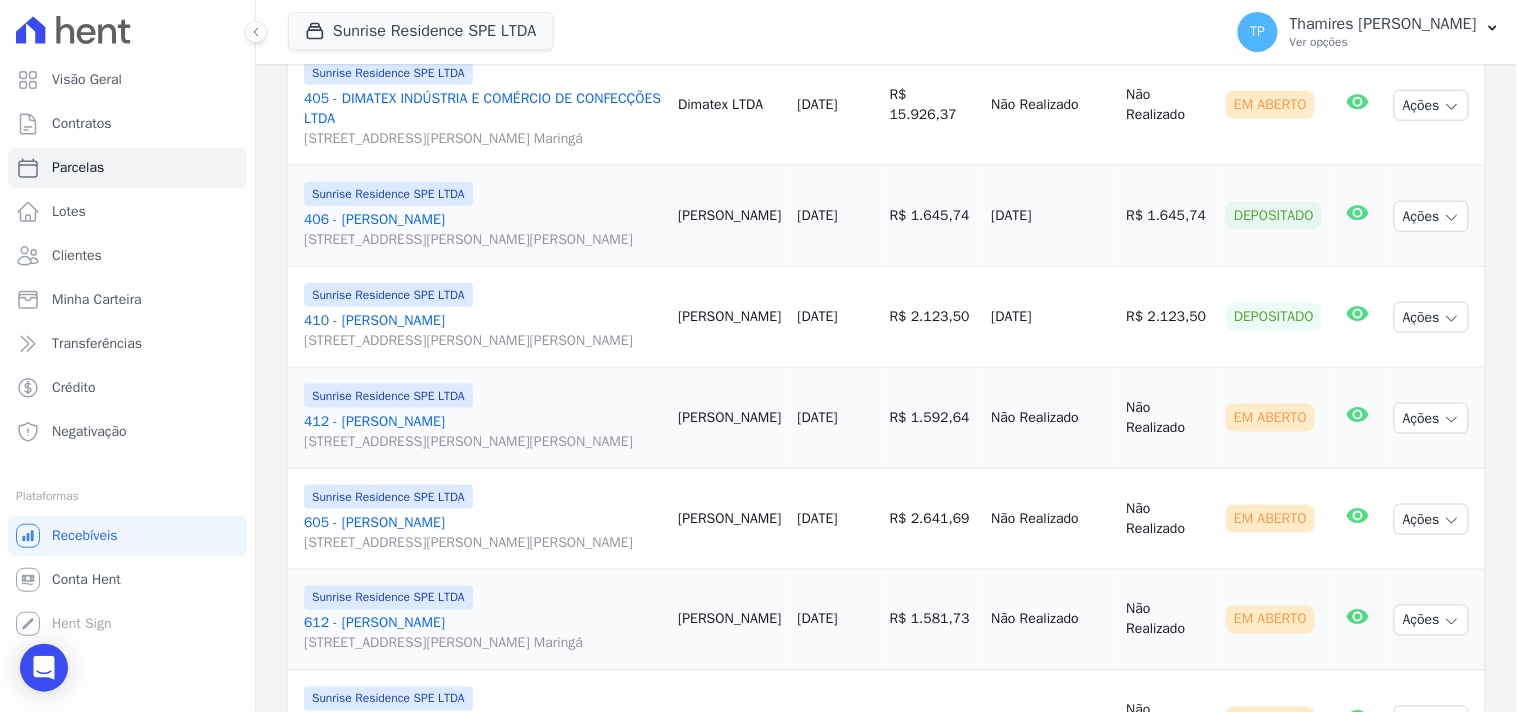 drag, startPoint x: 973, startPoint y: 376, endPoint x: 1065, endPoint y: 367, distance: 92.43917 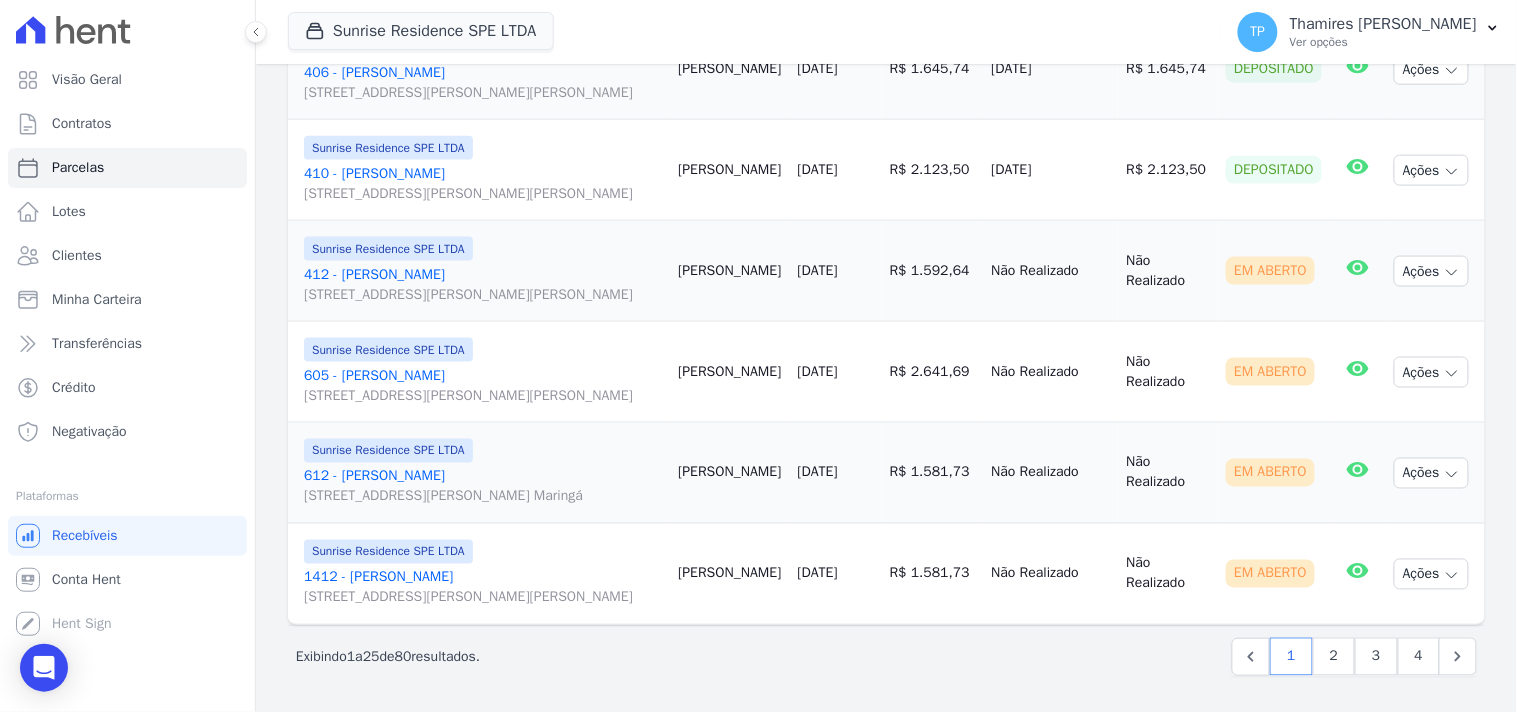 scroll, scrollTop: 2853, scrollLeft: 0, axis: vertical 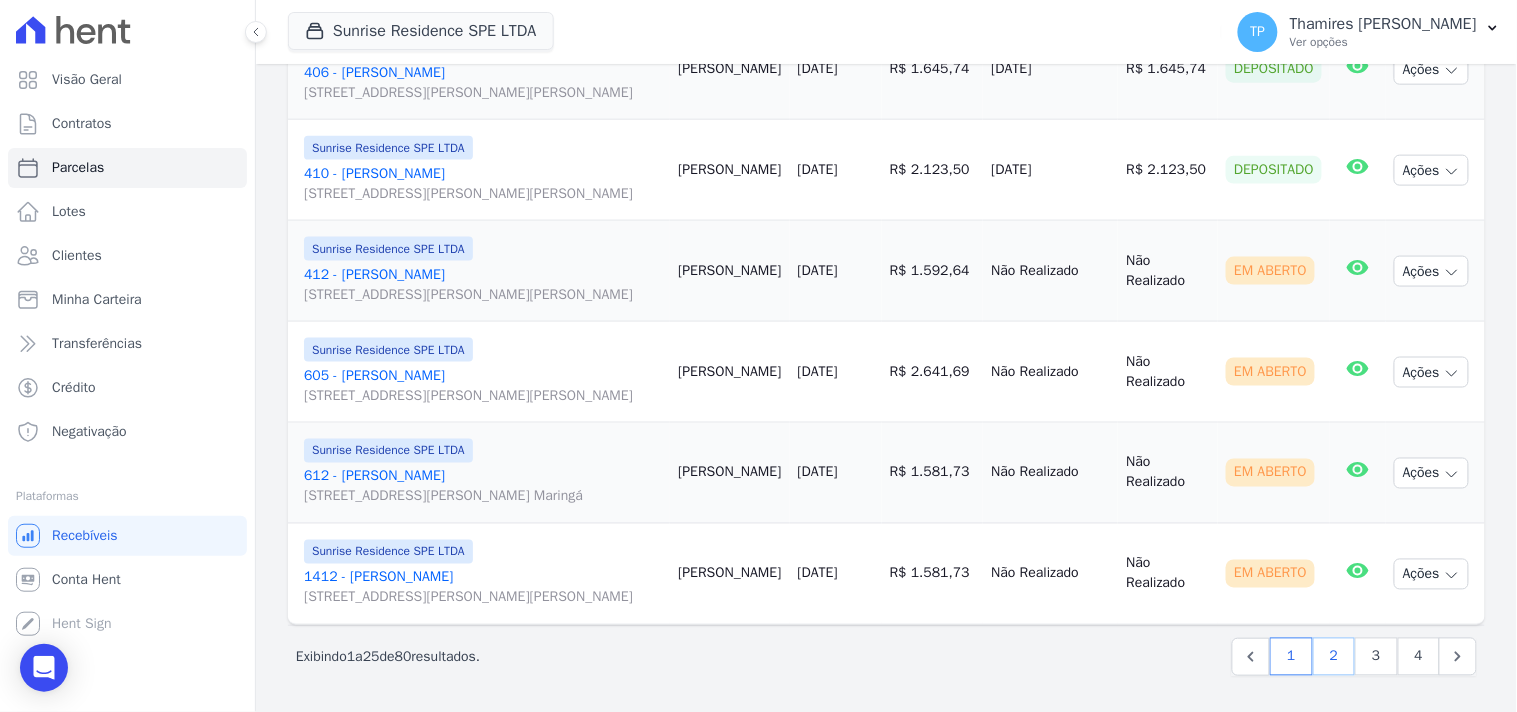 click on "2" at bounding box center [1334, 657] 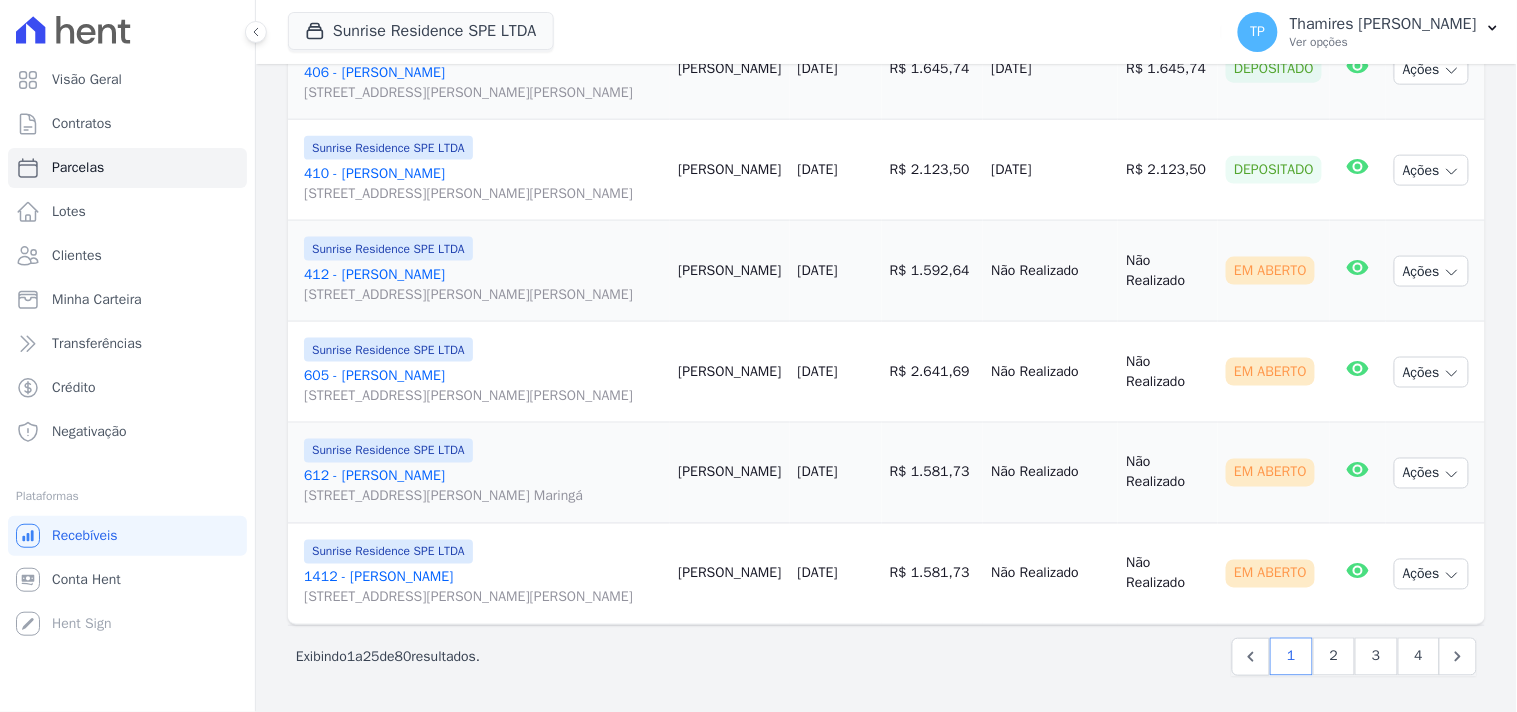 select 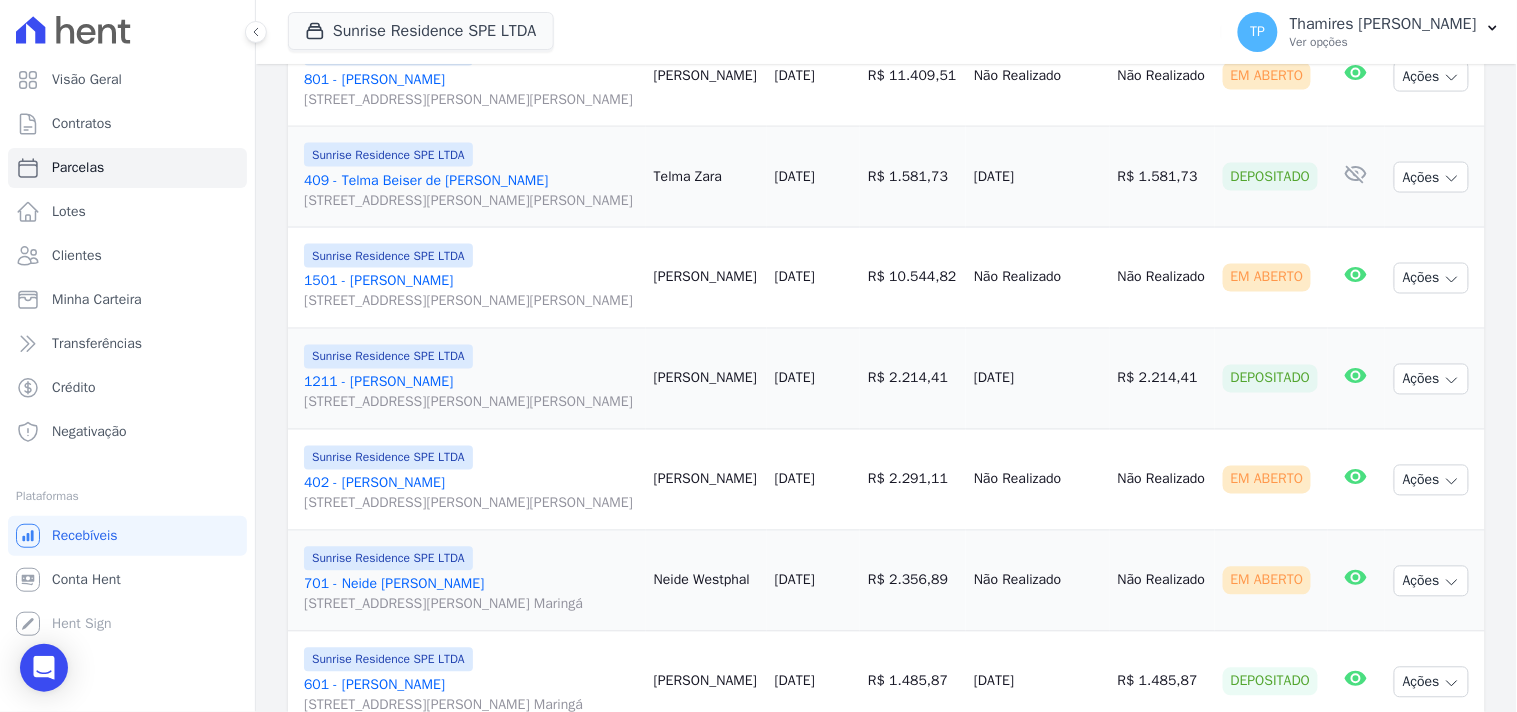 scroll, scrollTop: 777, scrollLeft: 0, axis: vertical 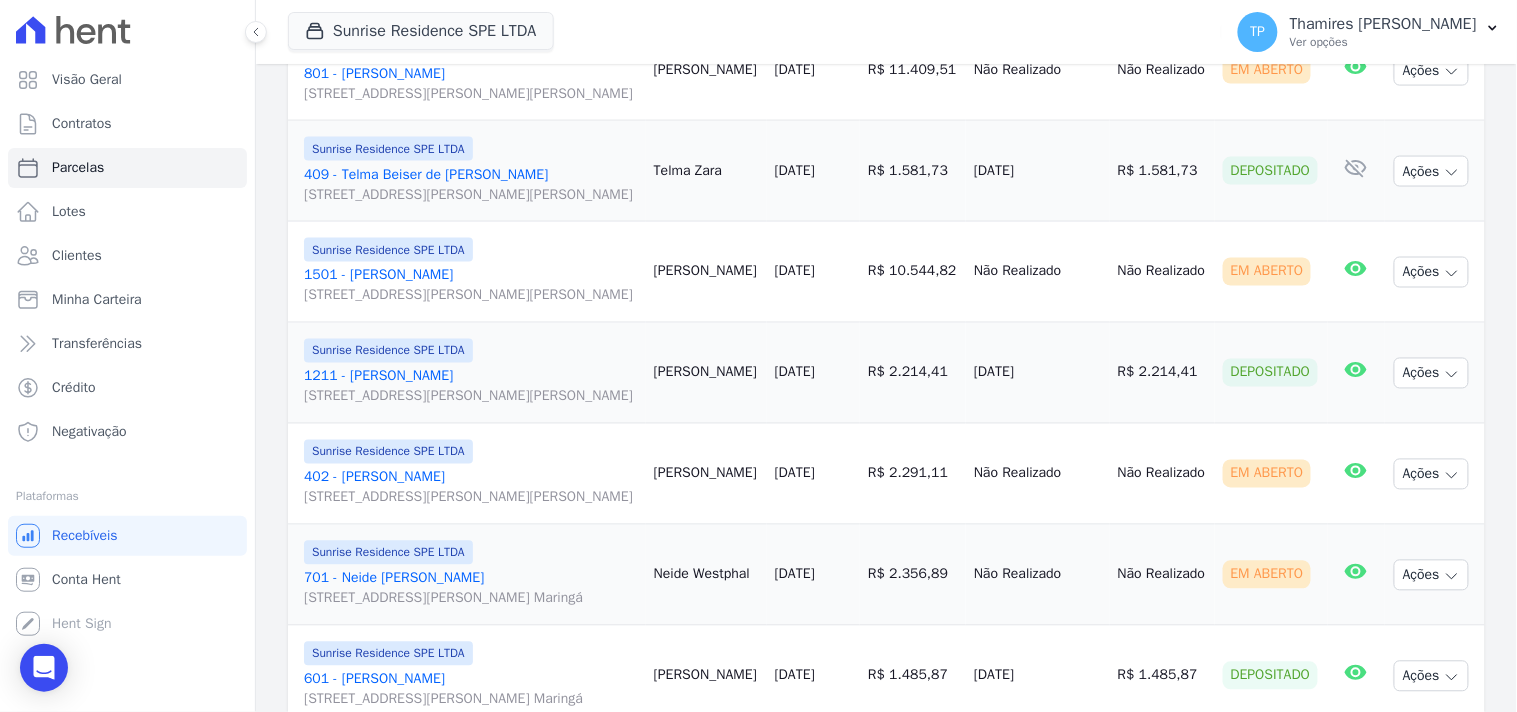 drag, startPoint x: 962, startPoint y: 265, endPoint x: 1067, endPoint y: 260, distance: 105.11898 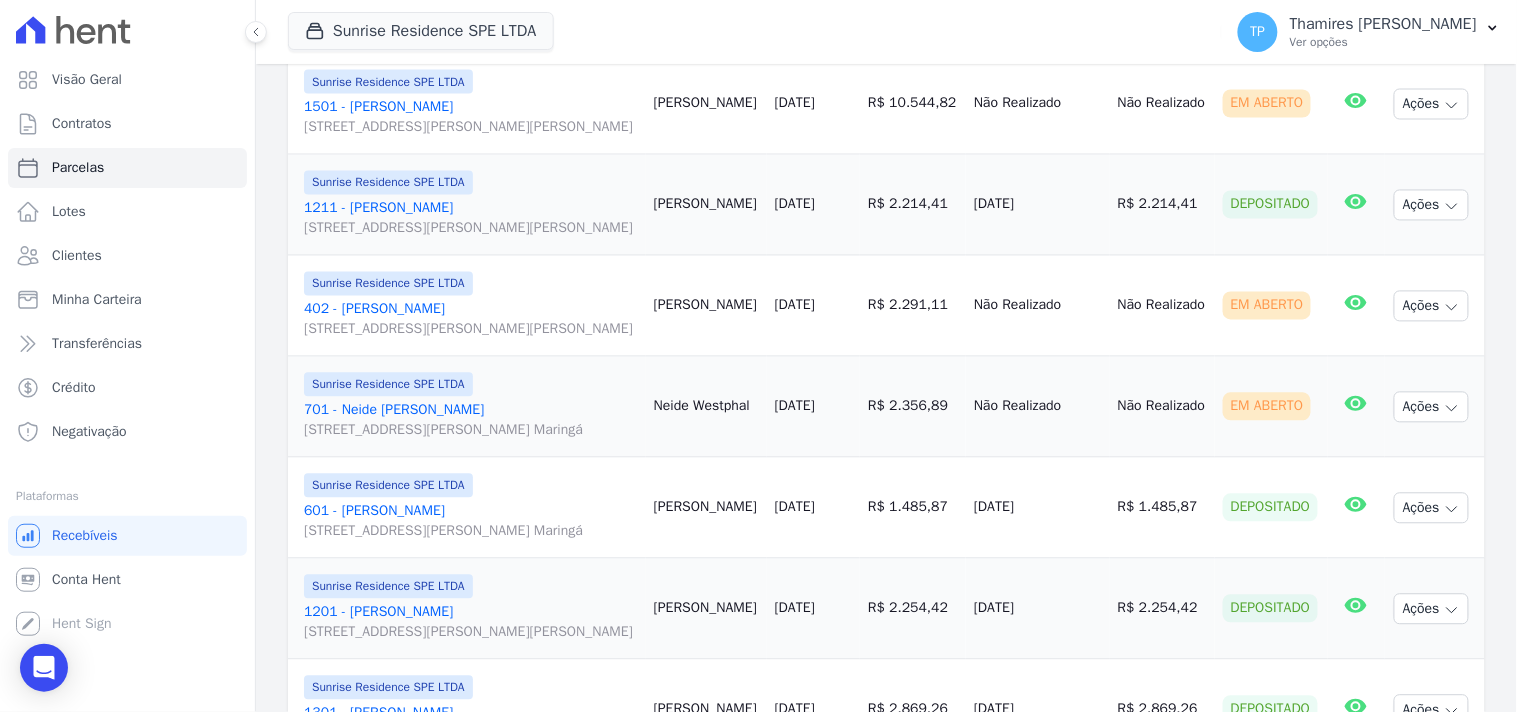 scroll, scrollTop: 1000, scrollLeft: 0, axis: vertical 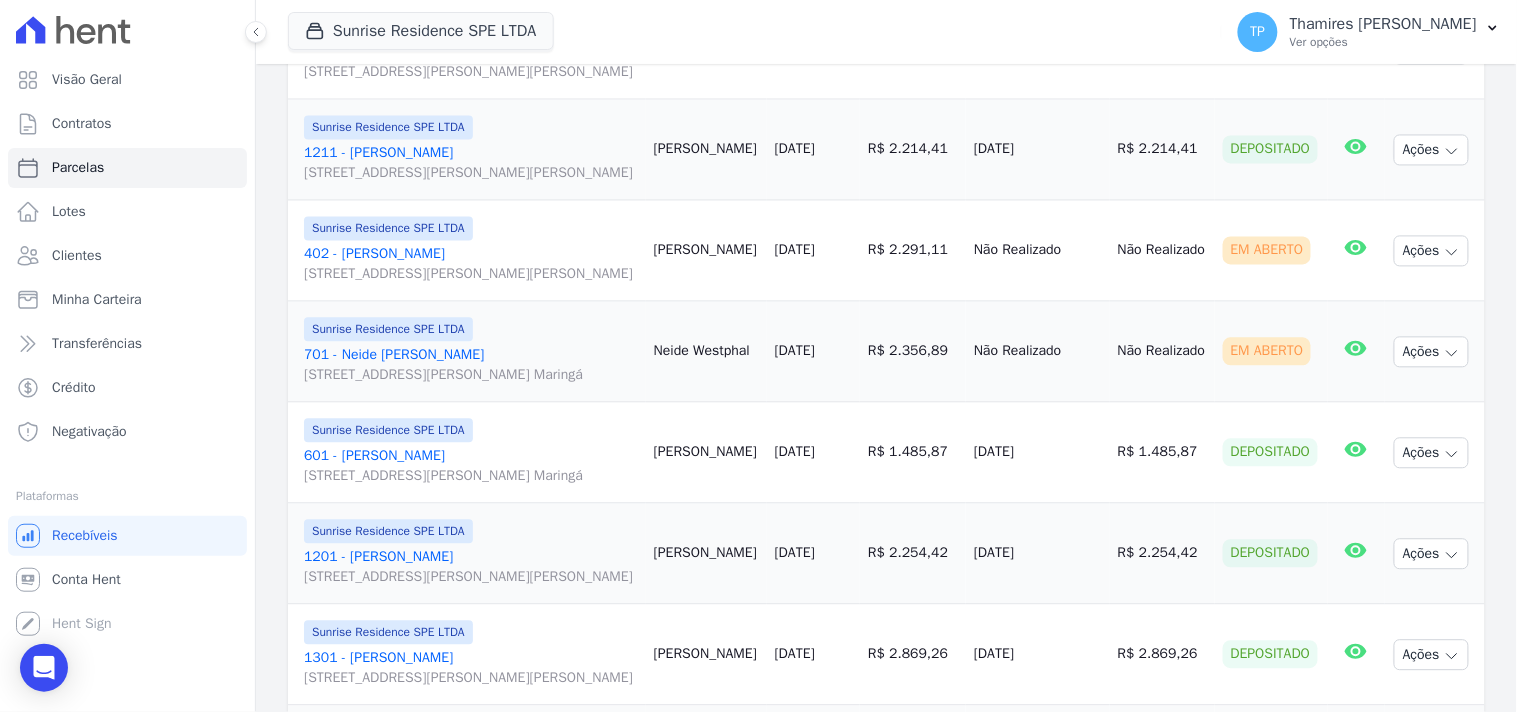 drag, startPoint x: 963, startPoint y: 294, endPoint x: 1061, endPoint y: 291, distance: 98.045906 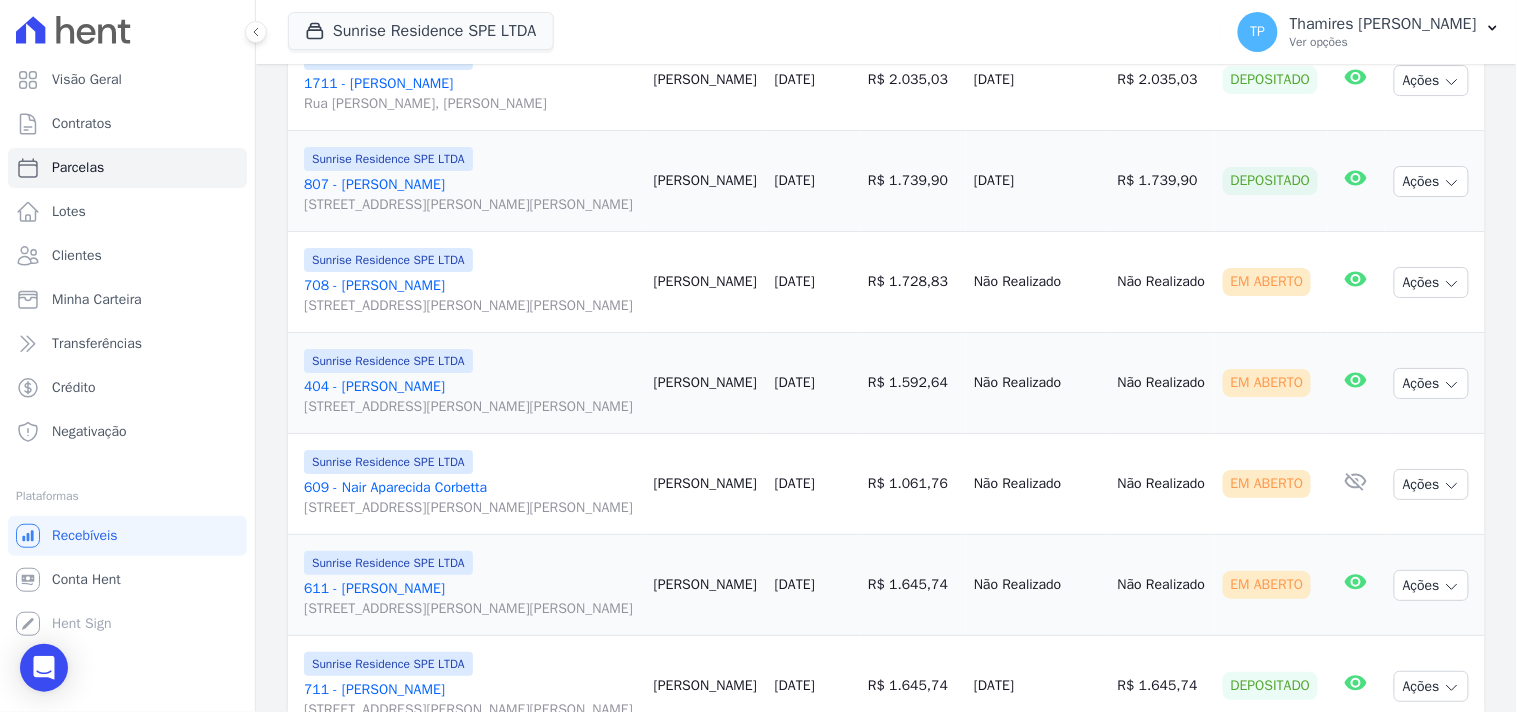 scroll, scrollTop: 1888, scrollLeft: 0, axis: vertical 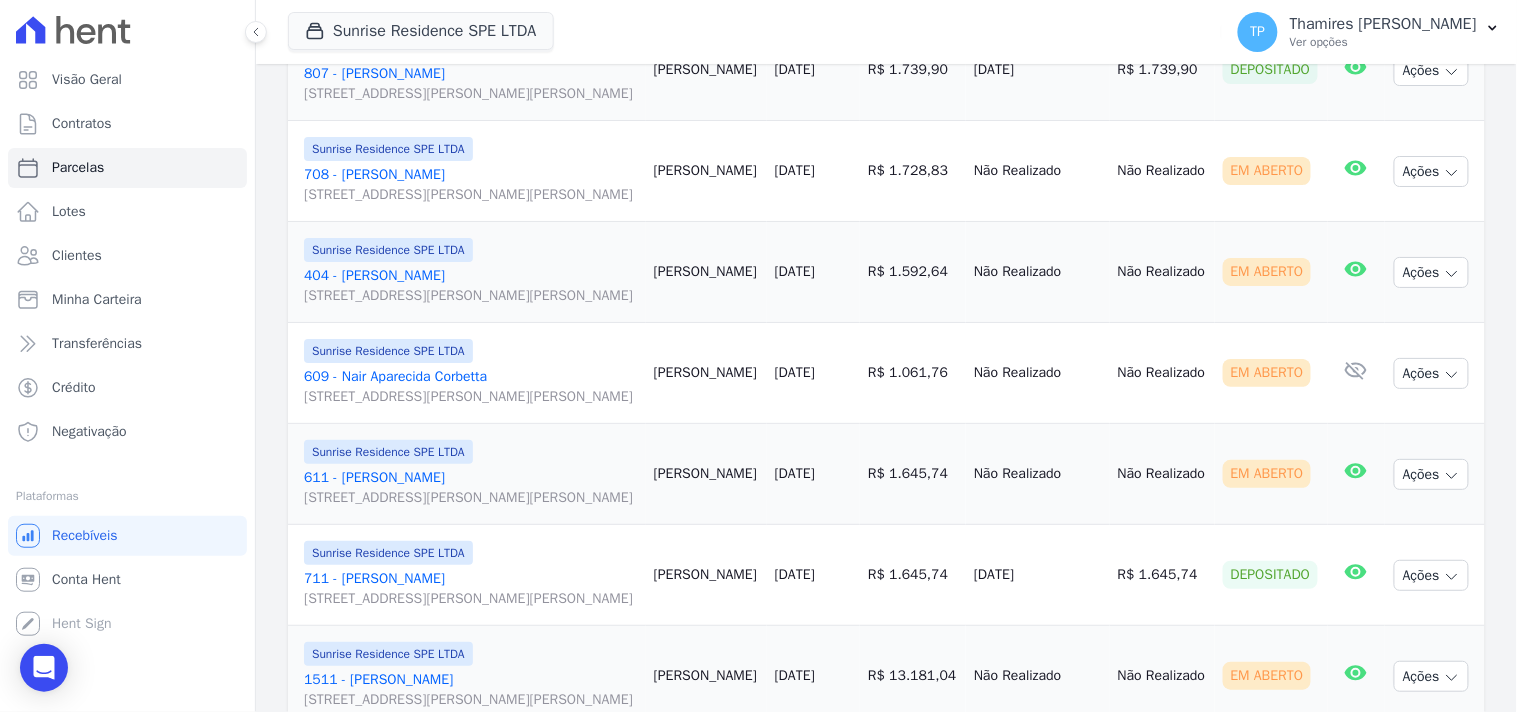 drag, startPoint x: 974, startPoint y: 240, endPoint x: 996, endPoint y: 75, distance: 166.4602 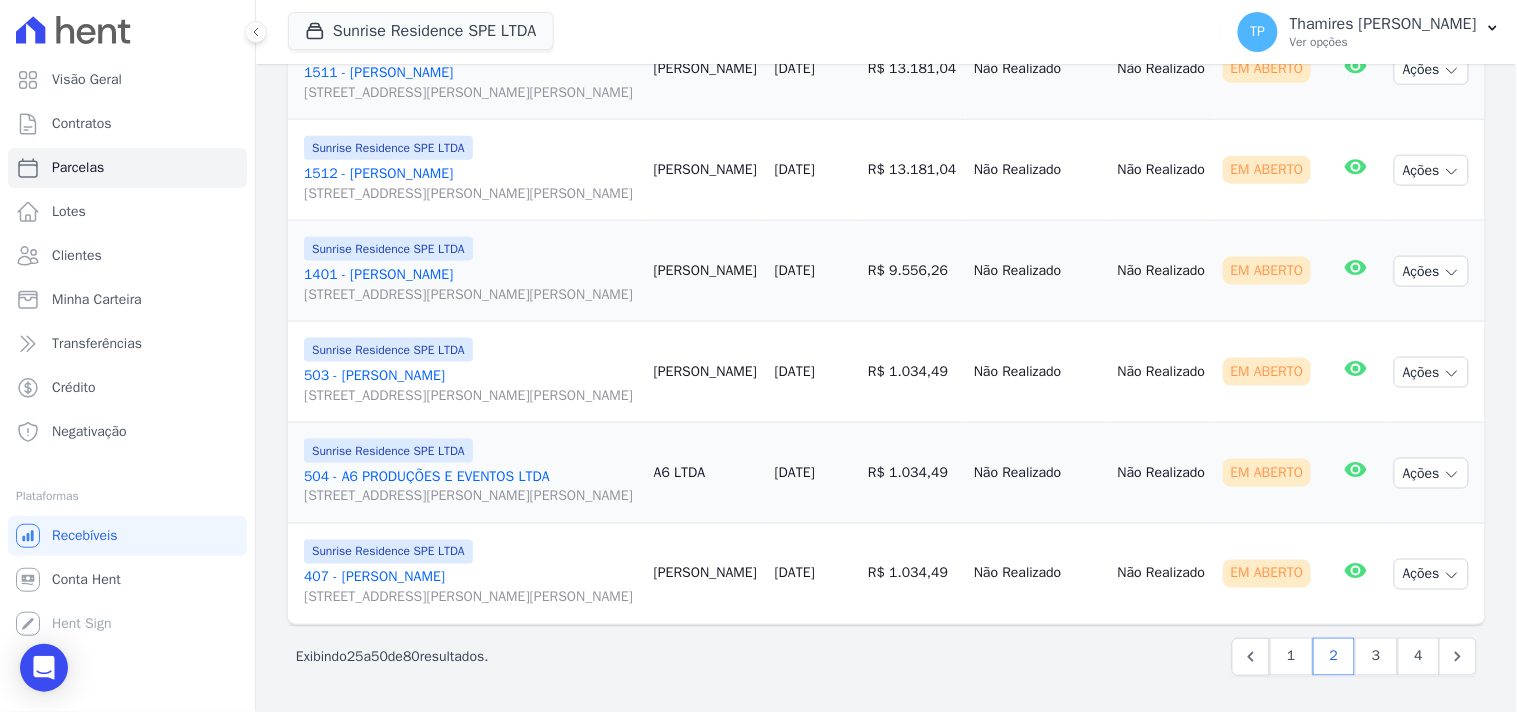 scroll, scrollTop: 3013, scrollLeft: 0, axis: vertical 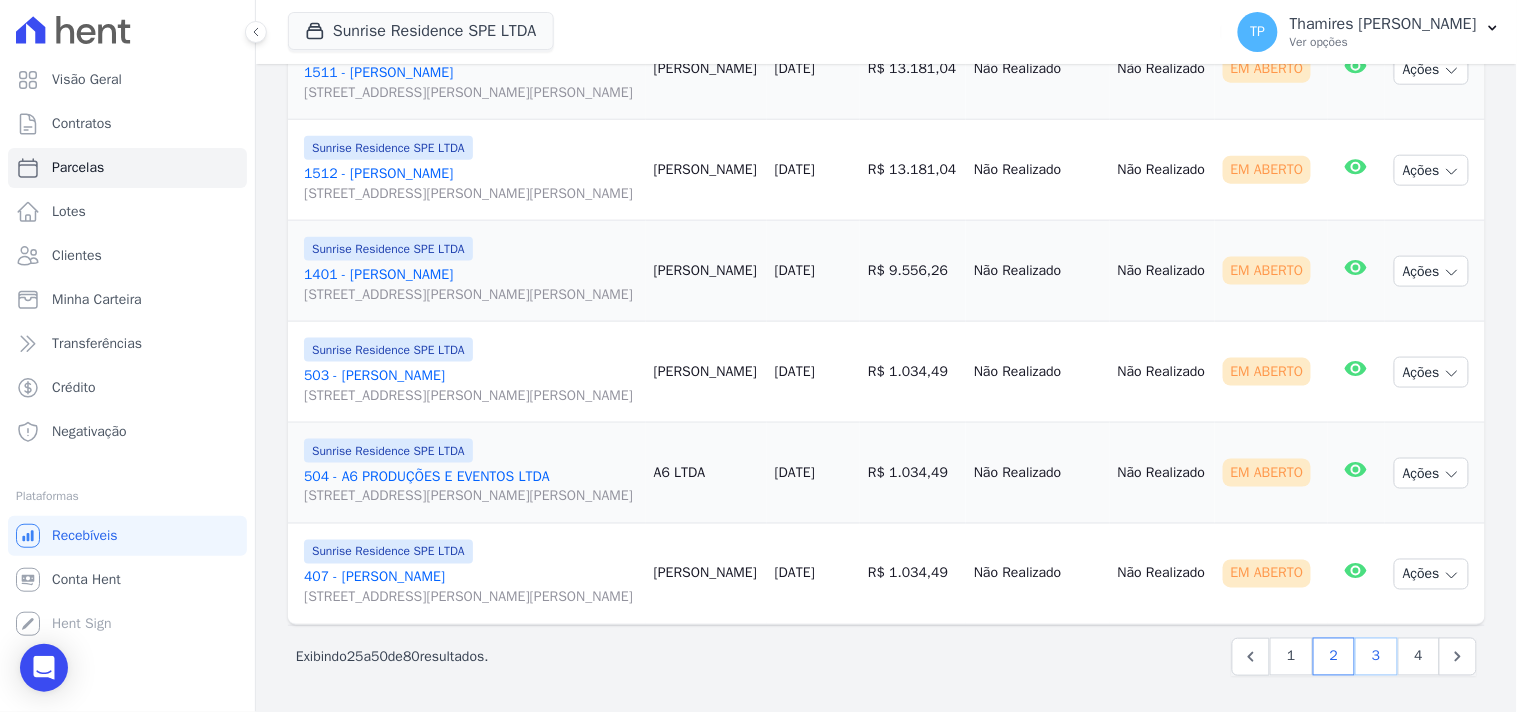 click on "3" at bounding box center [1376, 657] 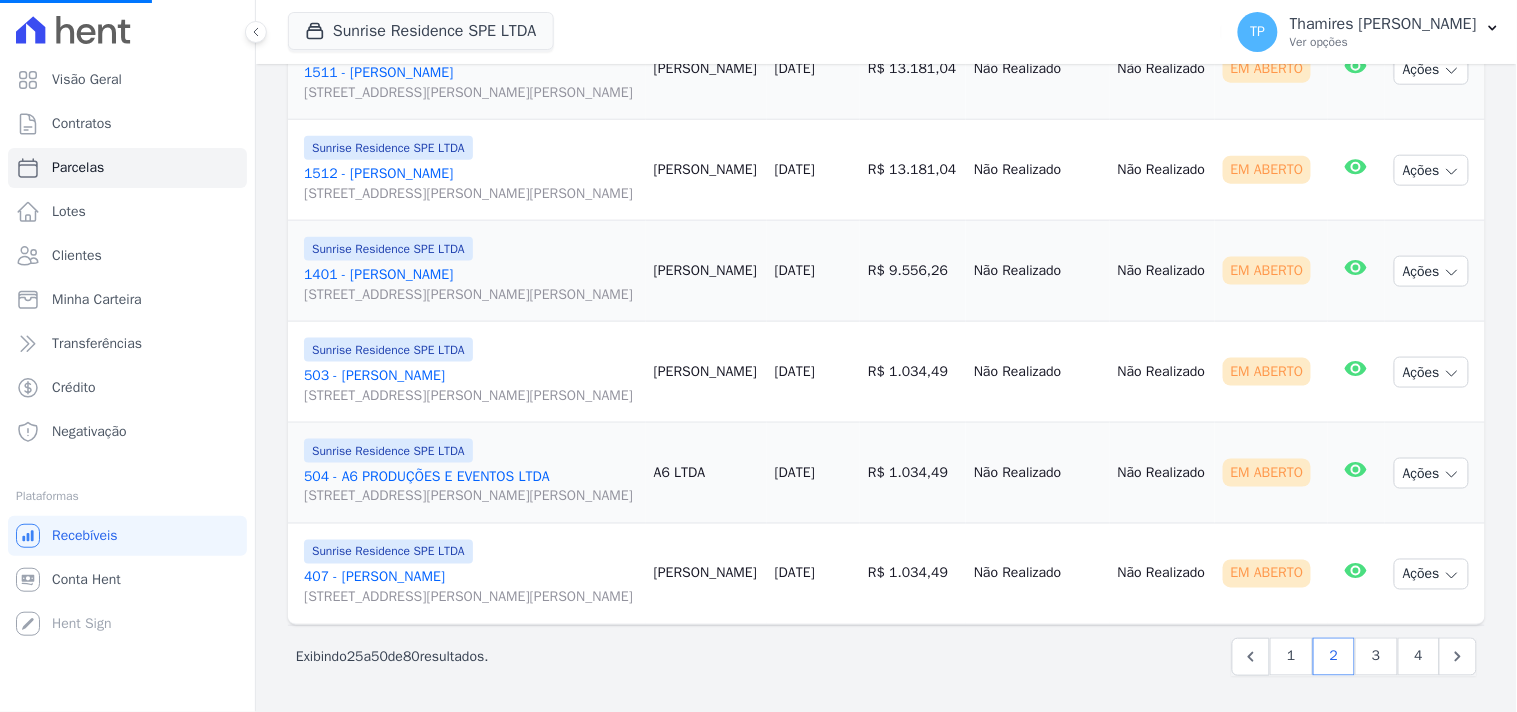 select 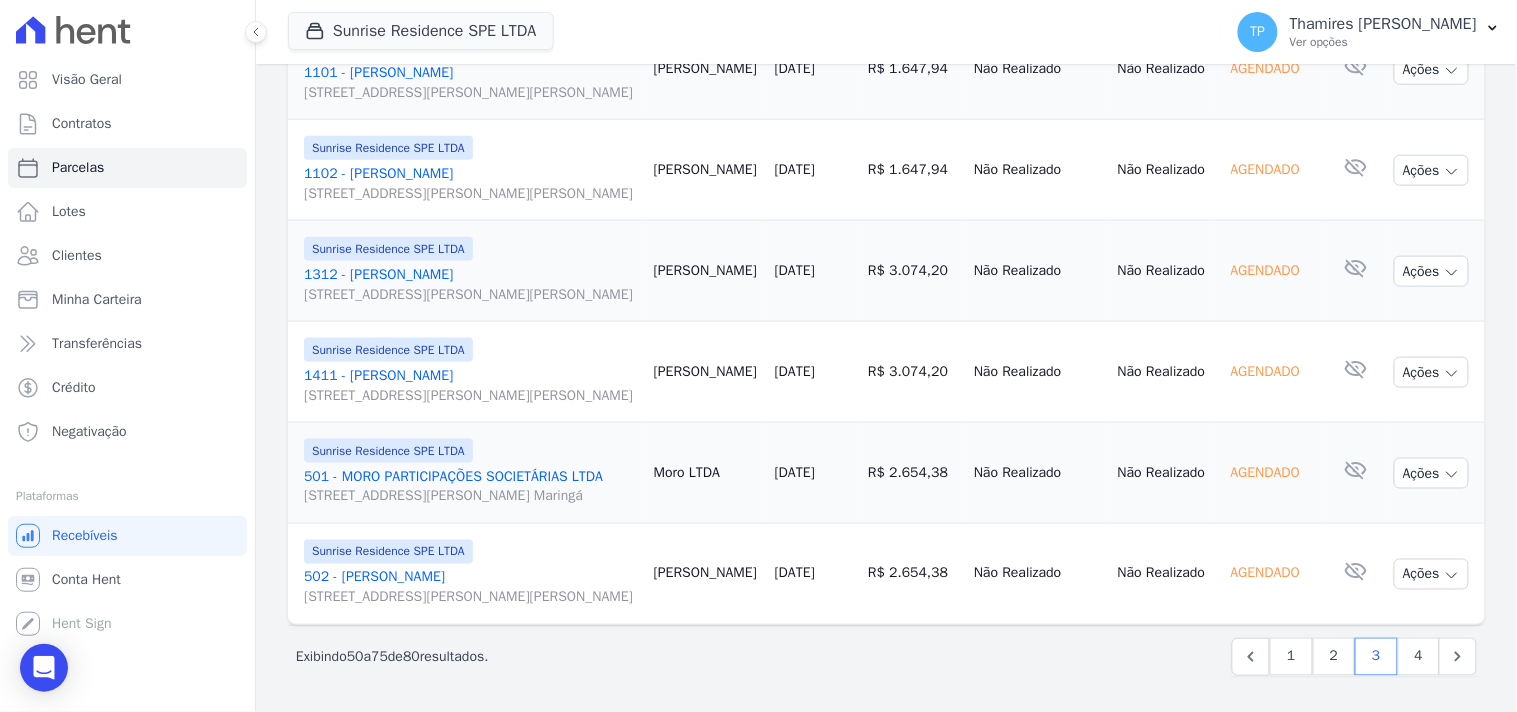 scroll, scrollTop: 3013, scrollLeft: 0, axis: vertical 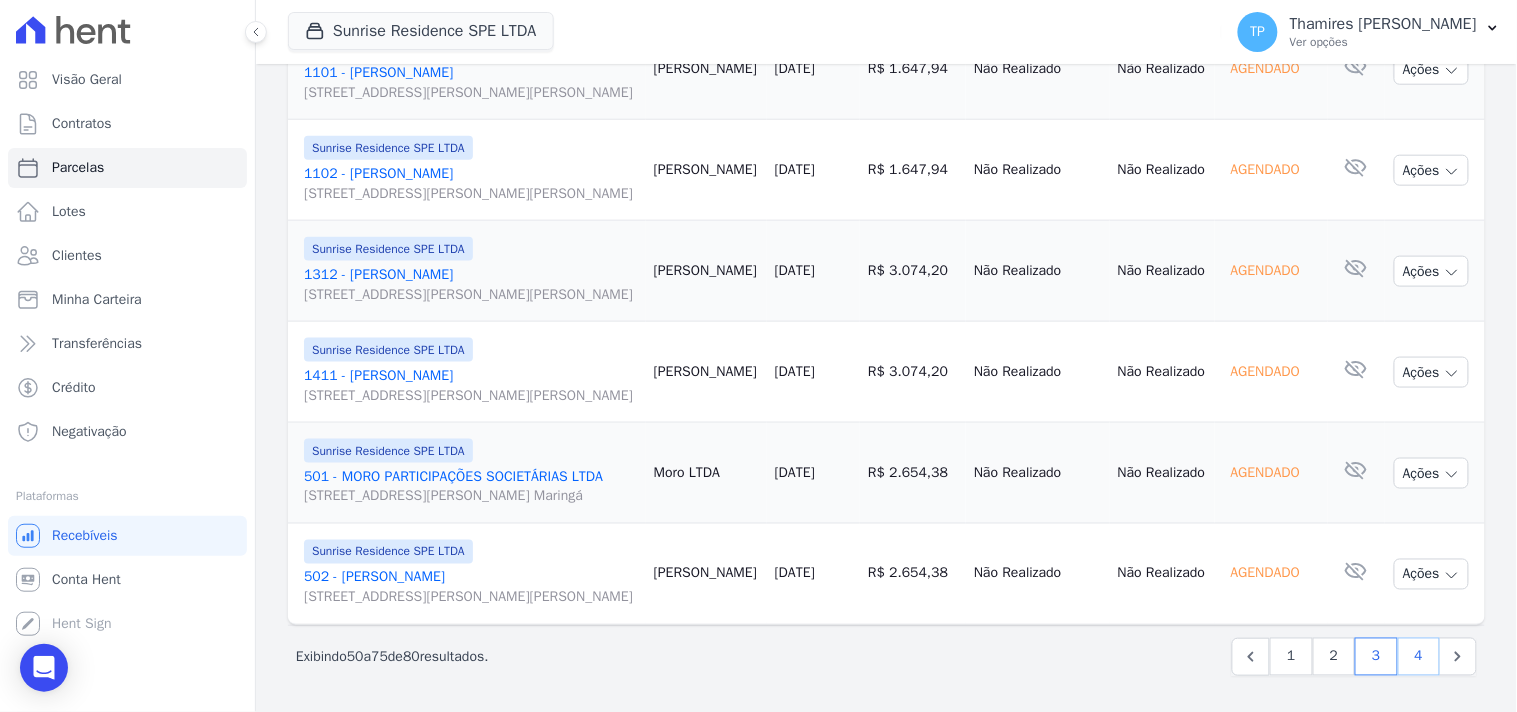 click on "4" at bounding box center (1419, 657) 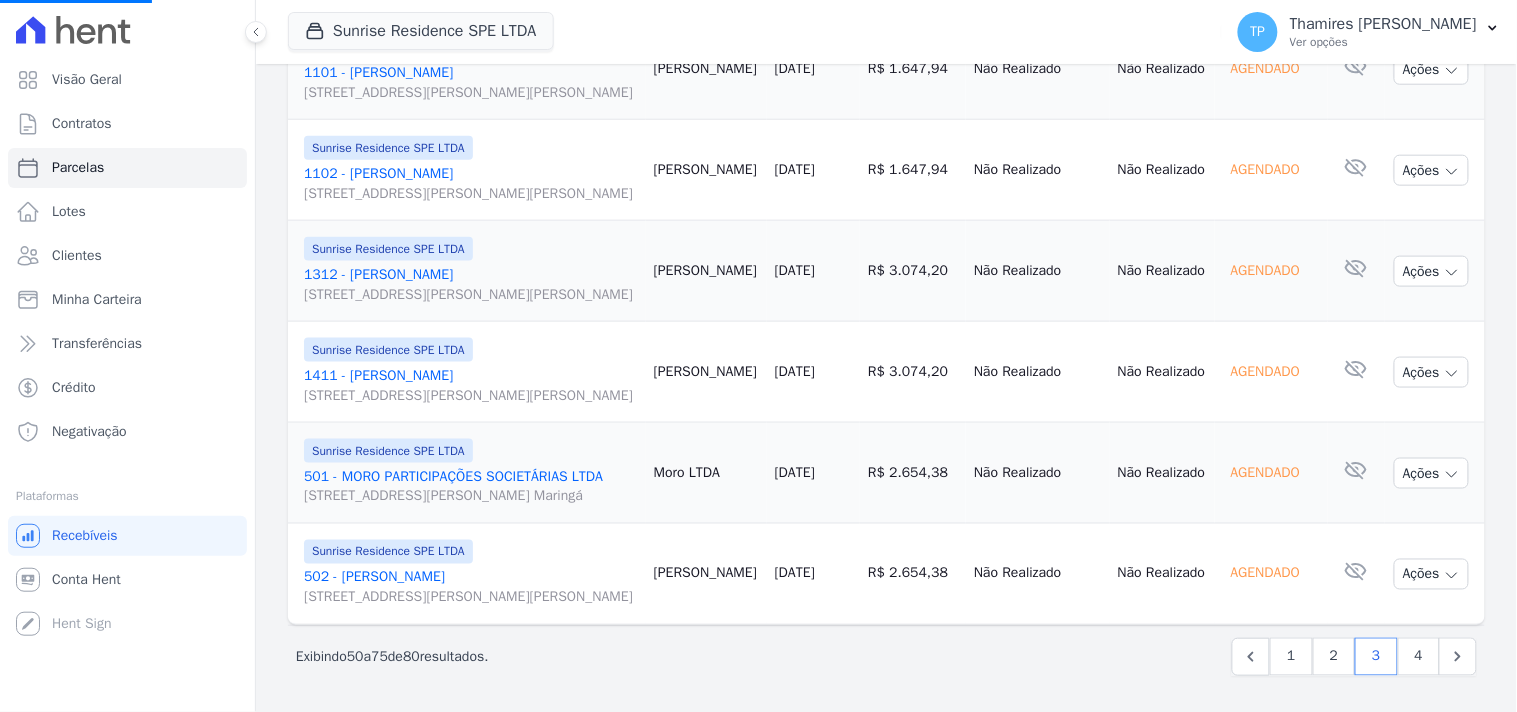 select 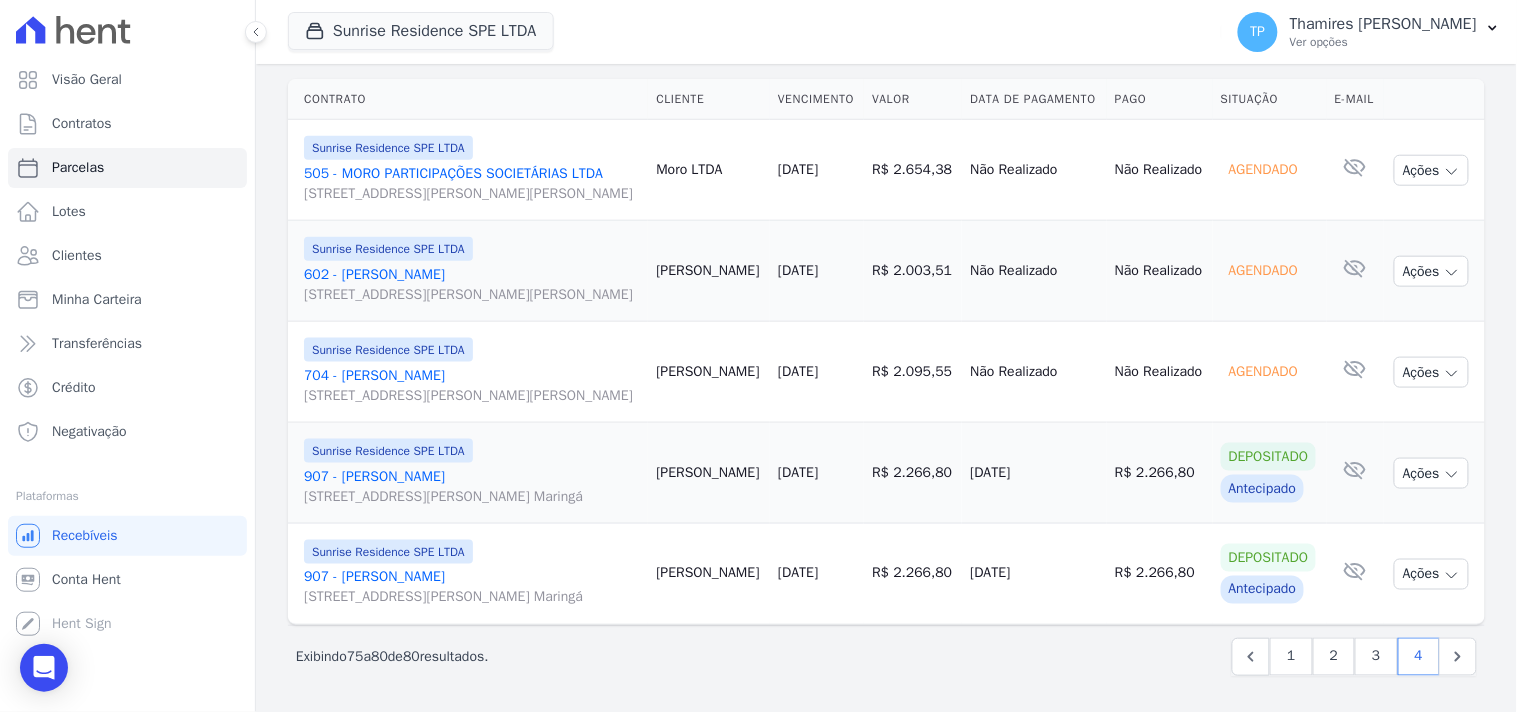 scroll, scrollTop: 592, scrollLeft: 0, axis: vertical 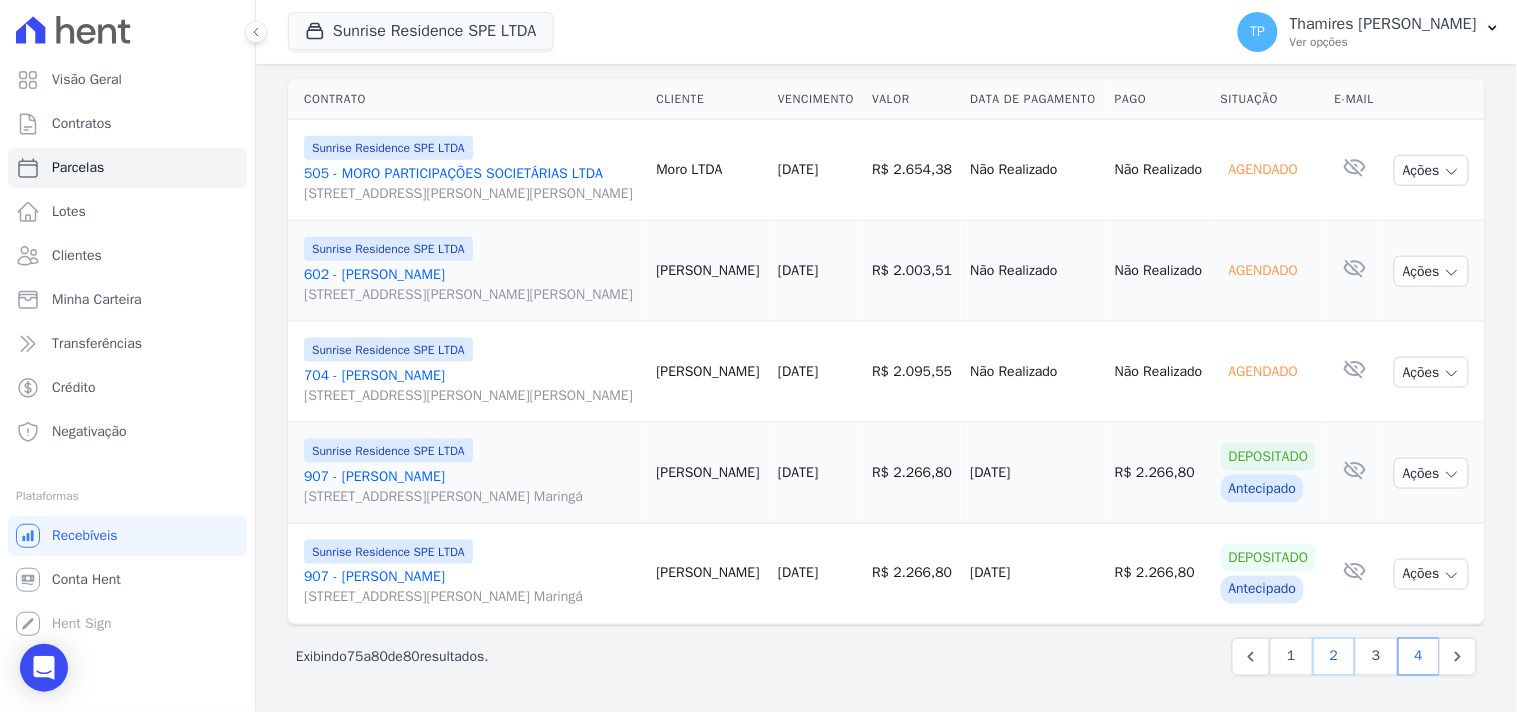 click on "2" at bounding box center (1334, 657) 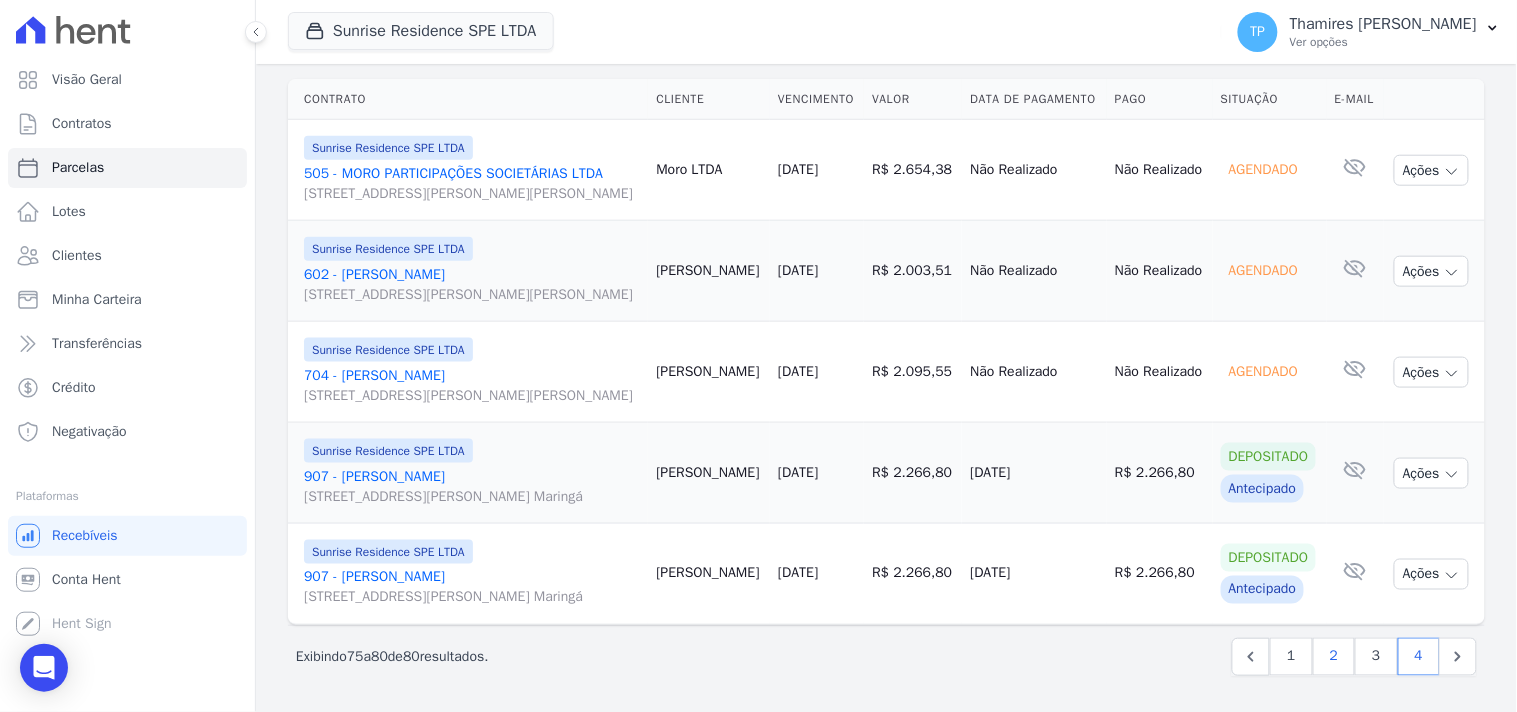select 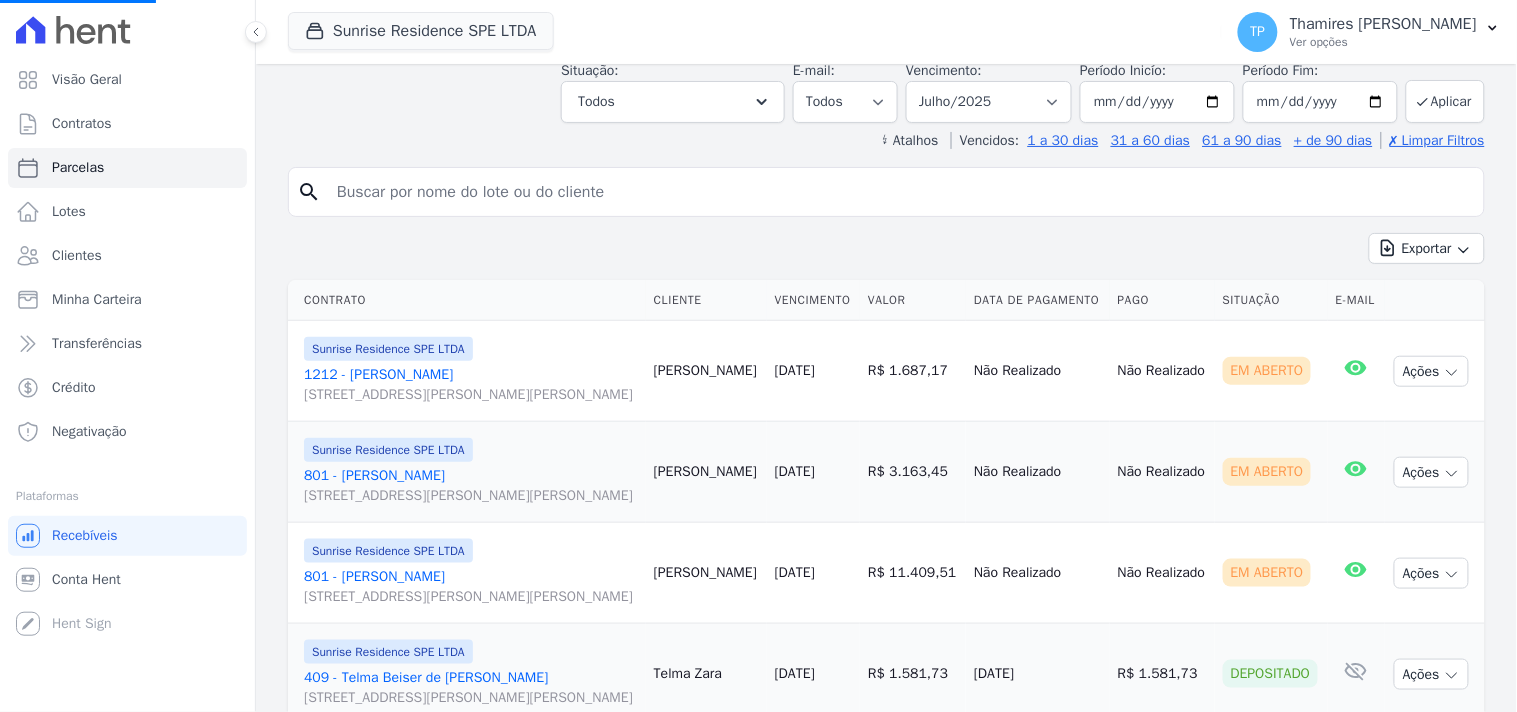 scroll, scrollTop: 333, scrollLeft: 0, axis: vertical 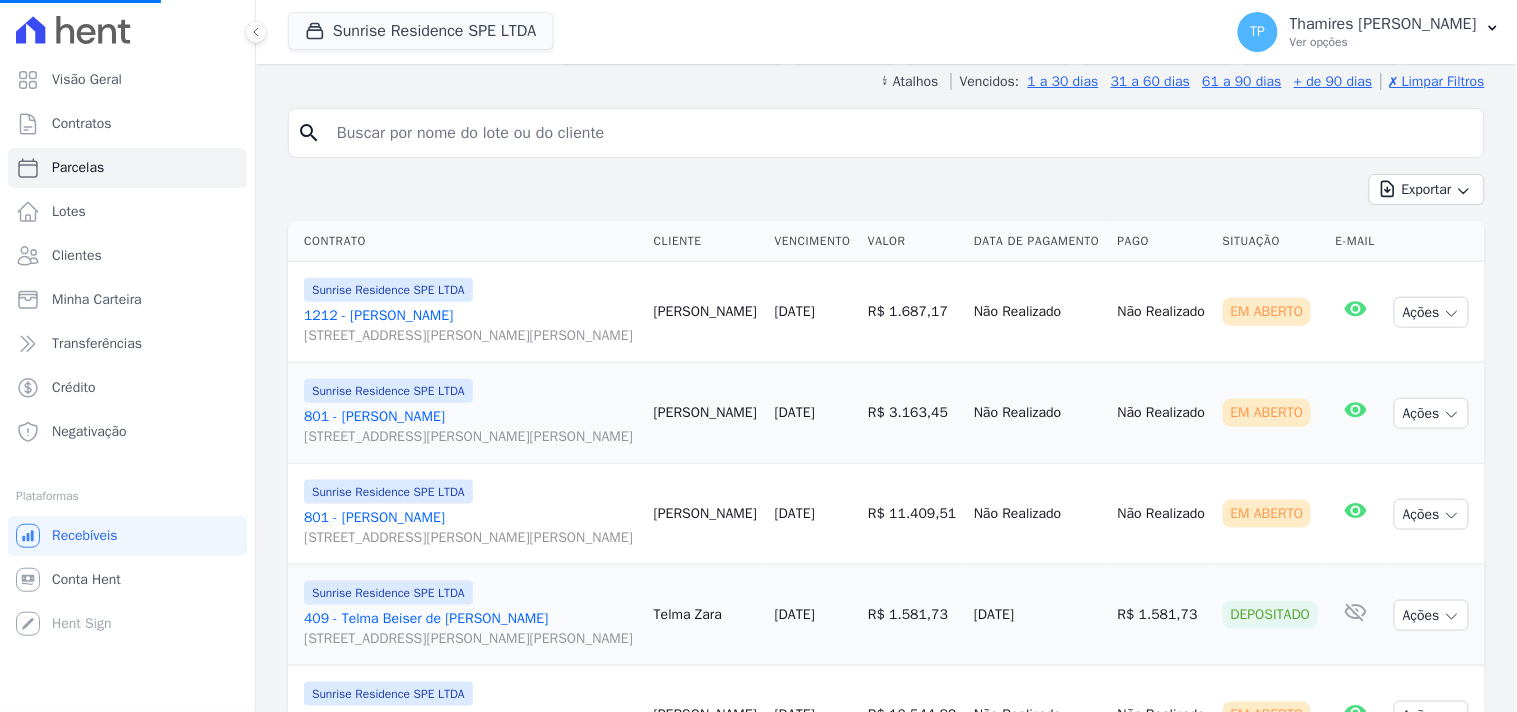 select 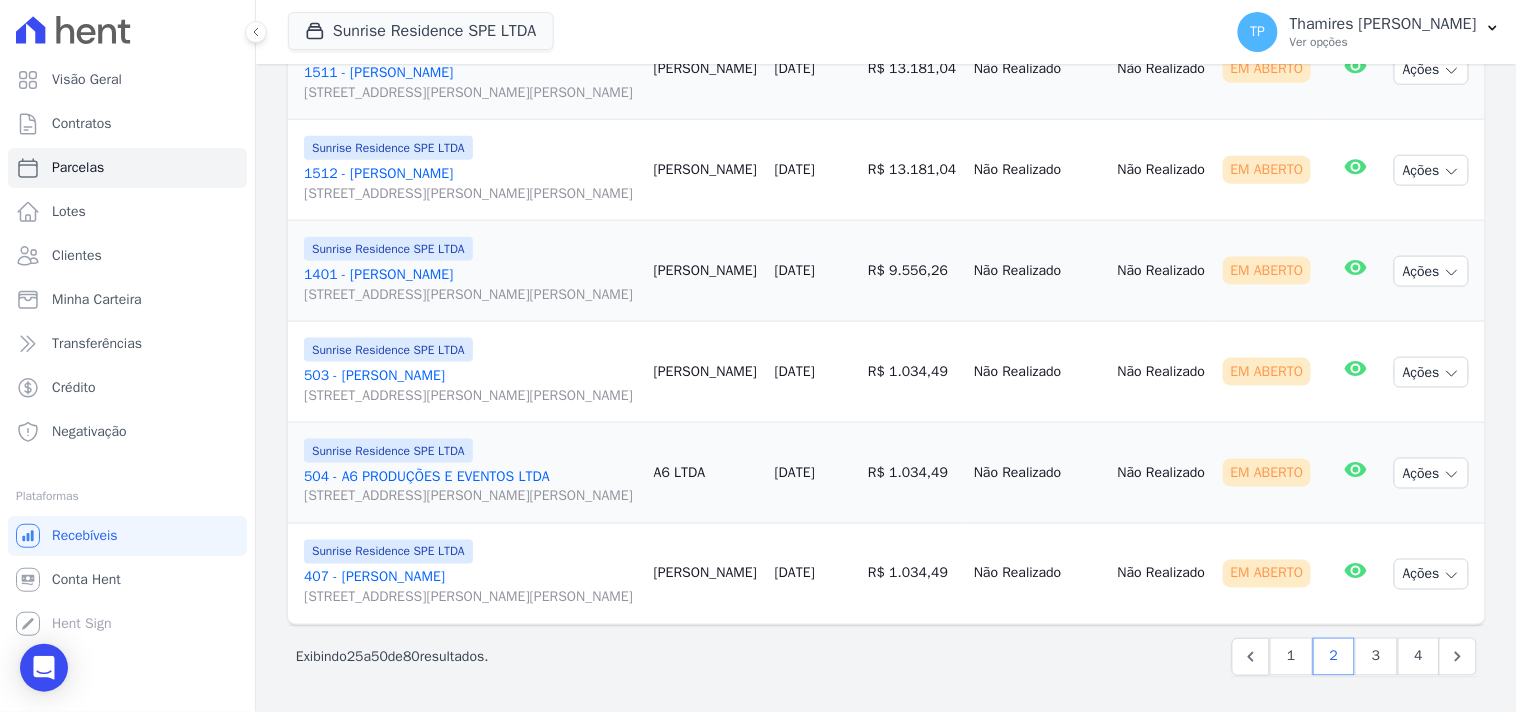 scroll, scrollTop: 3013, scrollLeft: 0, axis: vertical 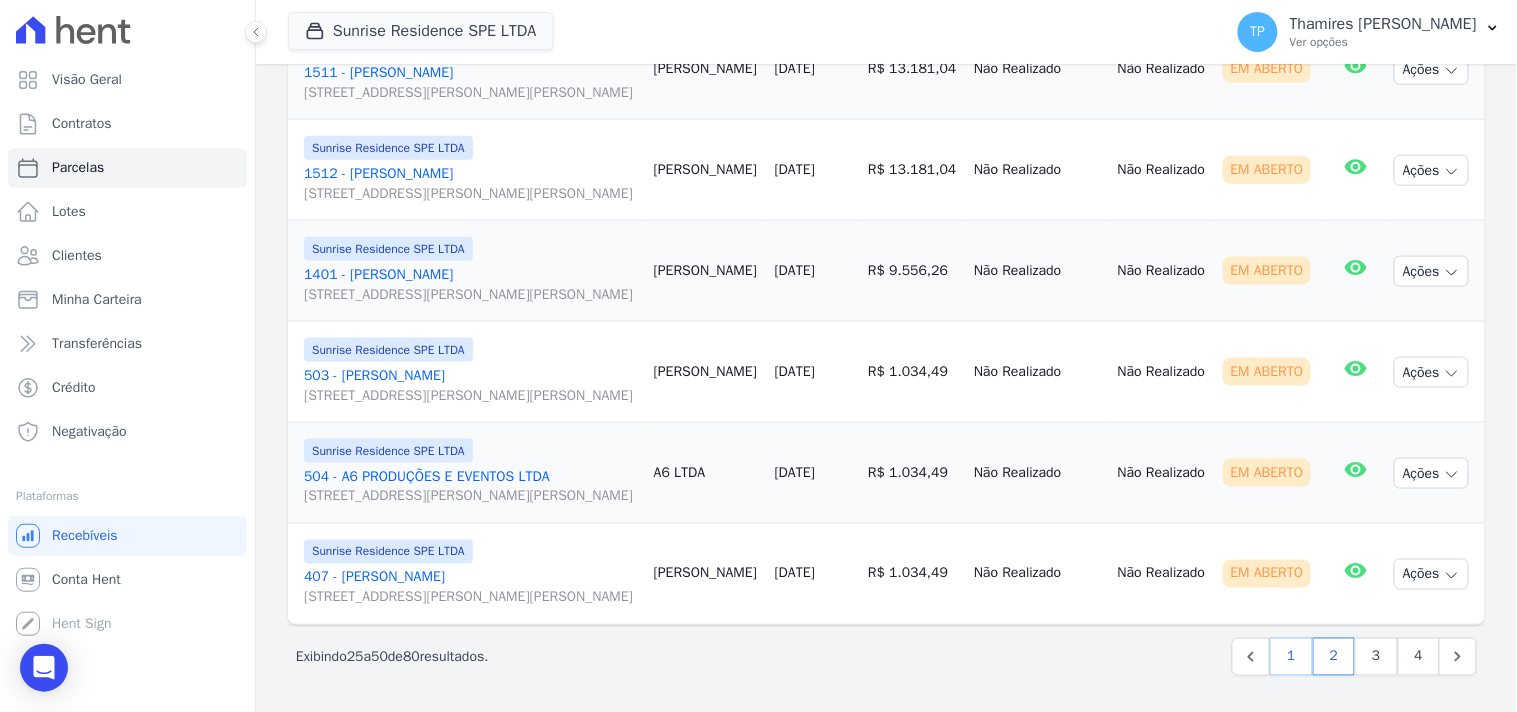 click on "1" at bounding box center (1291, 657) 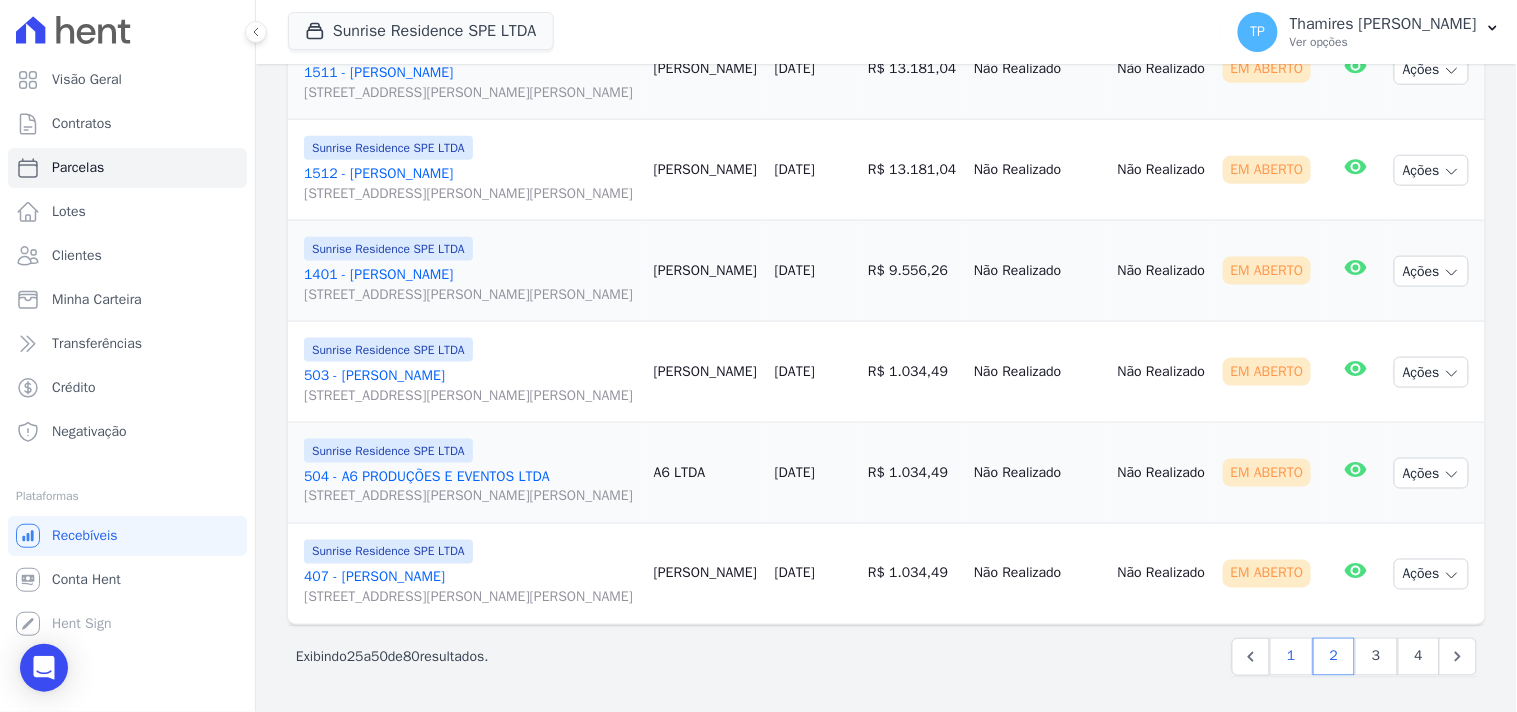 select 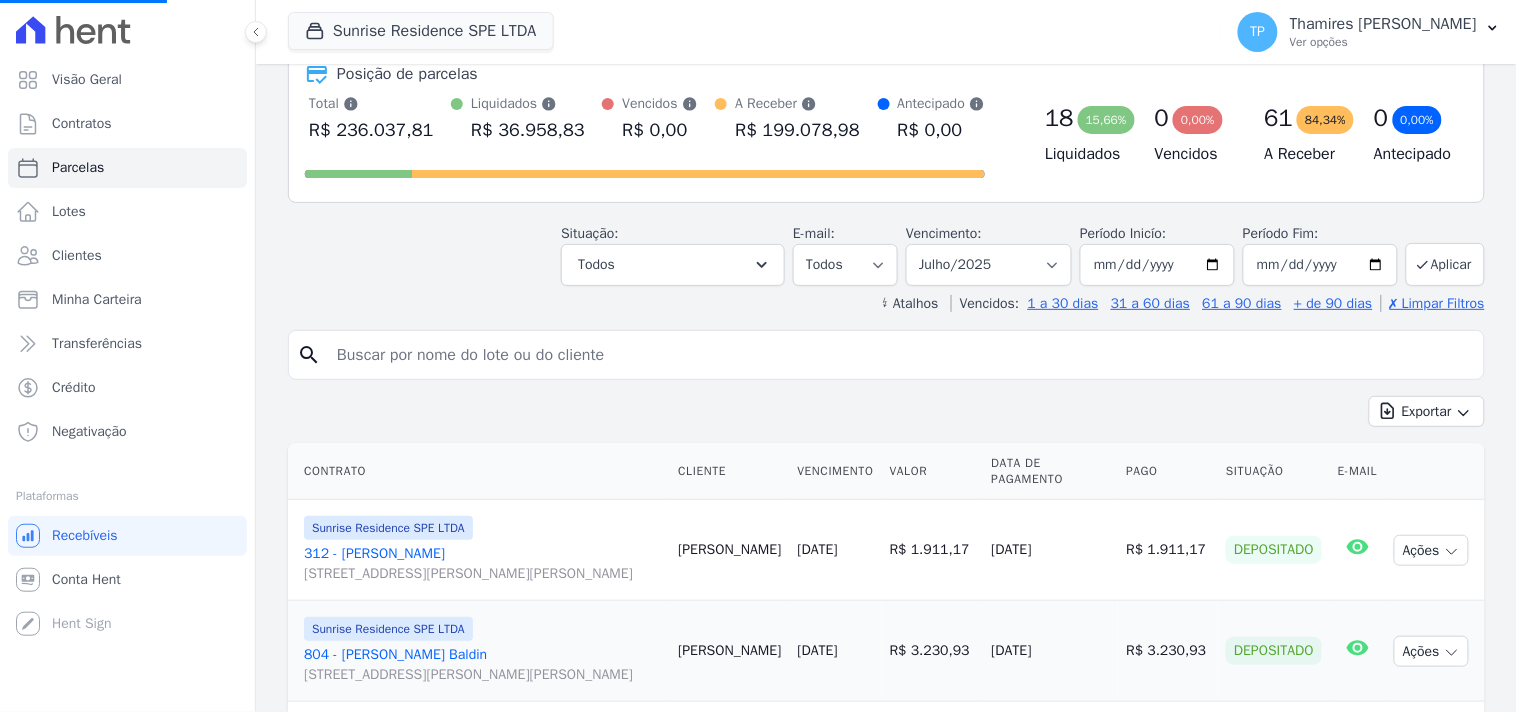 scroll, scrollTop: 178, scrollLeft: 0, axis: vertical 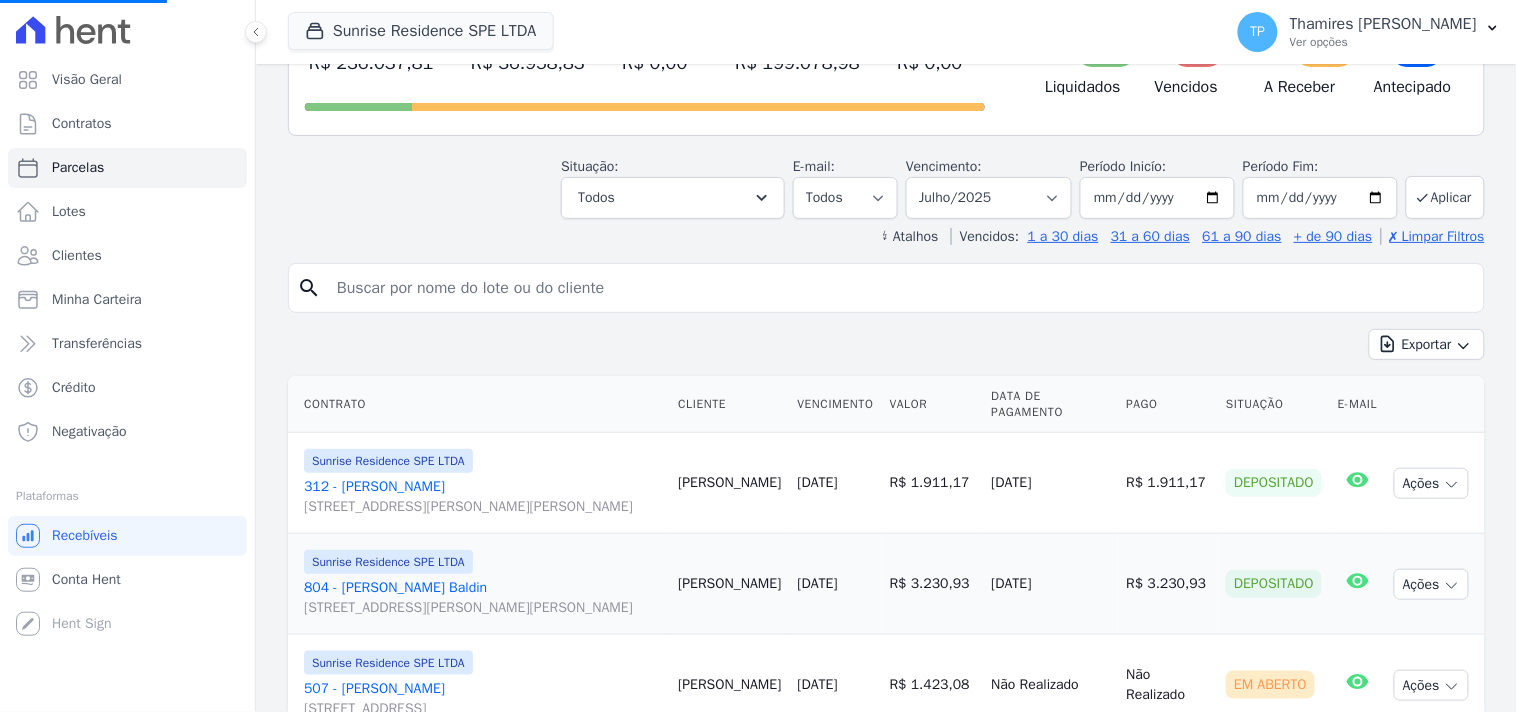 select 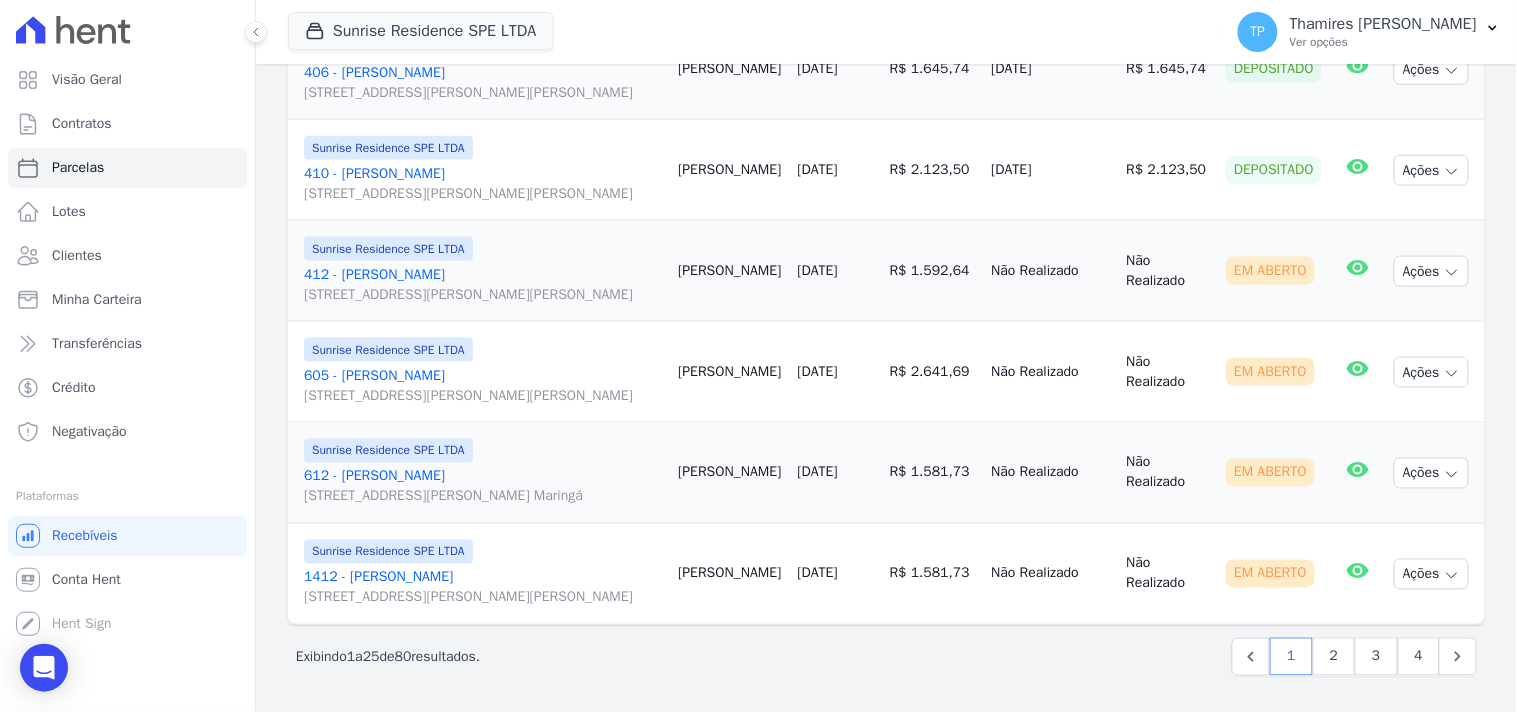 scroll, scrollTop: 2853, scrollLeft: 0, axis: vertical 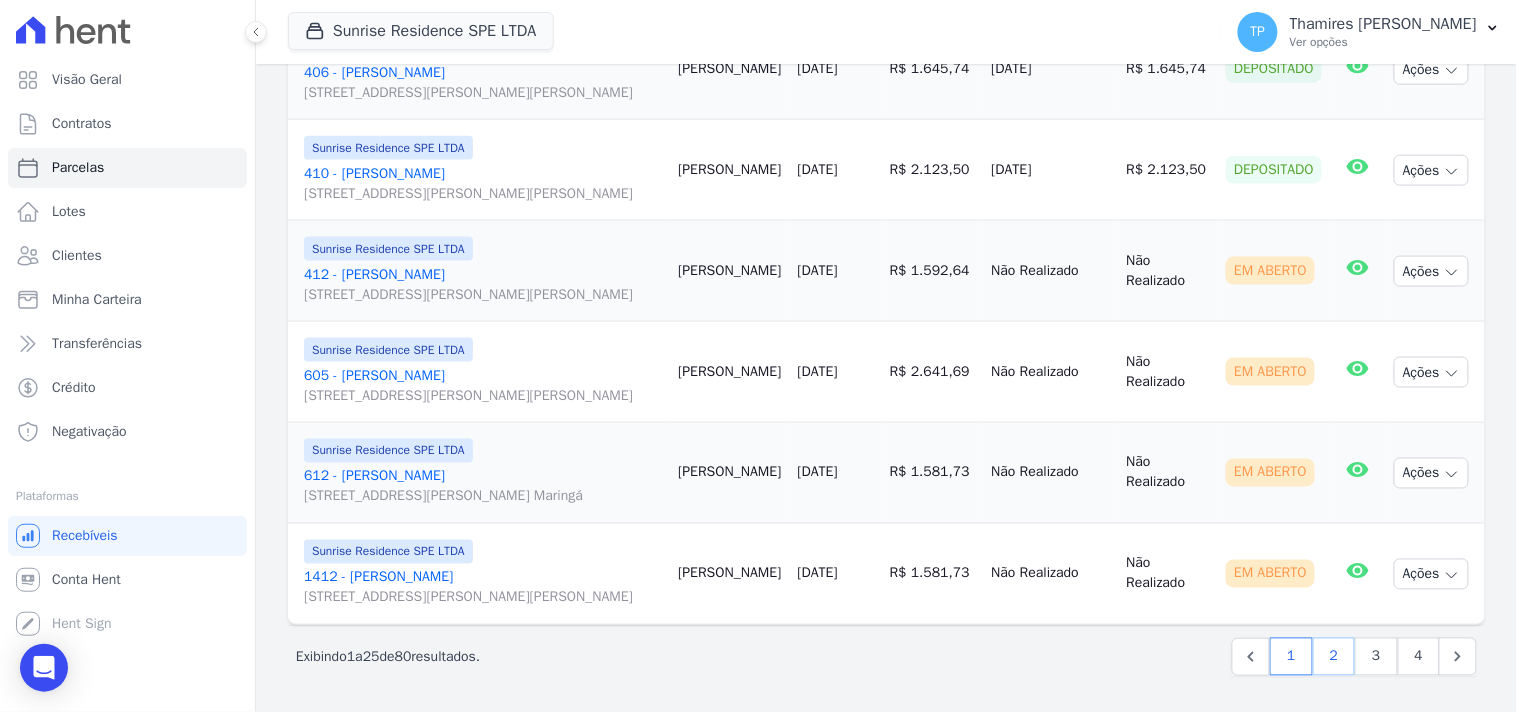 click on "2" at bounding box center [1334, 657] 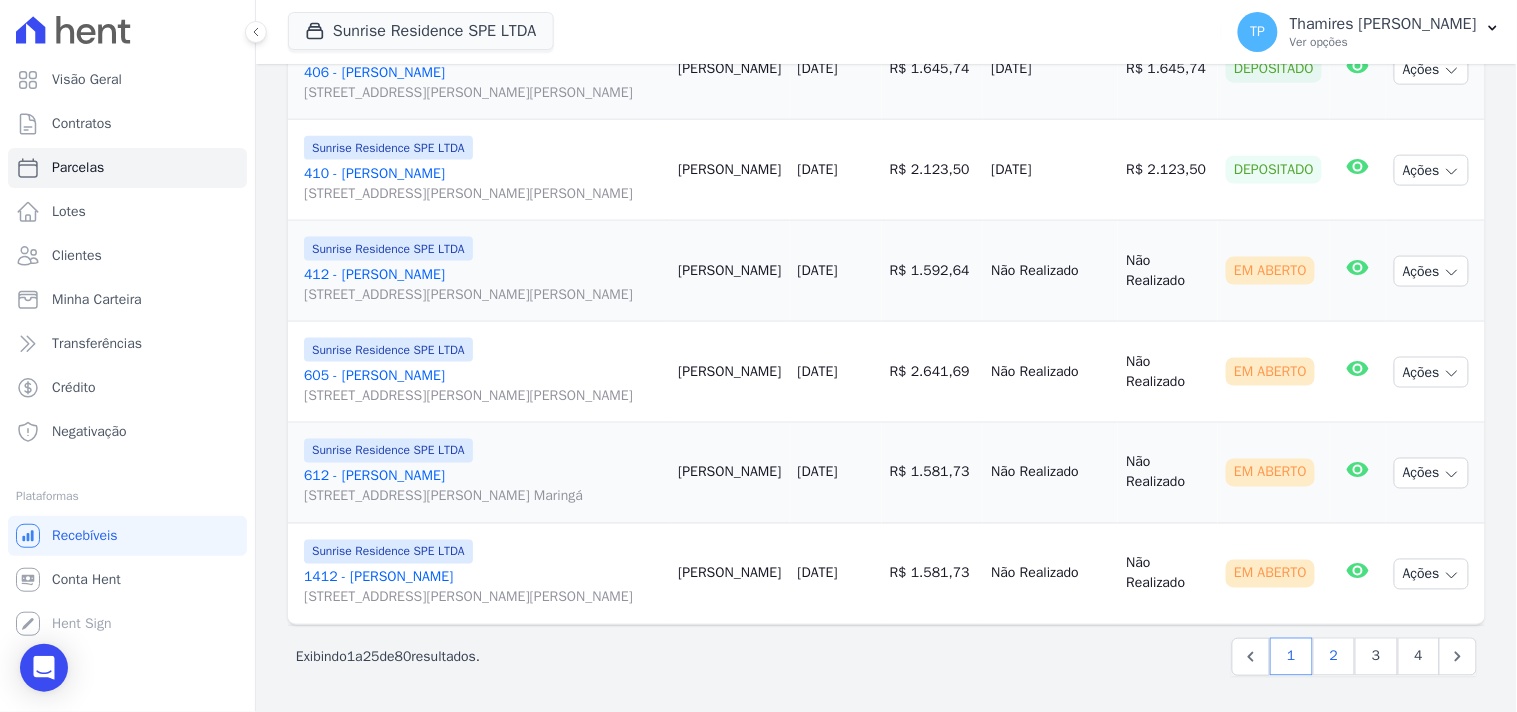 select 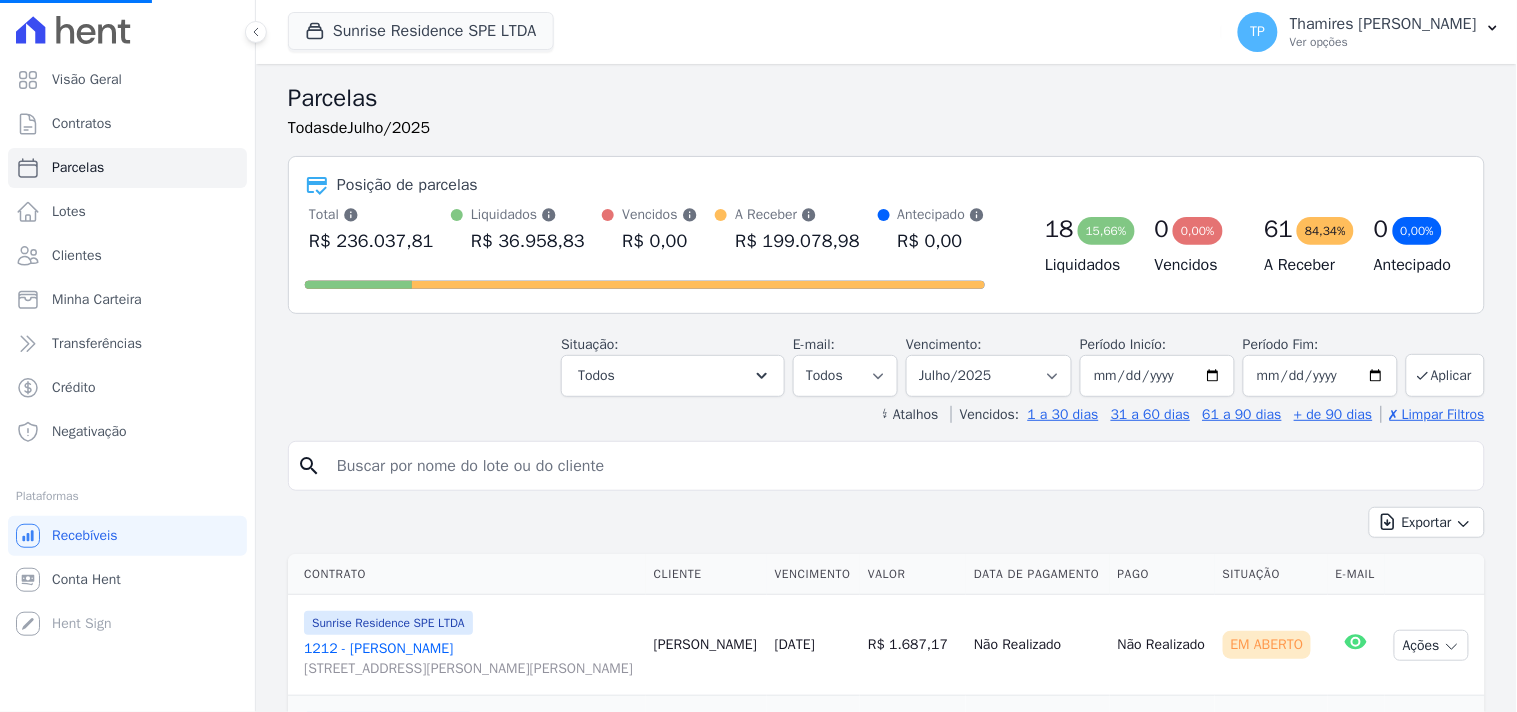 select 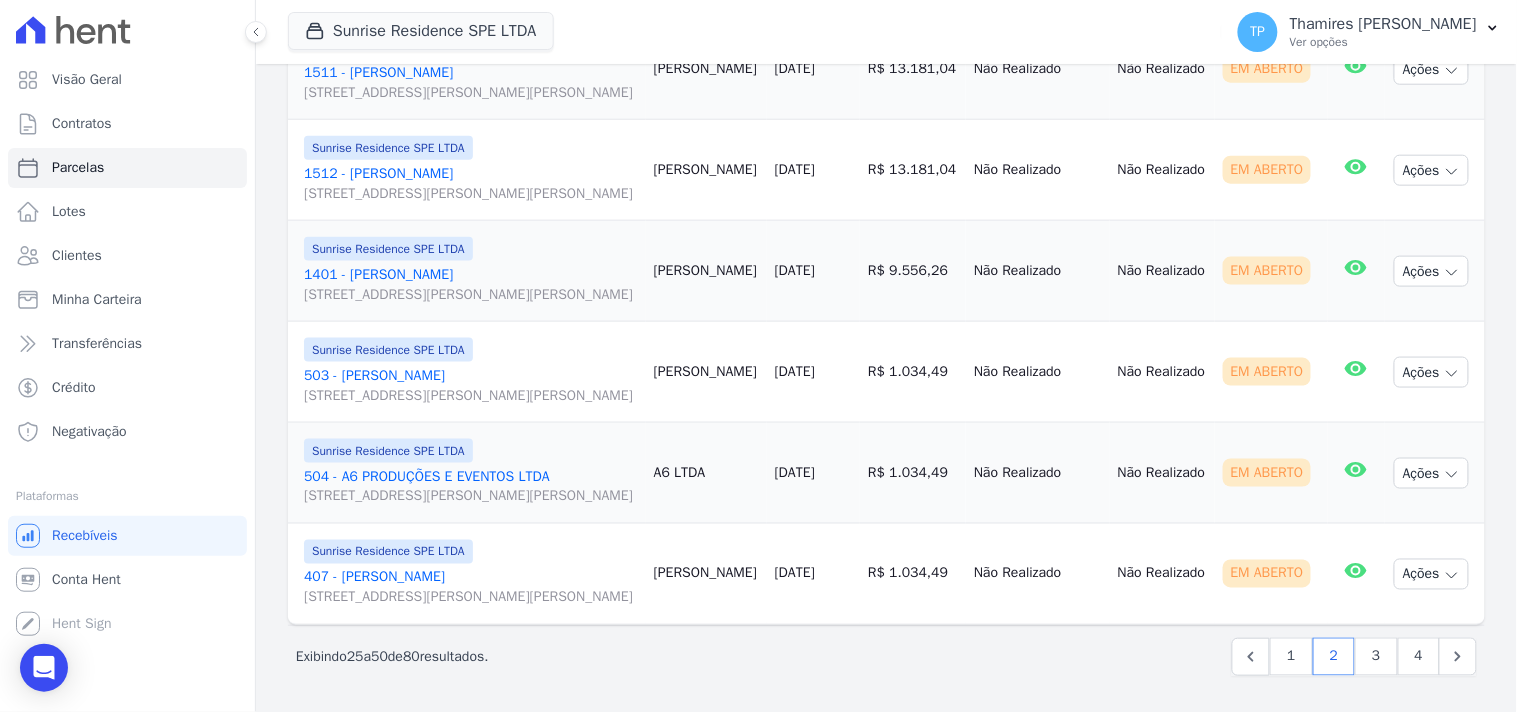 scroll, scrollTop: 3013, scrollLeft: 0, axis: vertical 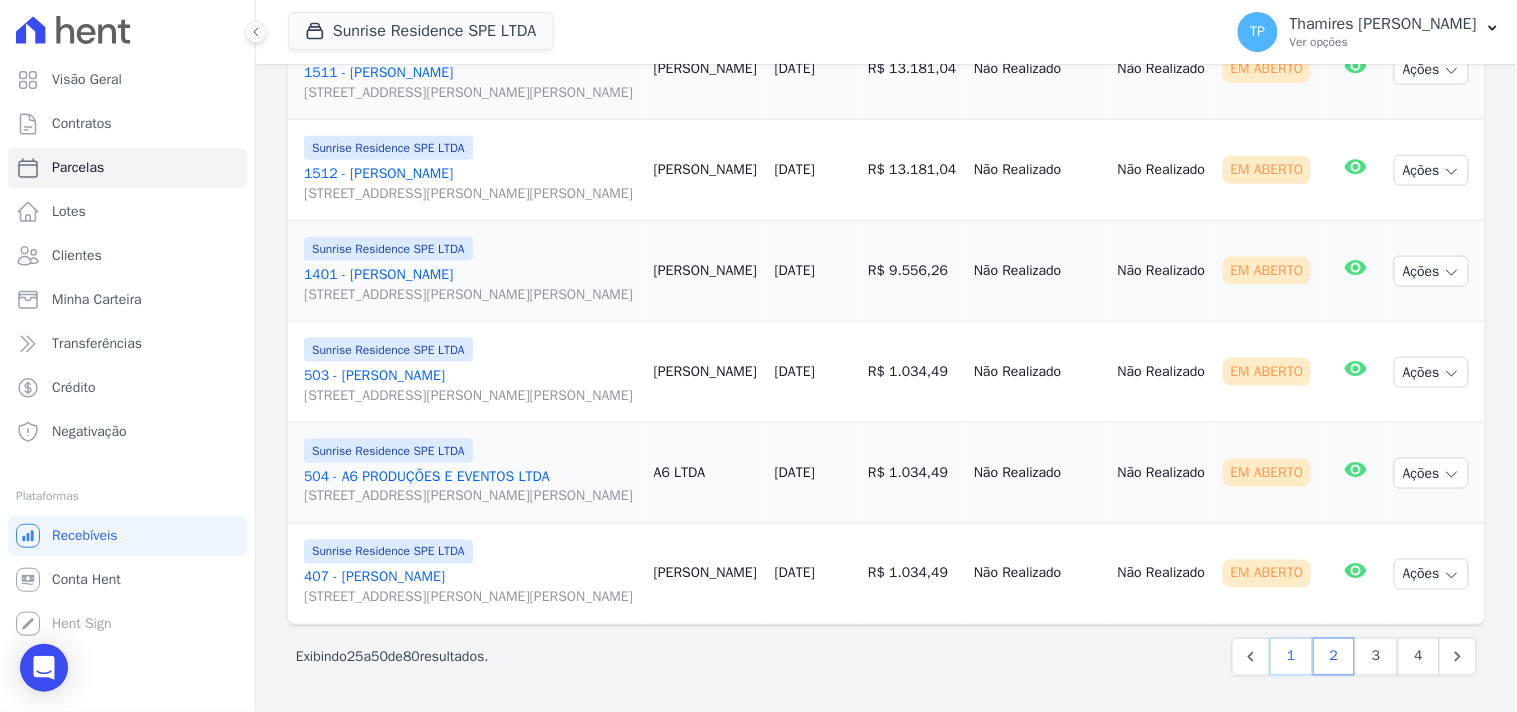 click on "1" at bounding box center [1291, 657] 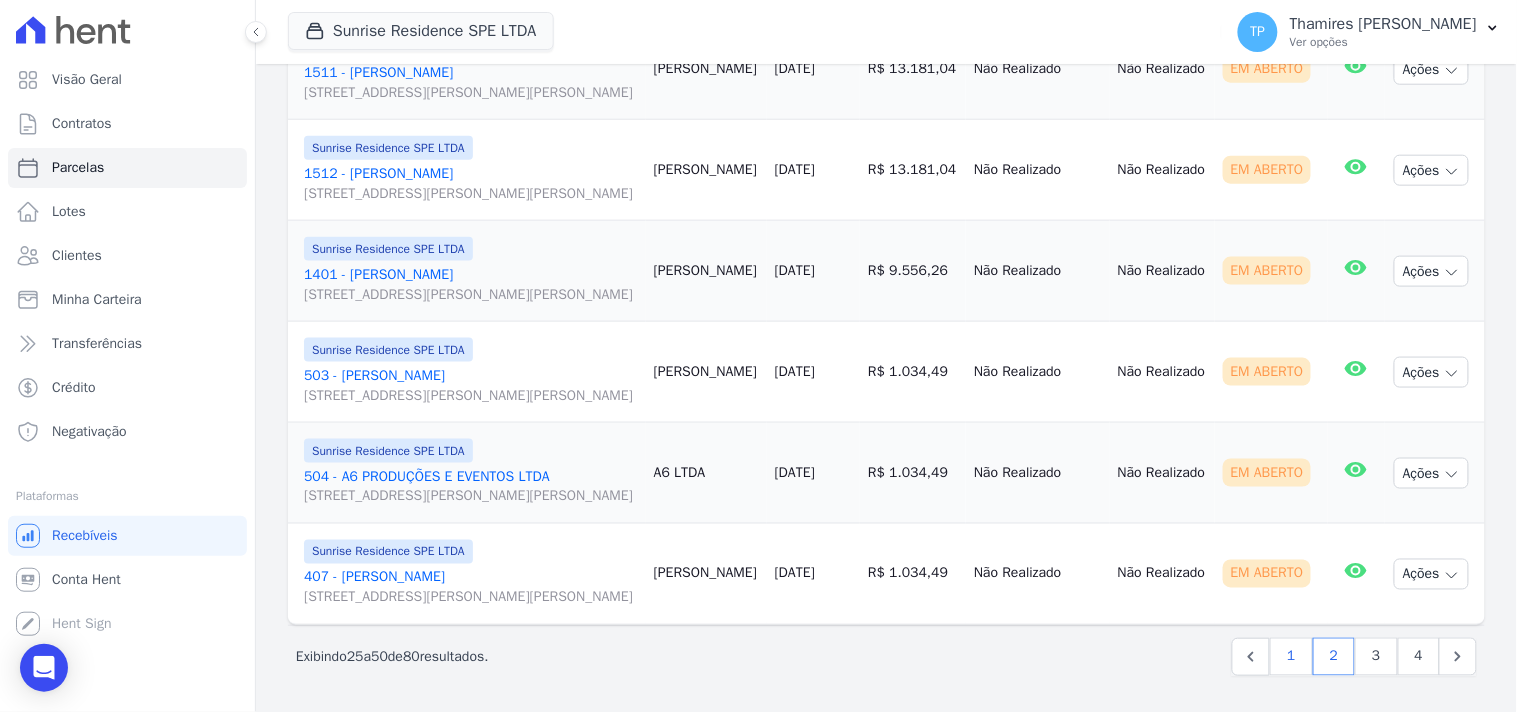select 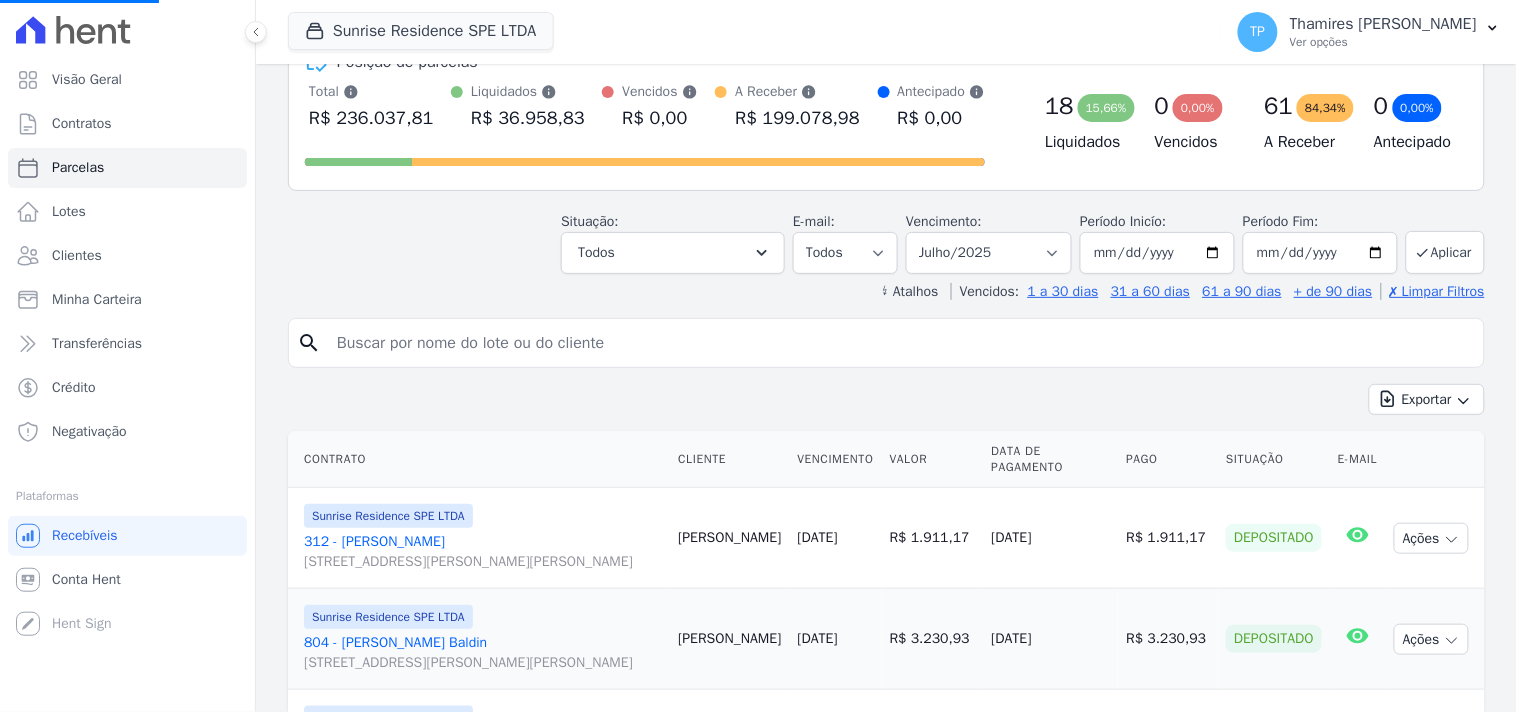 scroll, scrollTop: 333, scrollLeft: 0, axis: vertical 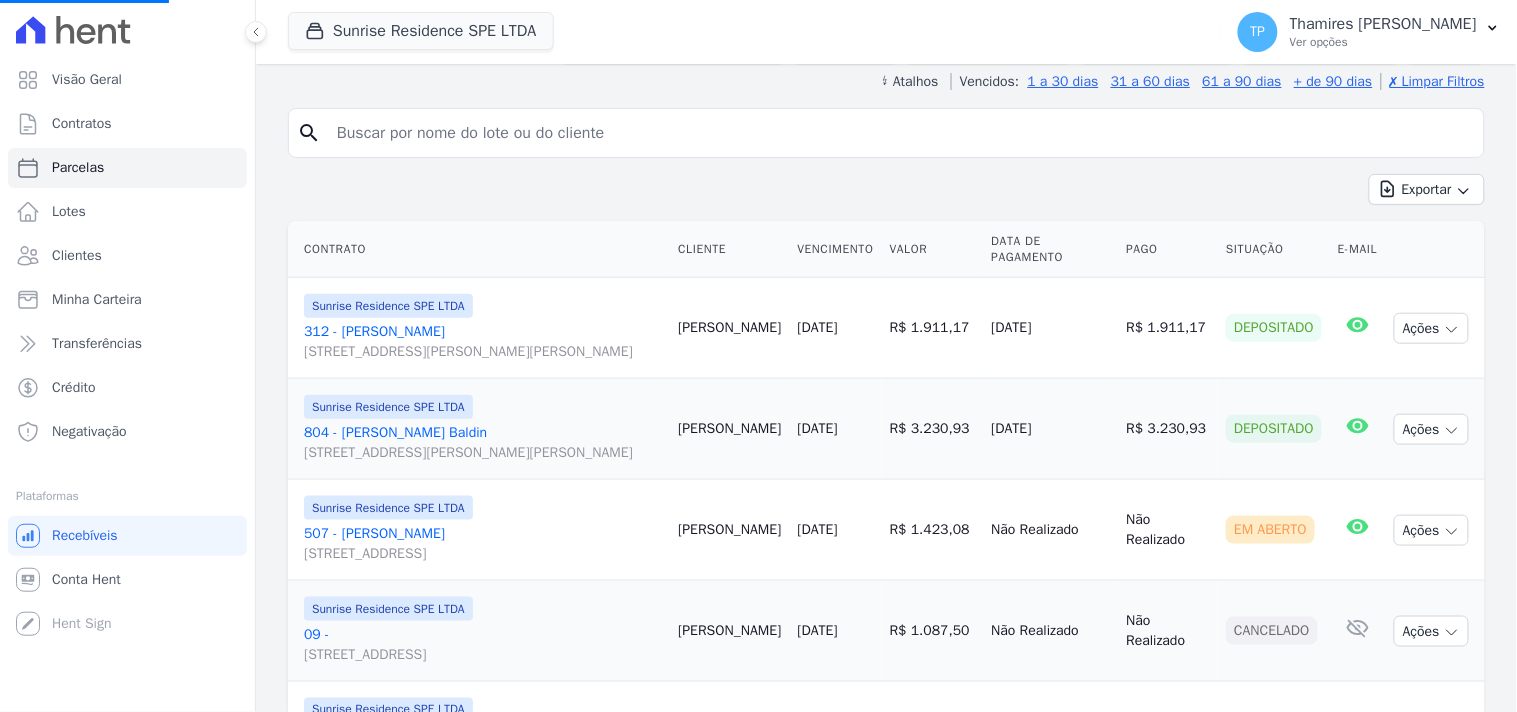select 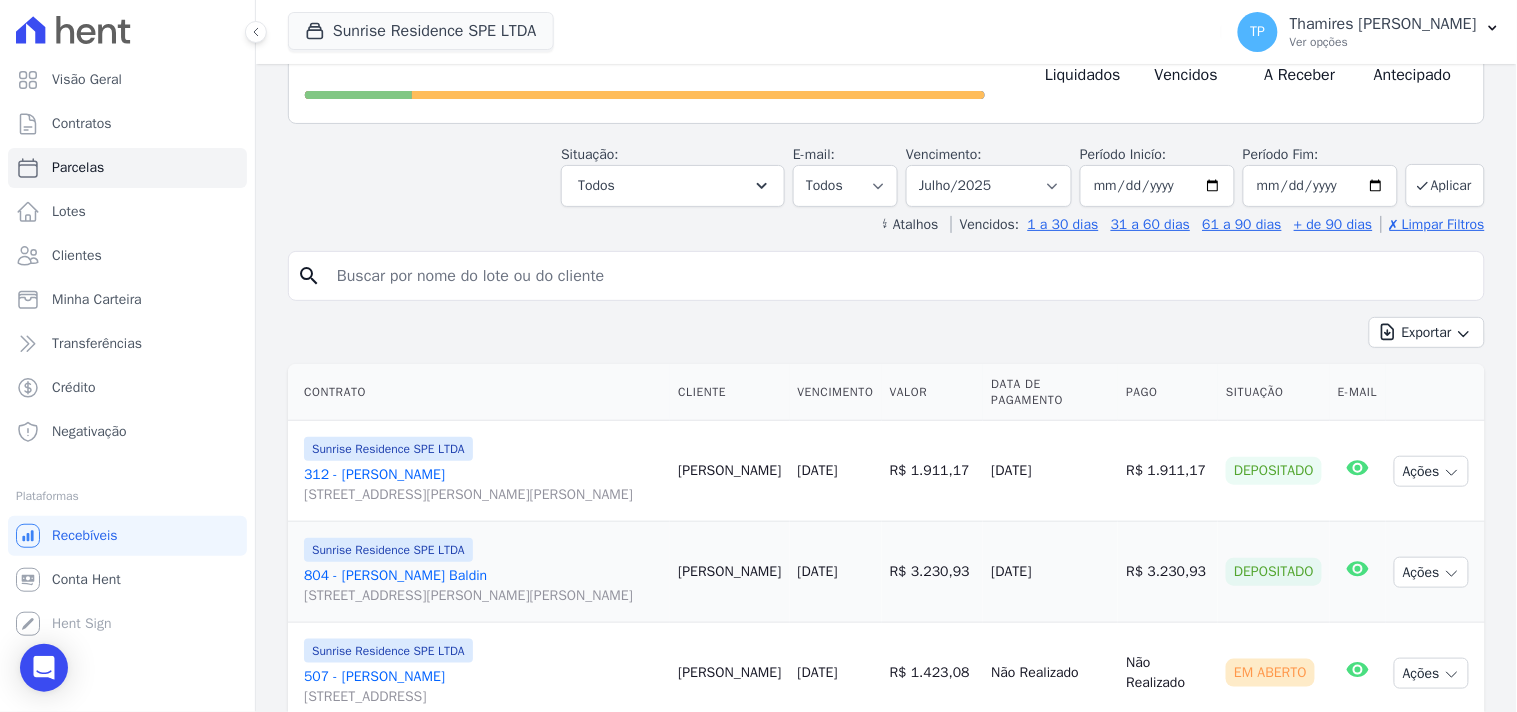 scroll, scrollTop: 186, scrollLeft: 0, axis: vertical 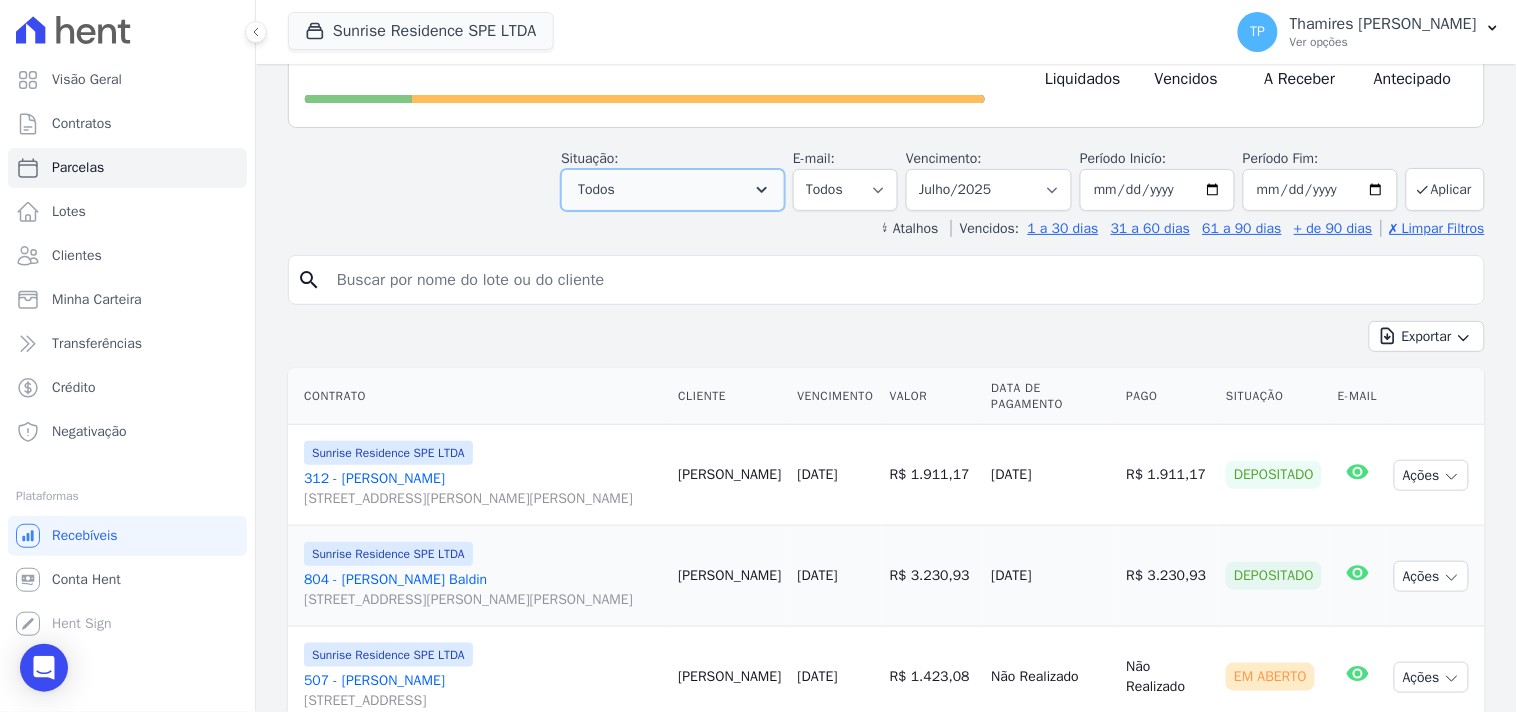 click on "Todos" at bounding box center (673, 190) 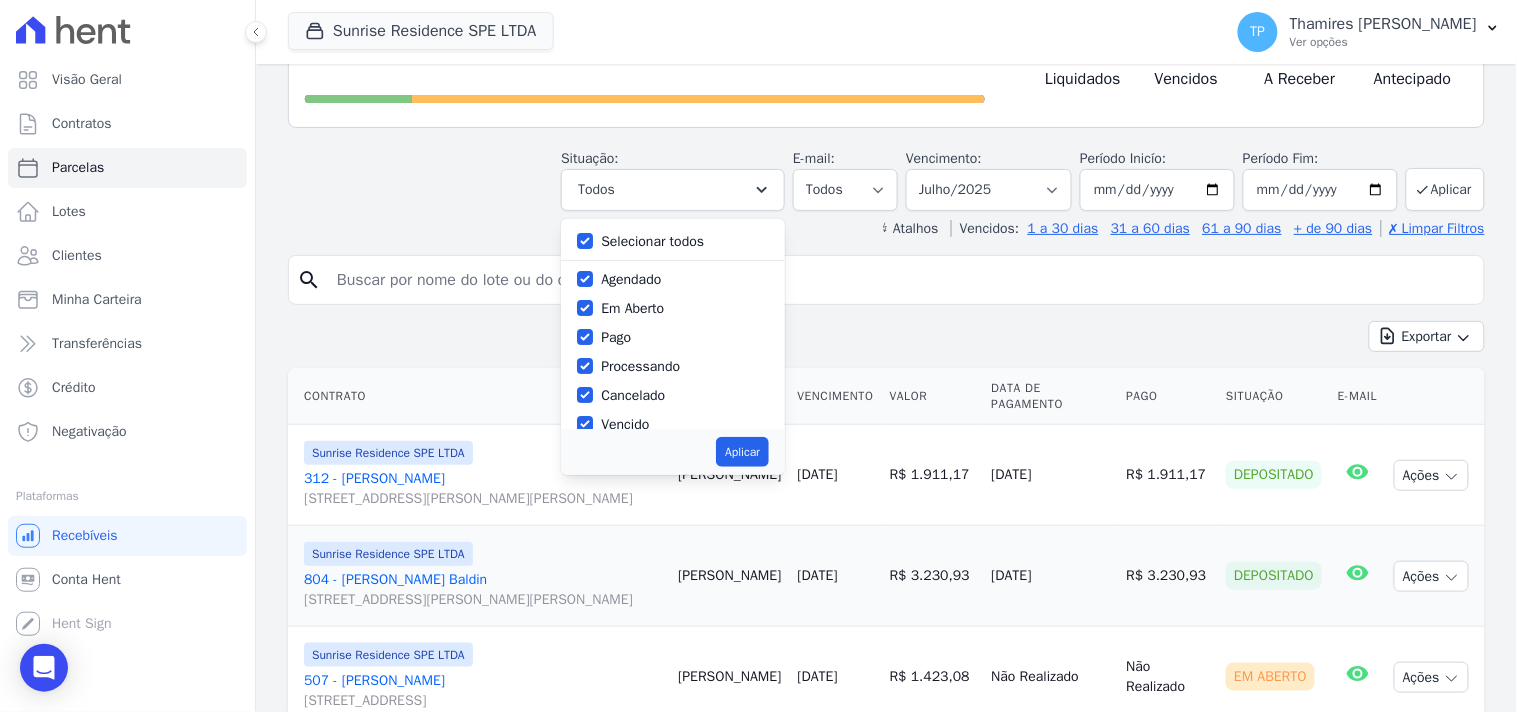 click on "Selecionar todos" at bounding box center (652, 241) 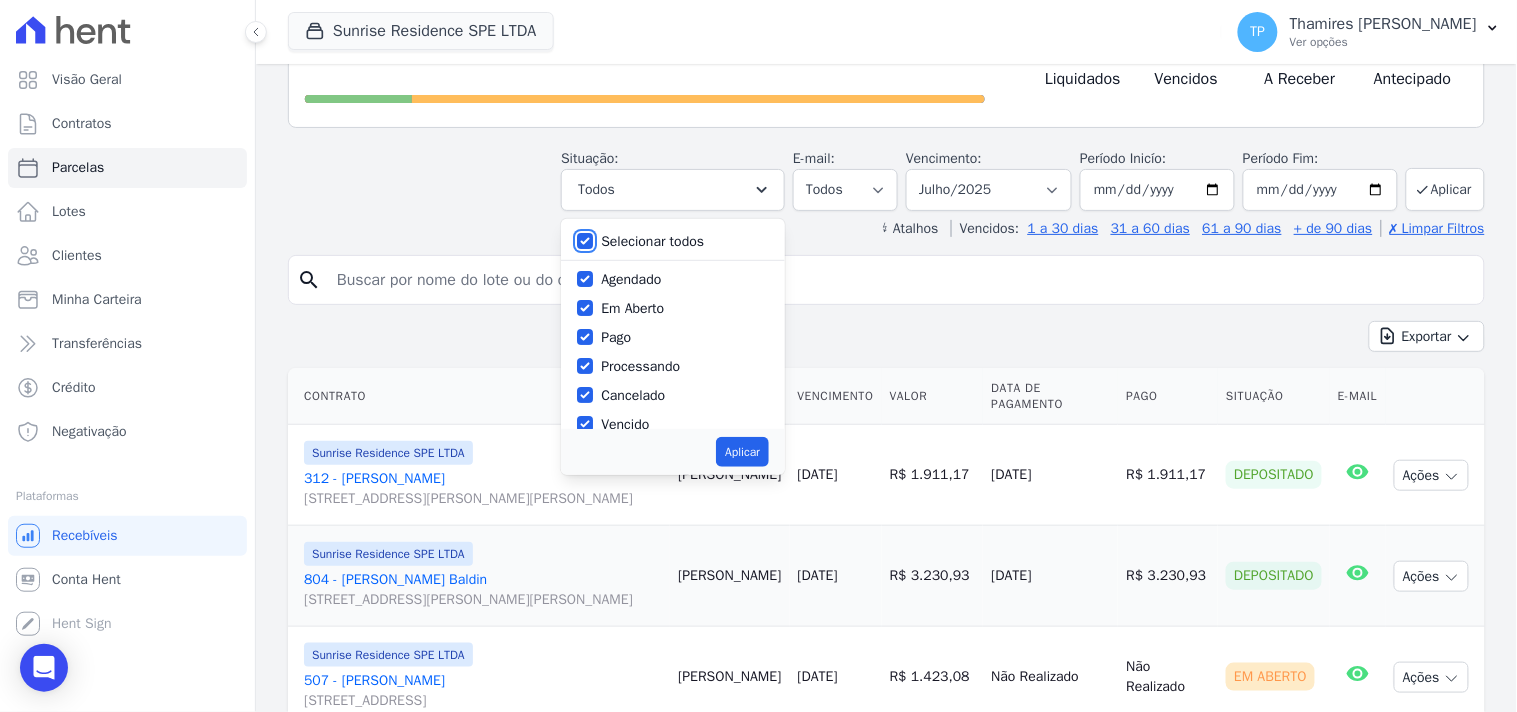 click on "Selecionar todos" at bounding box center [585, 241] 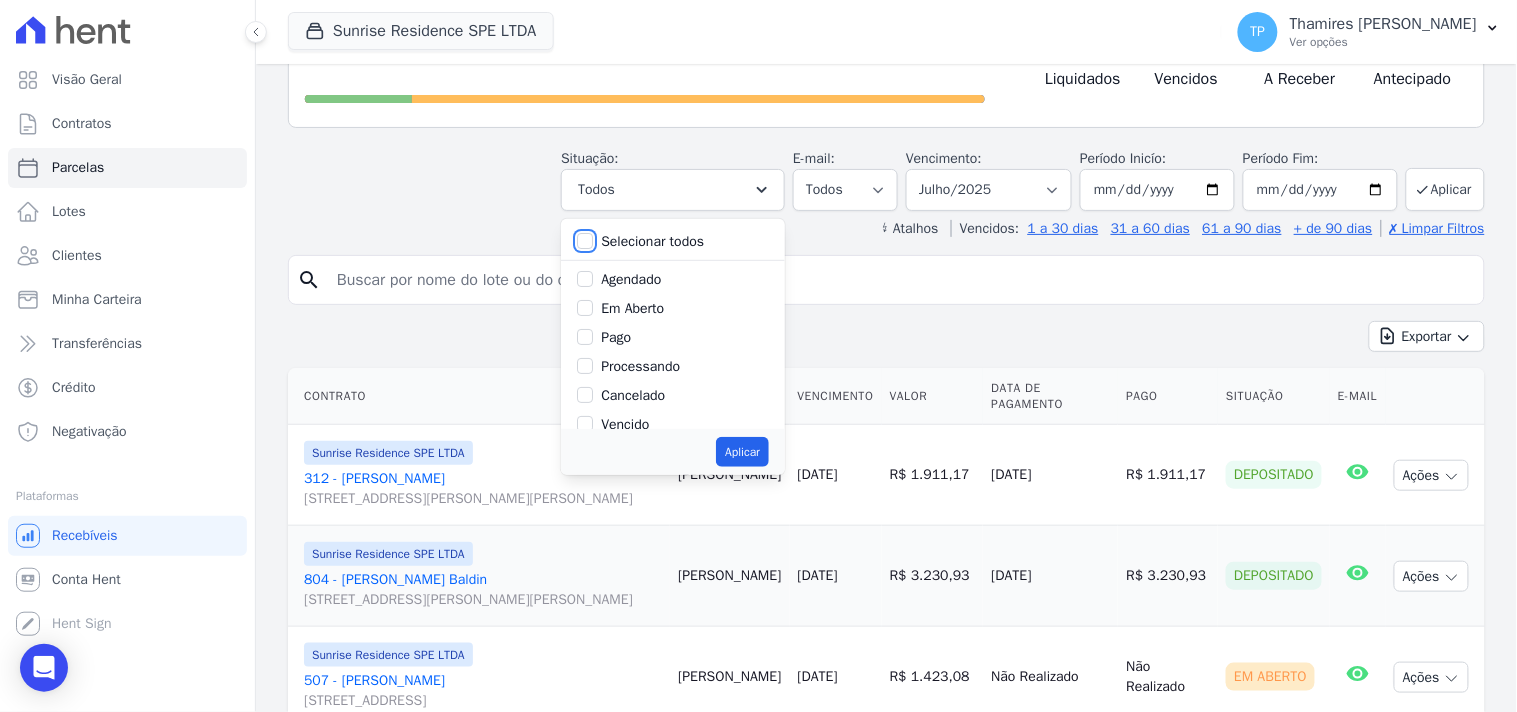 checkbox on "false" 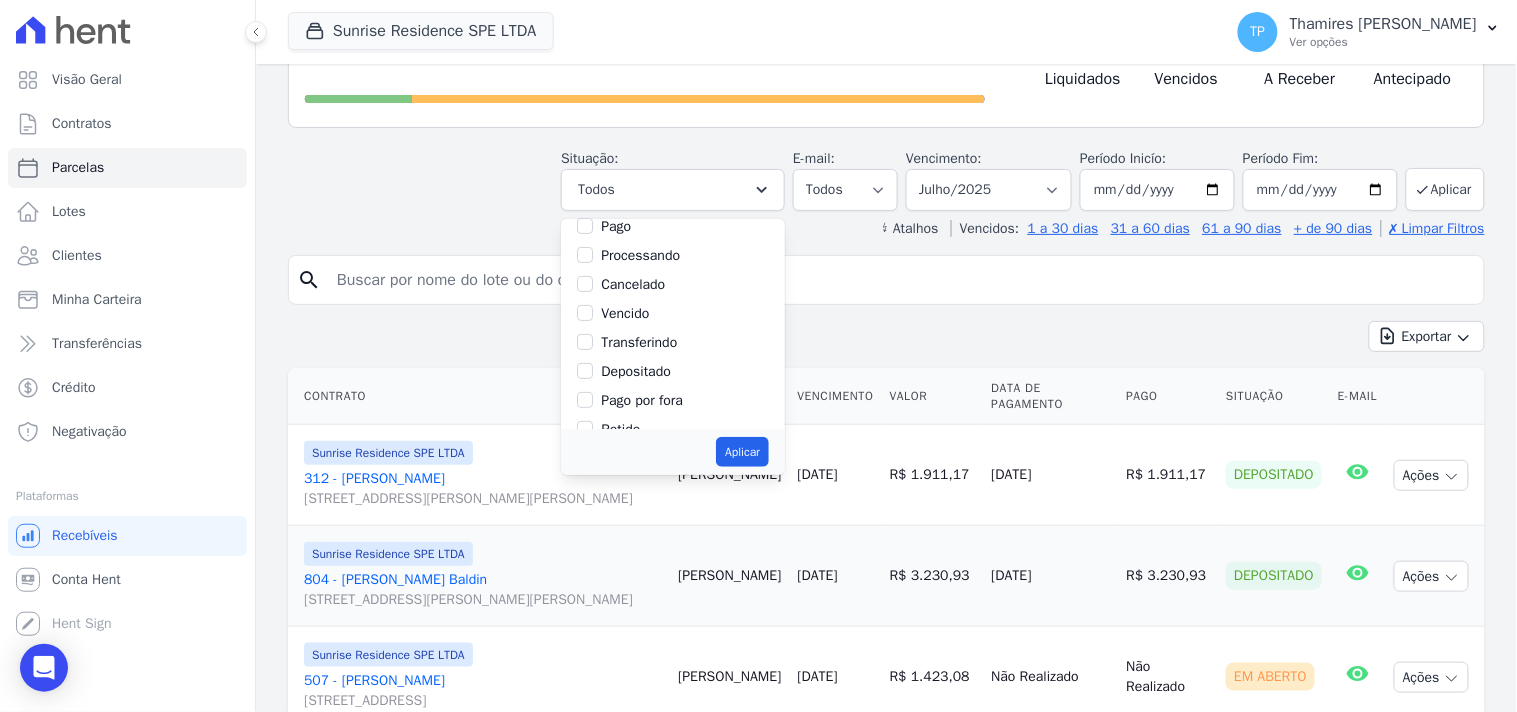 click on "Transferindo" at bounding box center (639, 342) 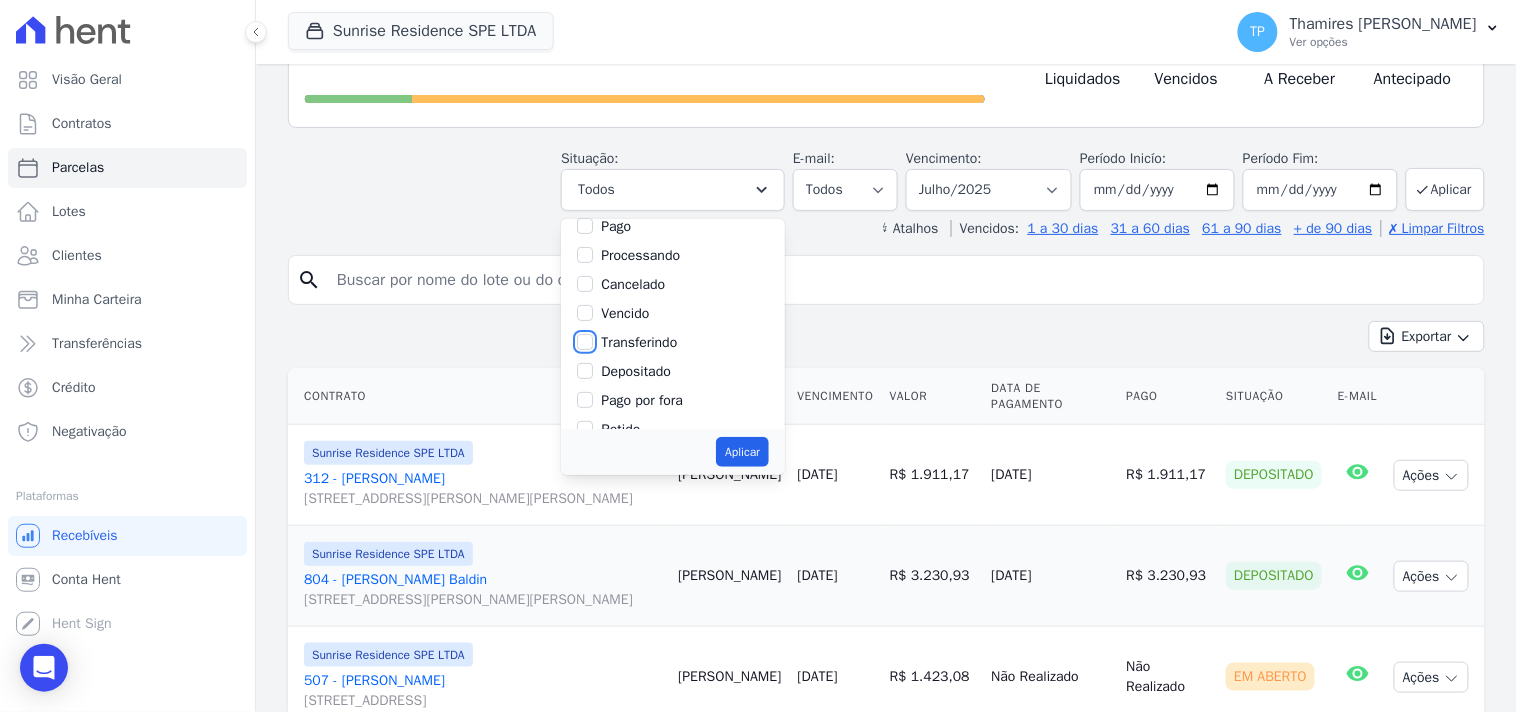 checkbox on "true" 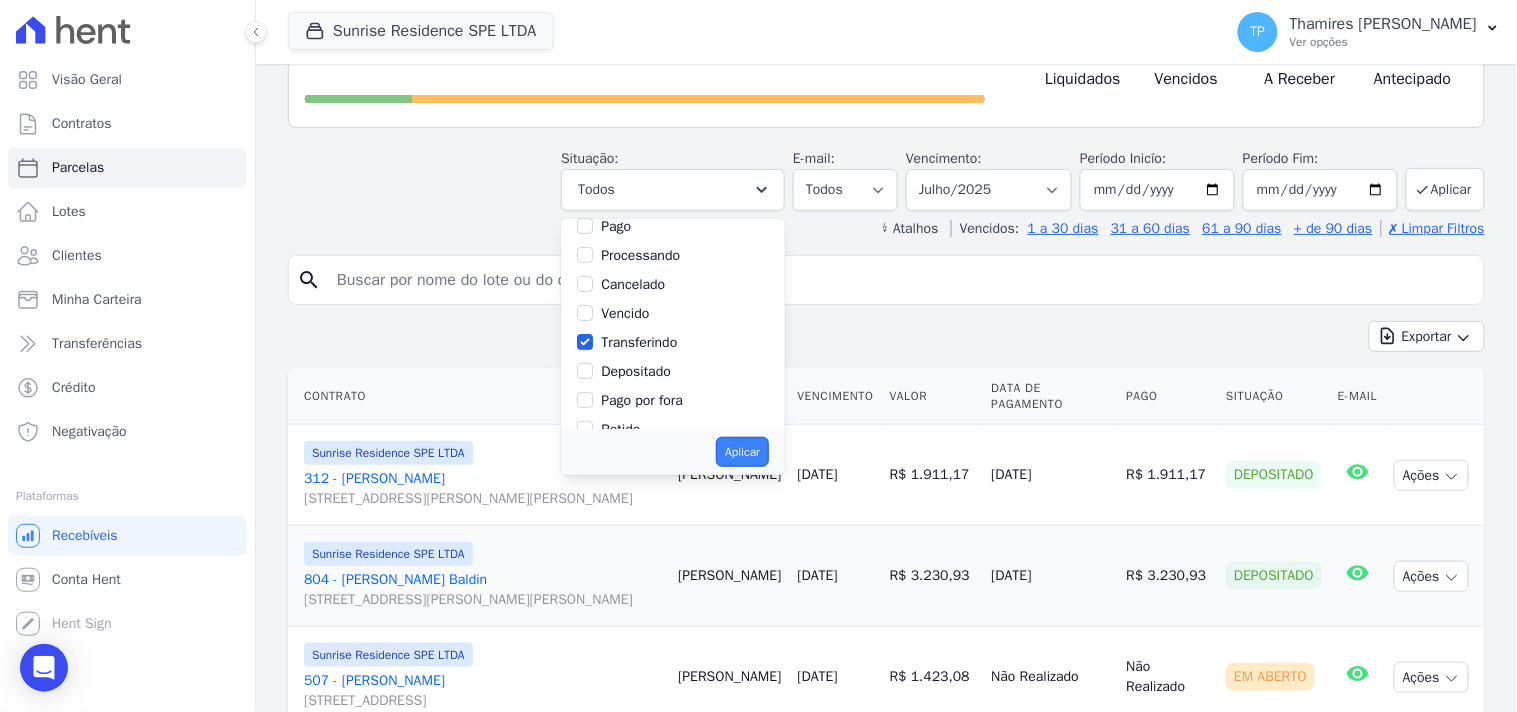 click on "Aplicar" at bounding box center (742, 452) 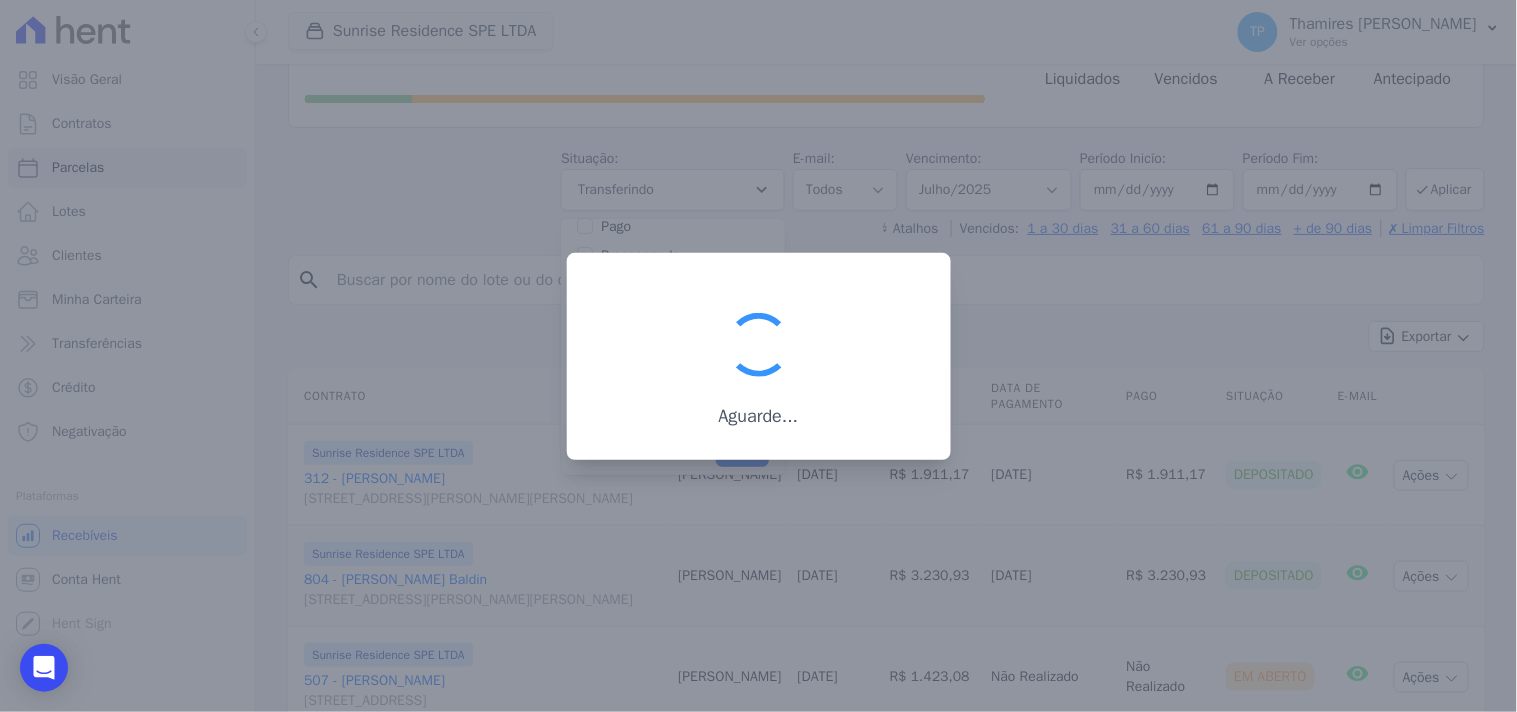 scroll, scrollTop: 61, scrollLeft: 0, axis: vertical 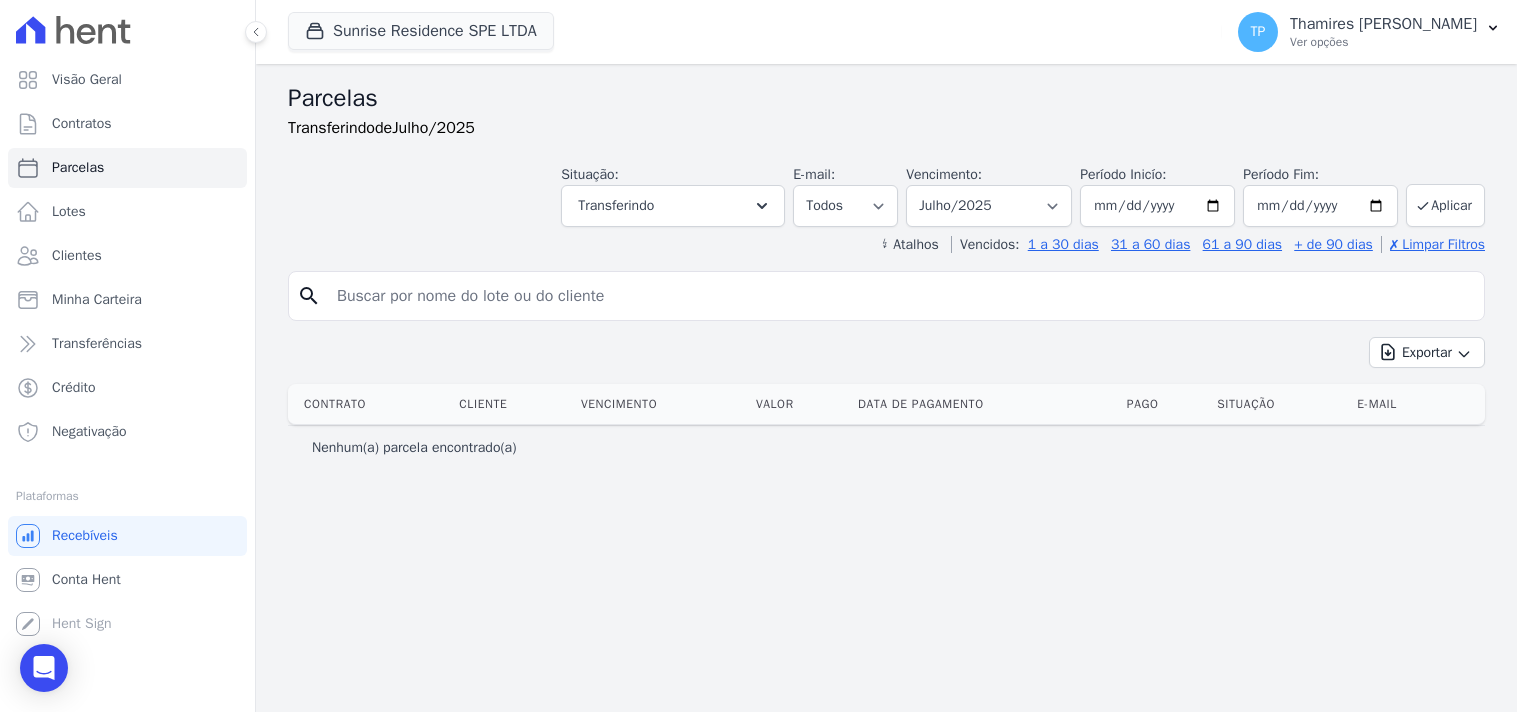 select 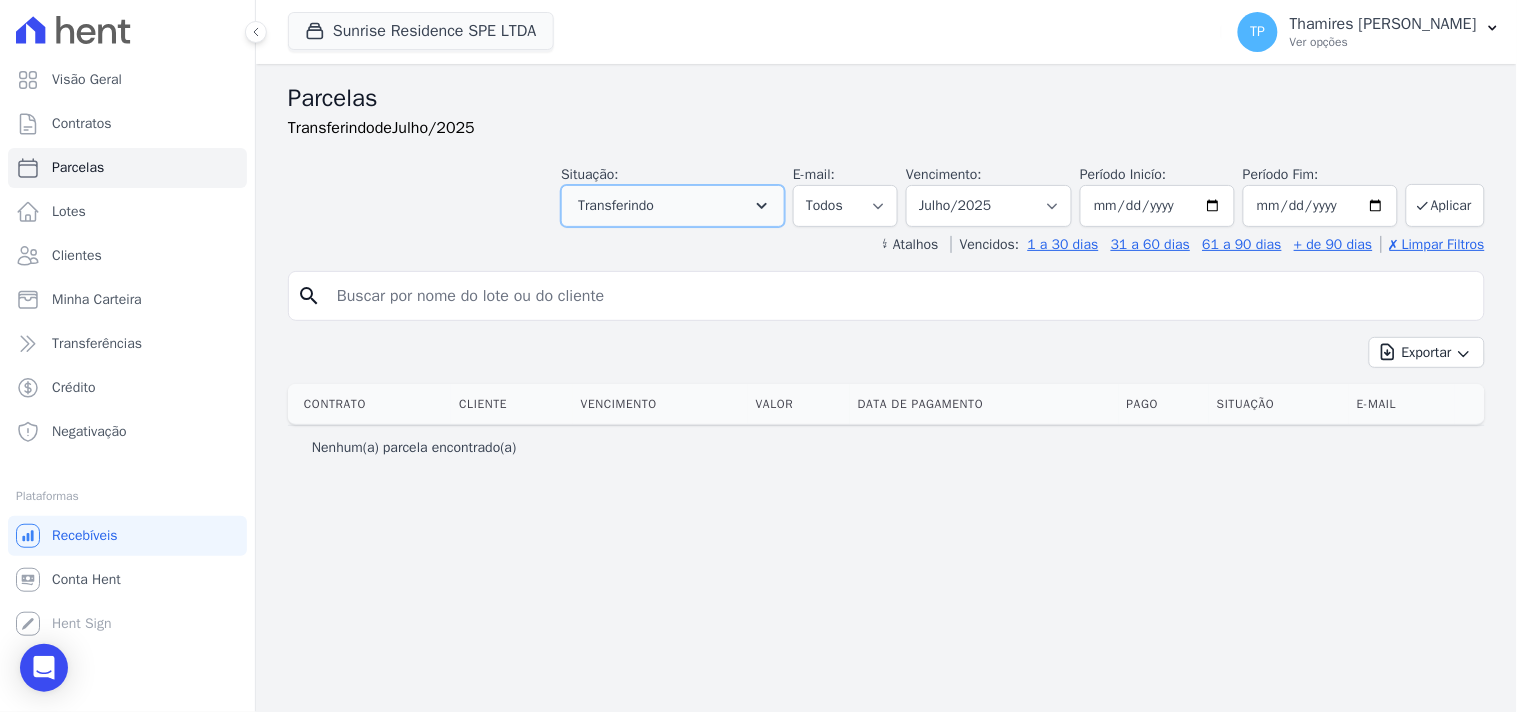 click on "Transferindo" at bounding box center (673, 206) 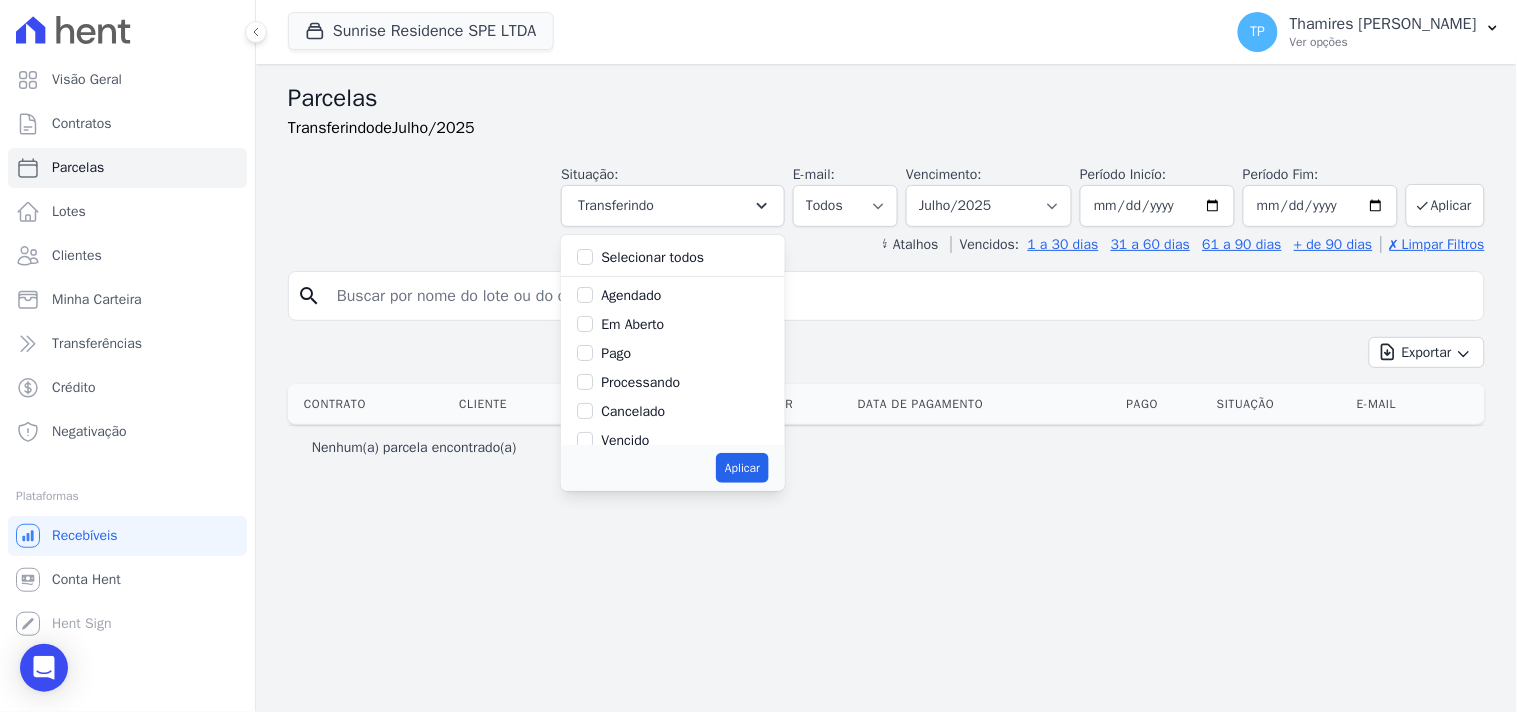 click on "Pago" at bounding box center [616, 353] 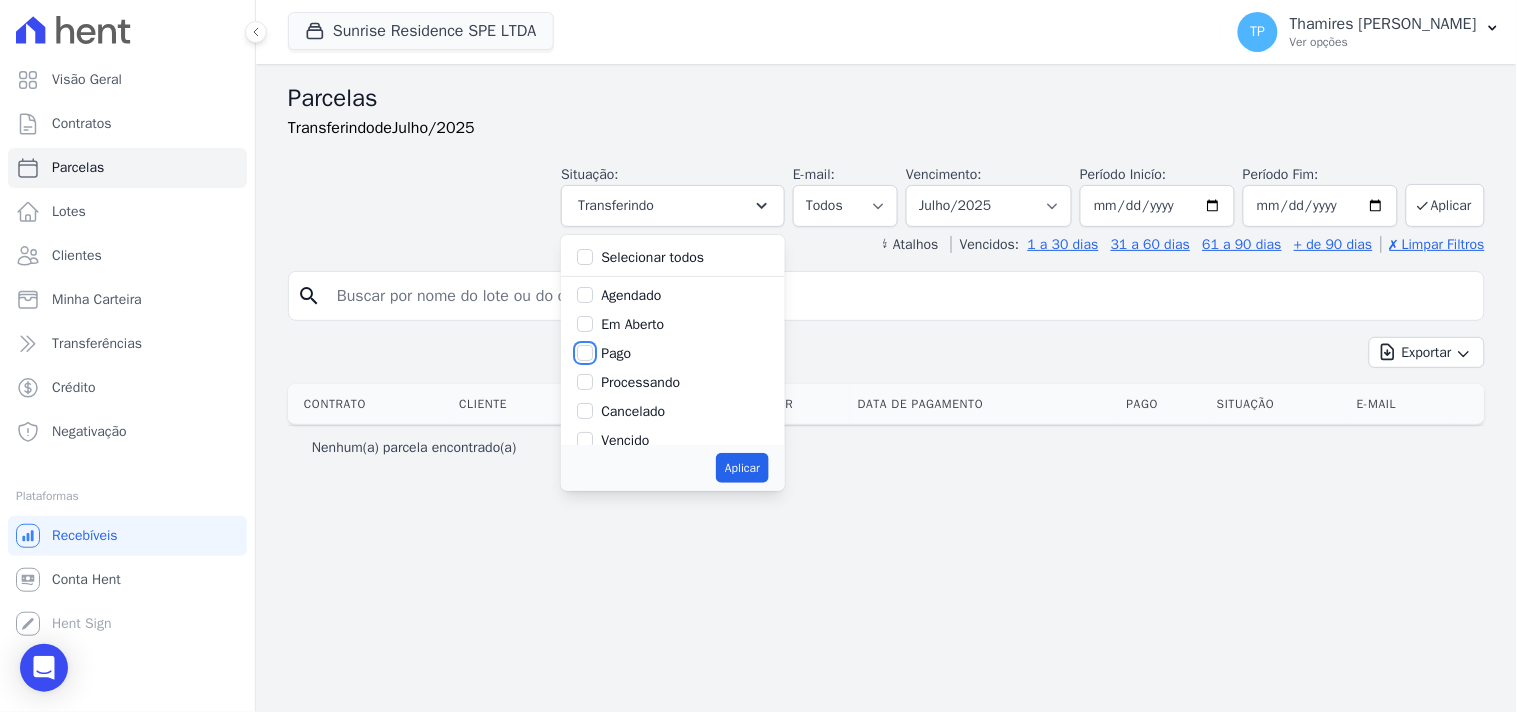click on "Pago" at bounding box center (585, 353) 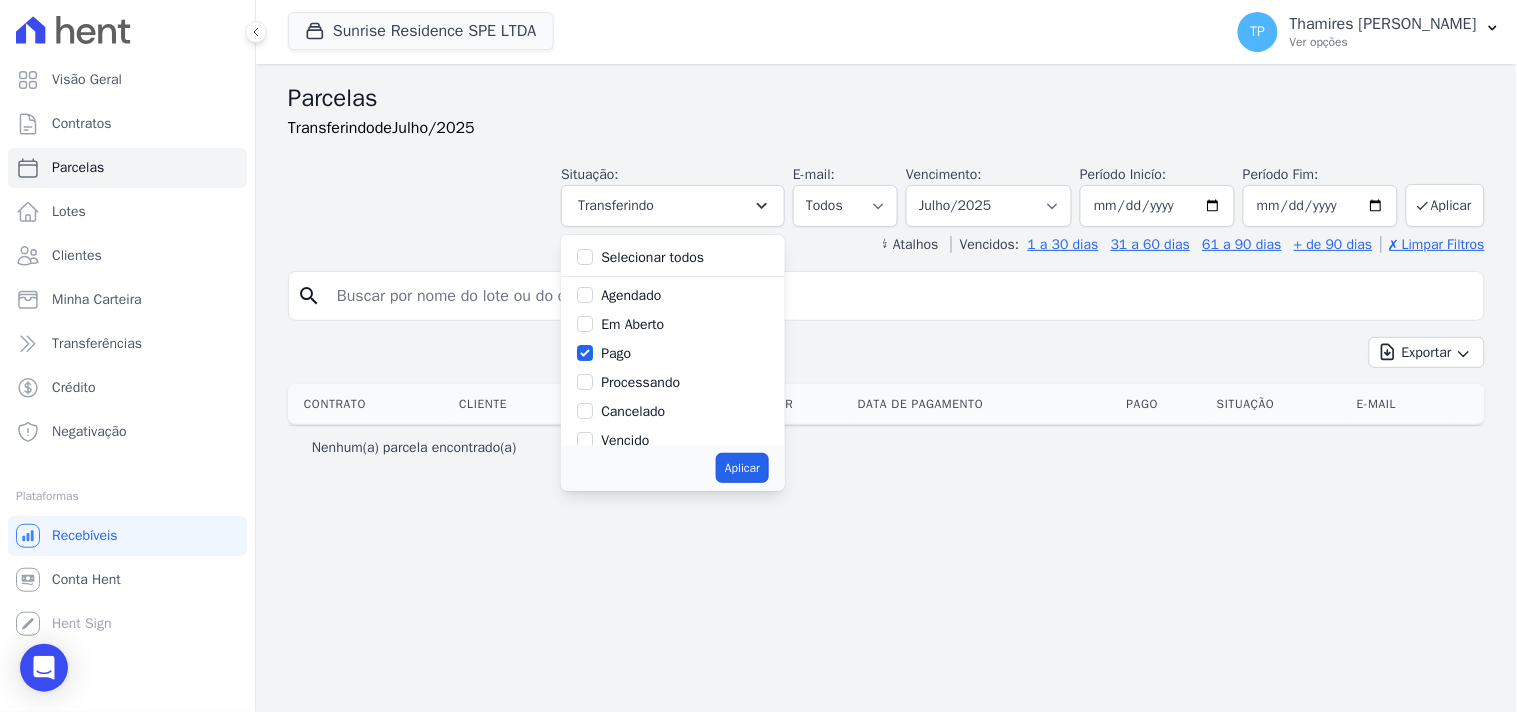 click on "Aplicar" at bounding box center [742, 468] 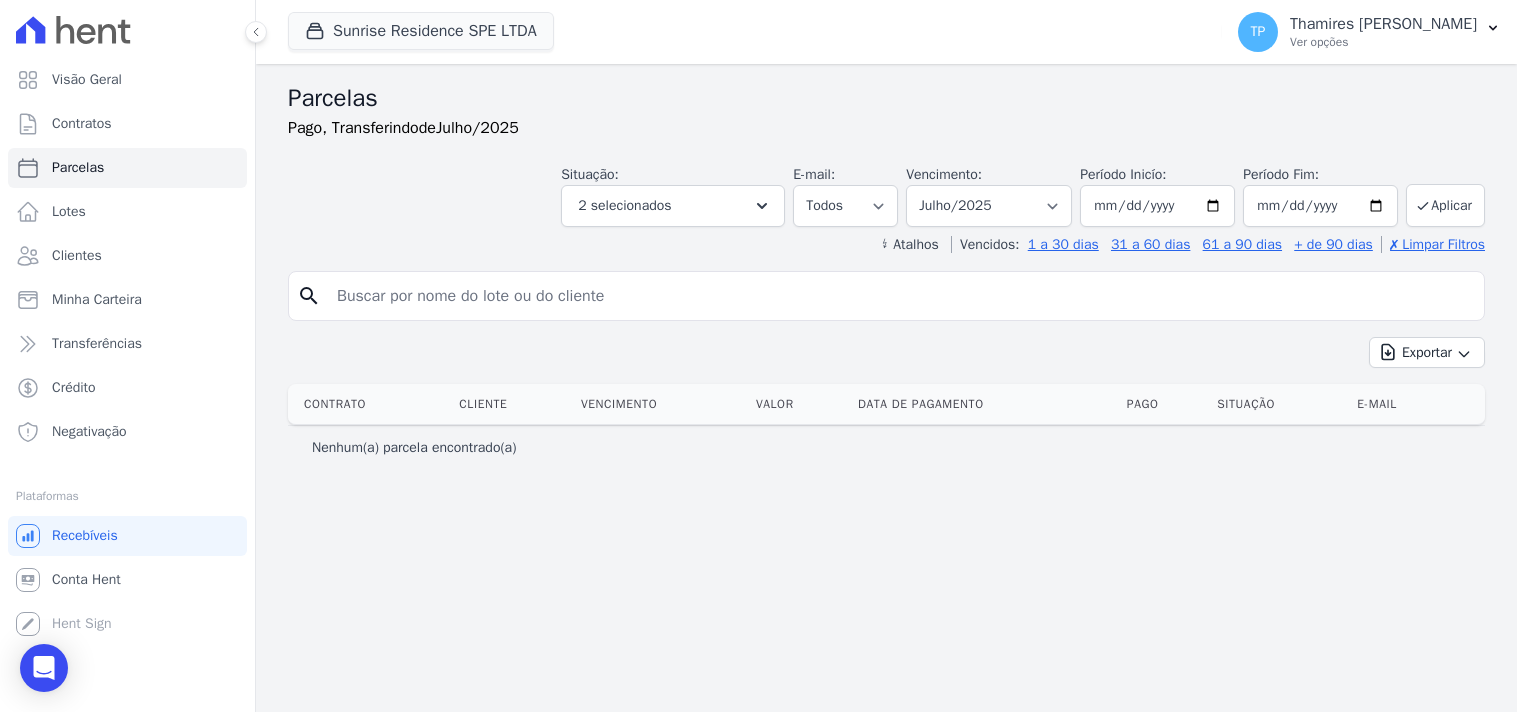 select 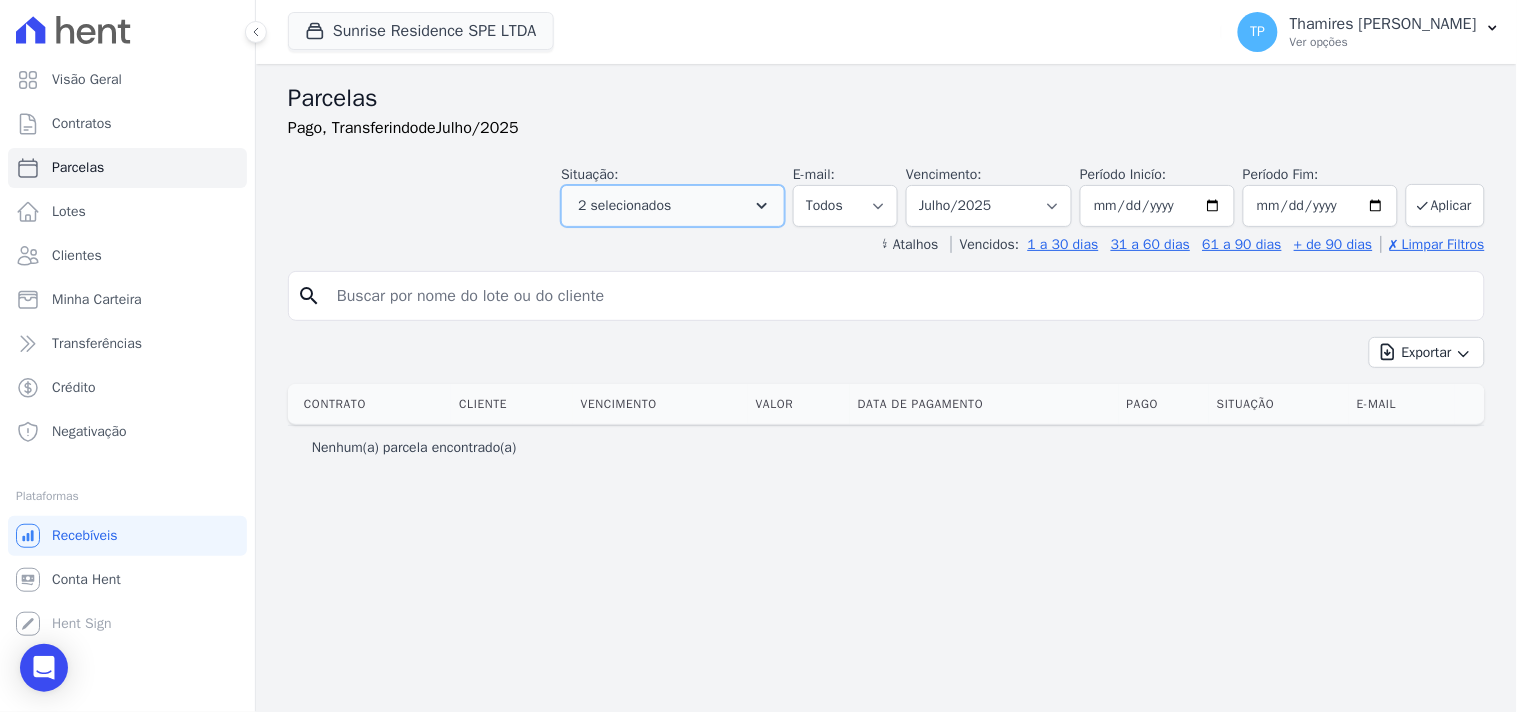 click on "2 selecionados" at bounding box center (624, 206) 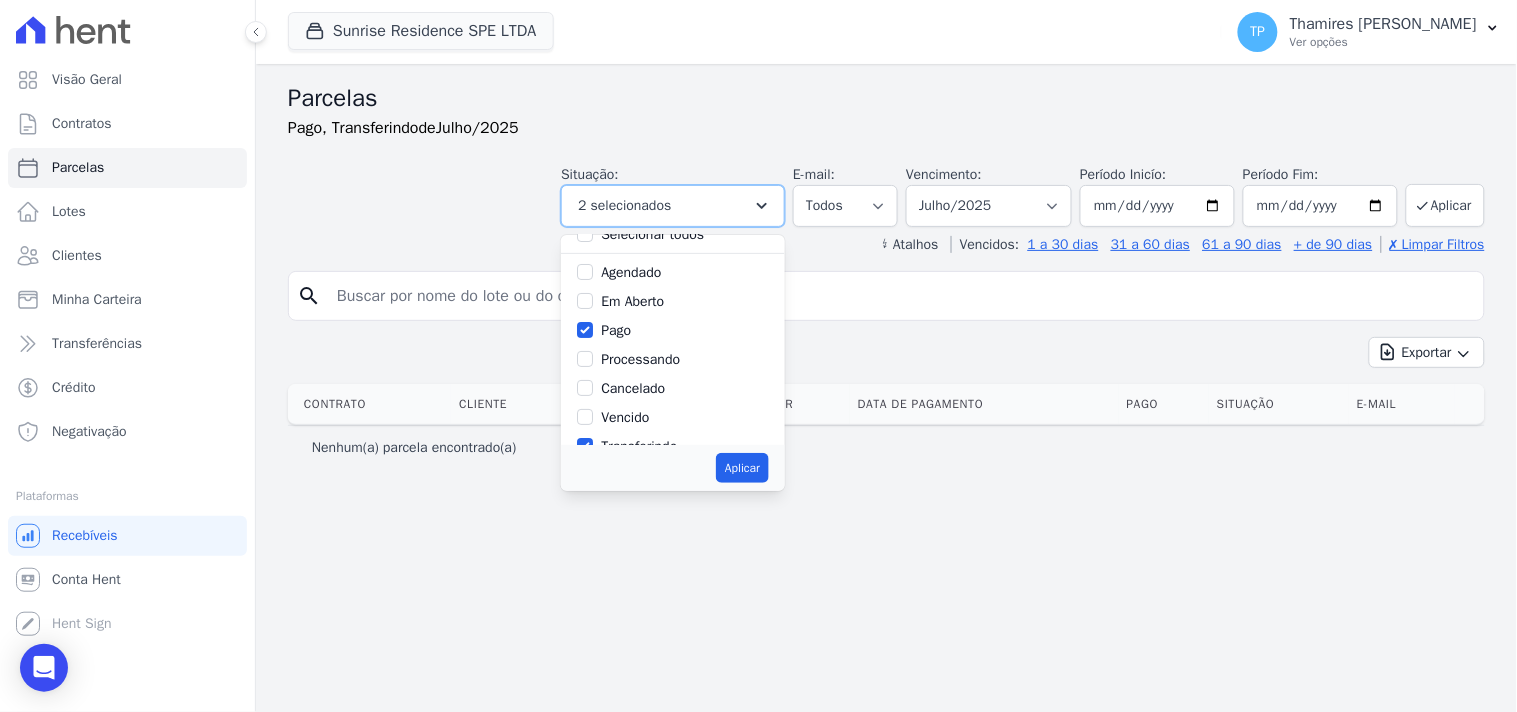scroll, scrollTop: 133, scrollLeft: 0, axis: vertical 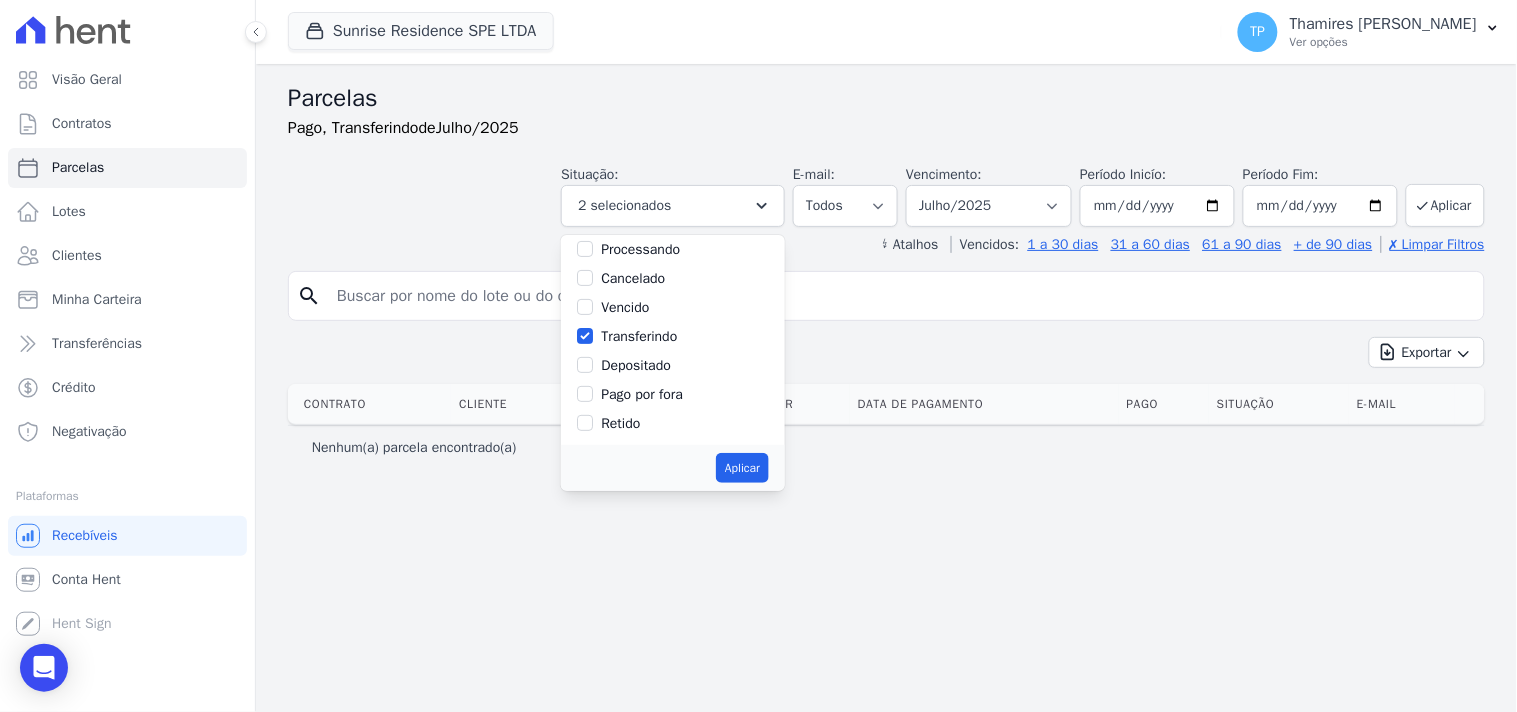 click on "Transferindo" at bounding box center [639, 336] 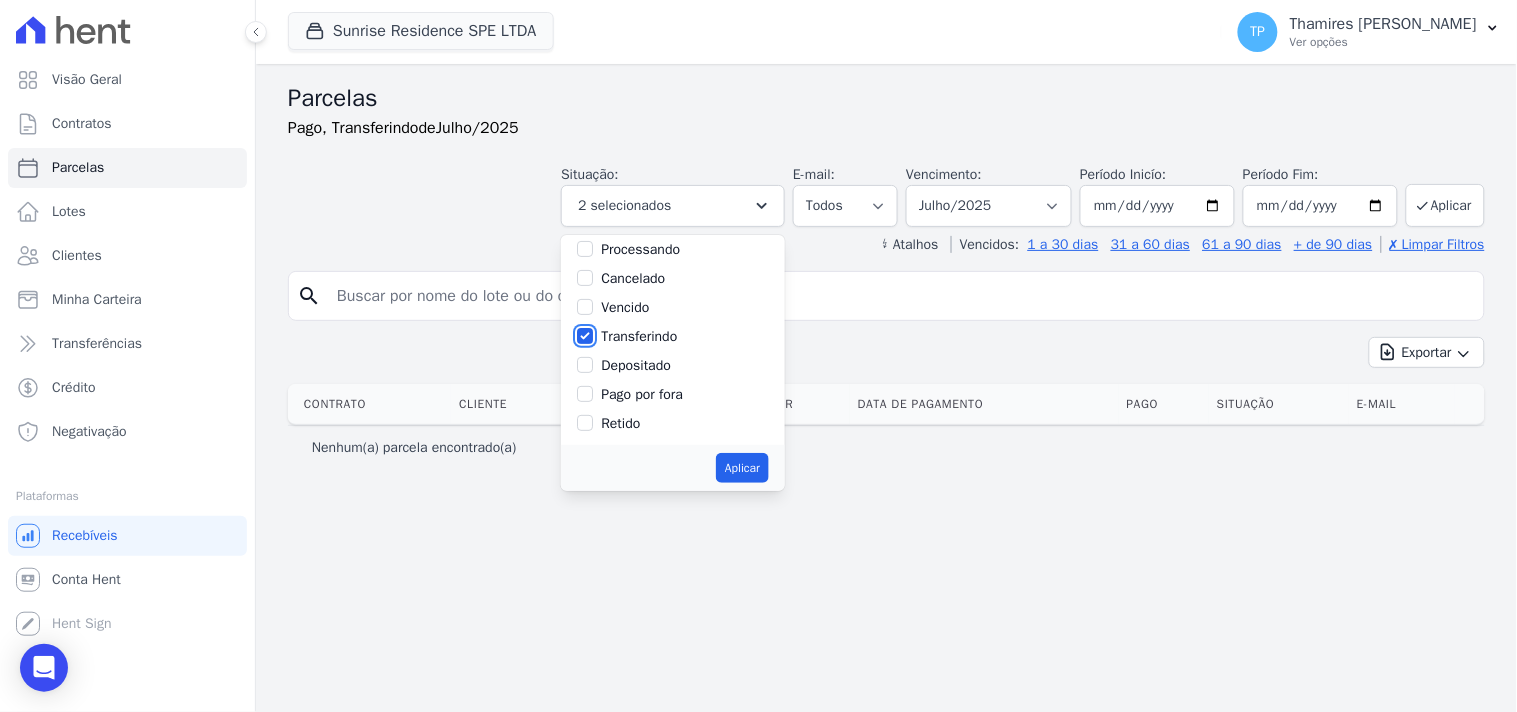 click on "Transferindo" at bounding box center [585, 336] 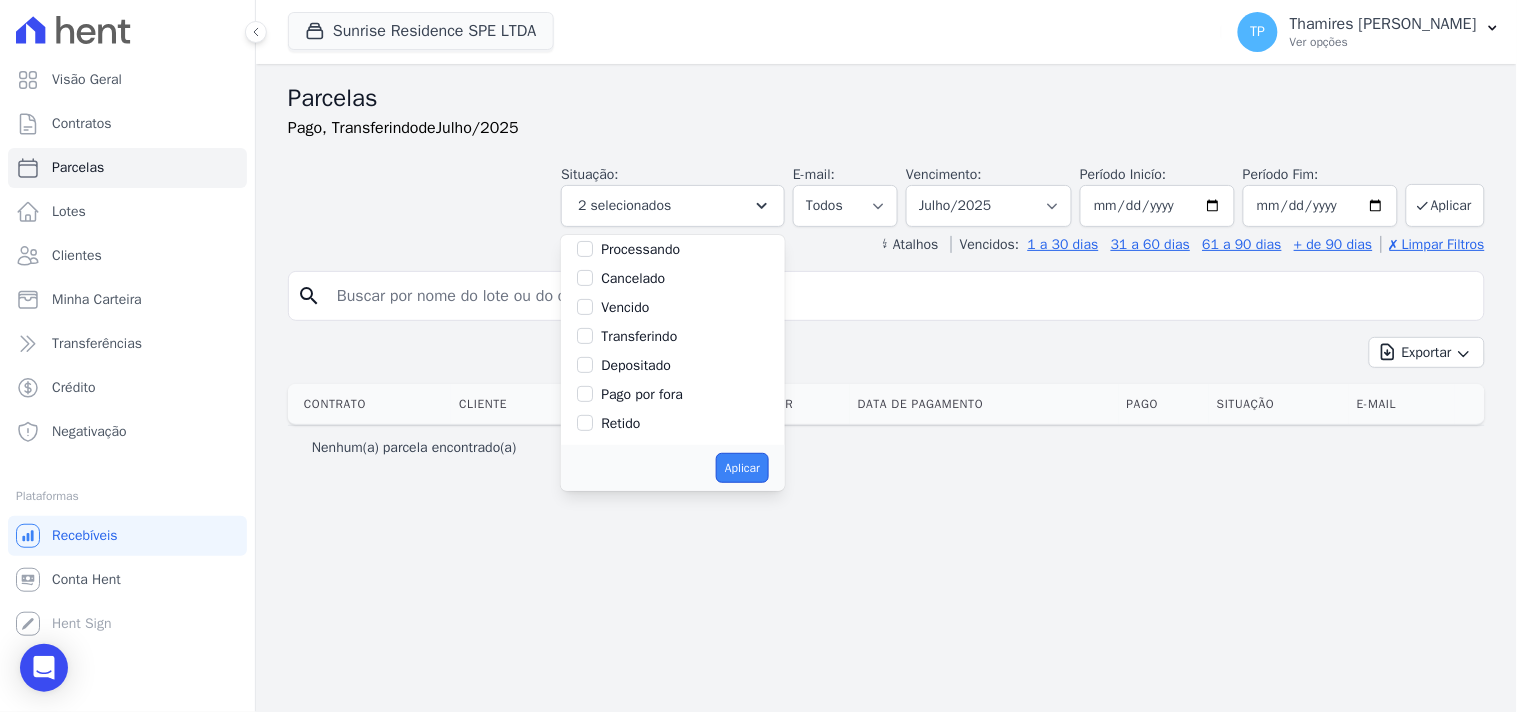 click on "Aplicar" at bounding box center (742, 468) 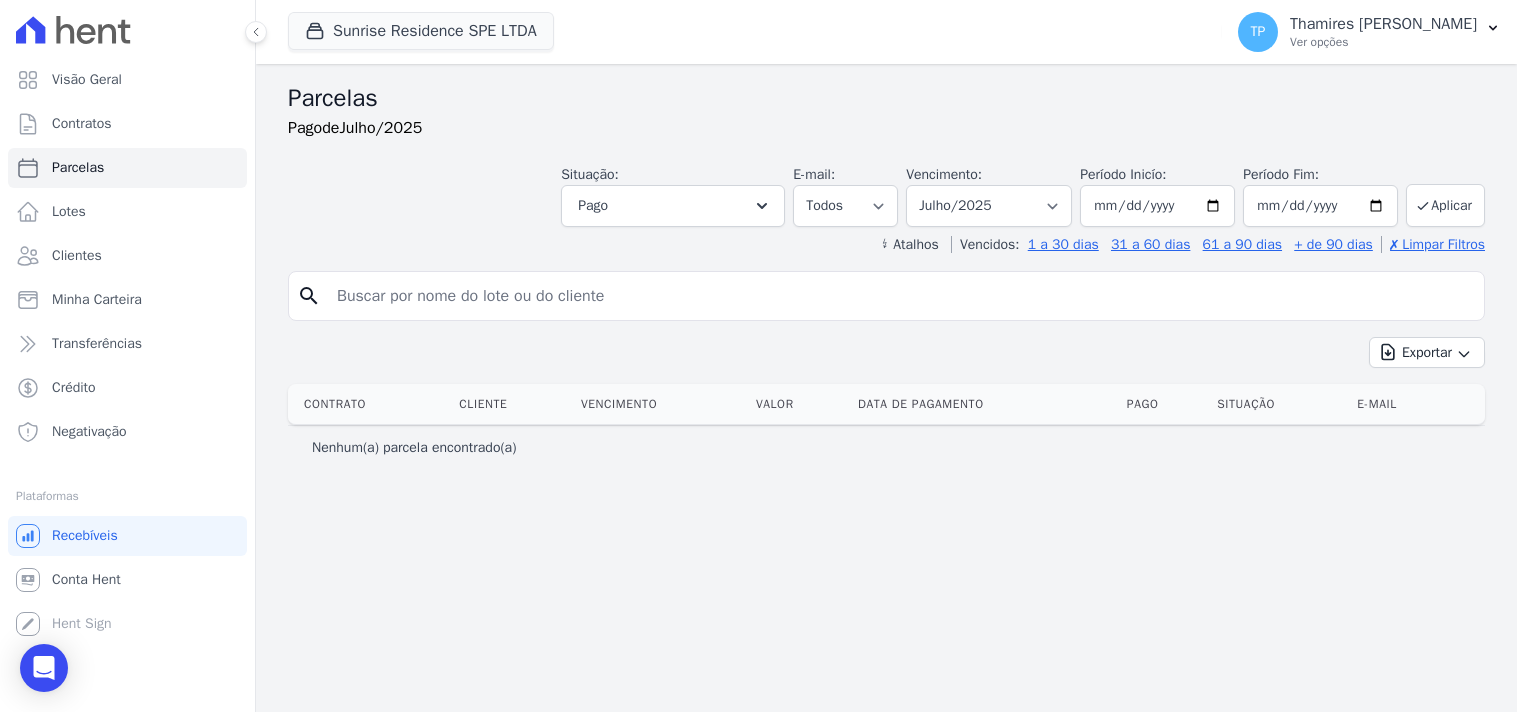 select 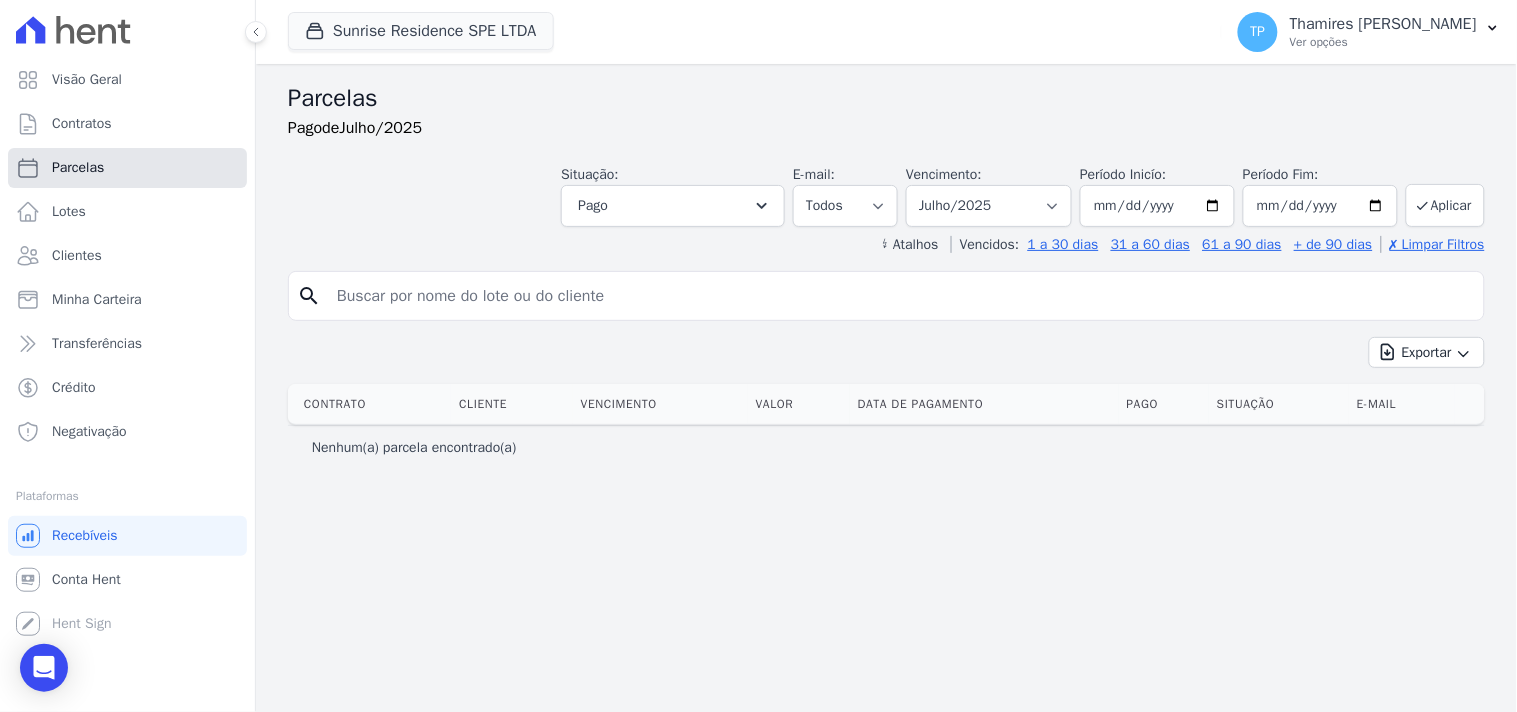 click on "Parcelas" at bounding box center (127, 168) 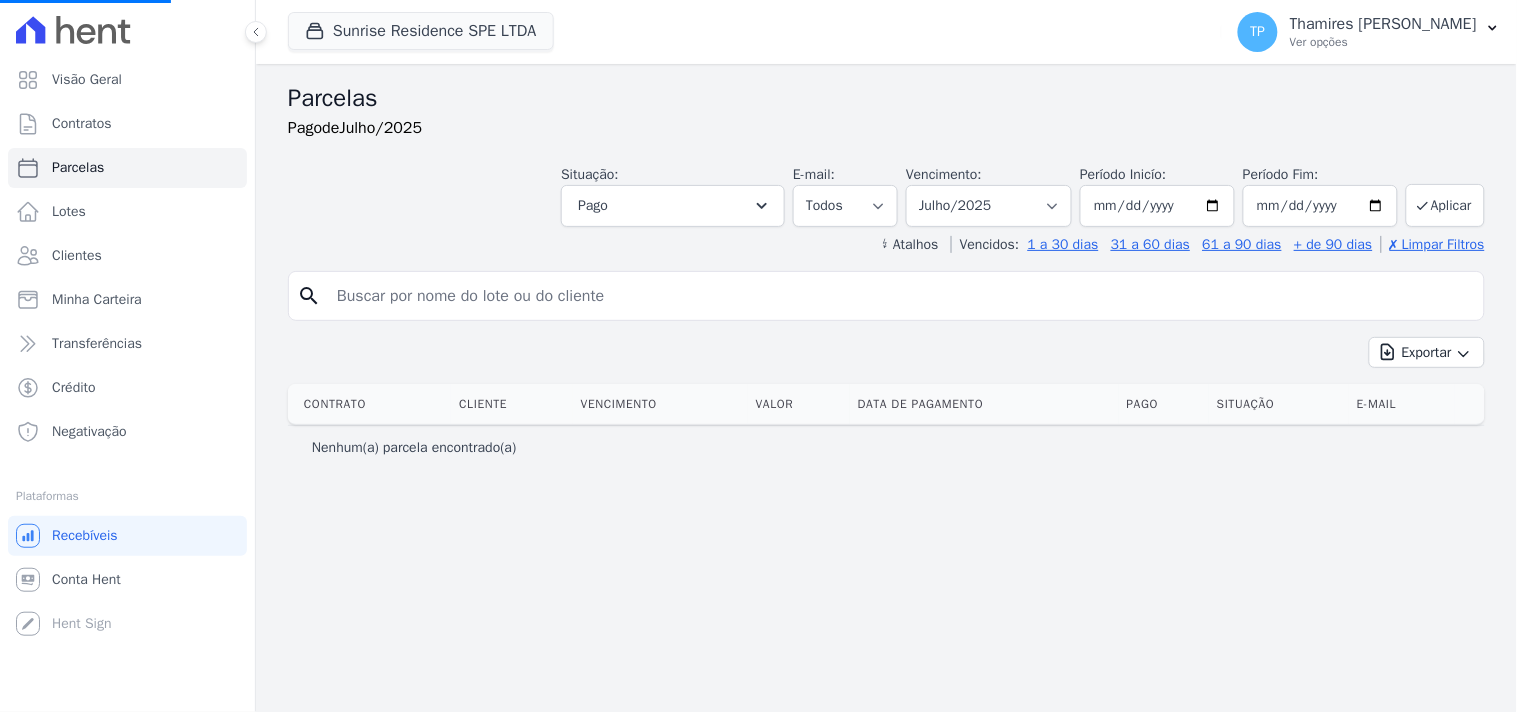select 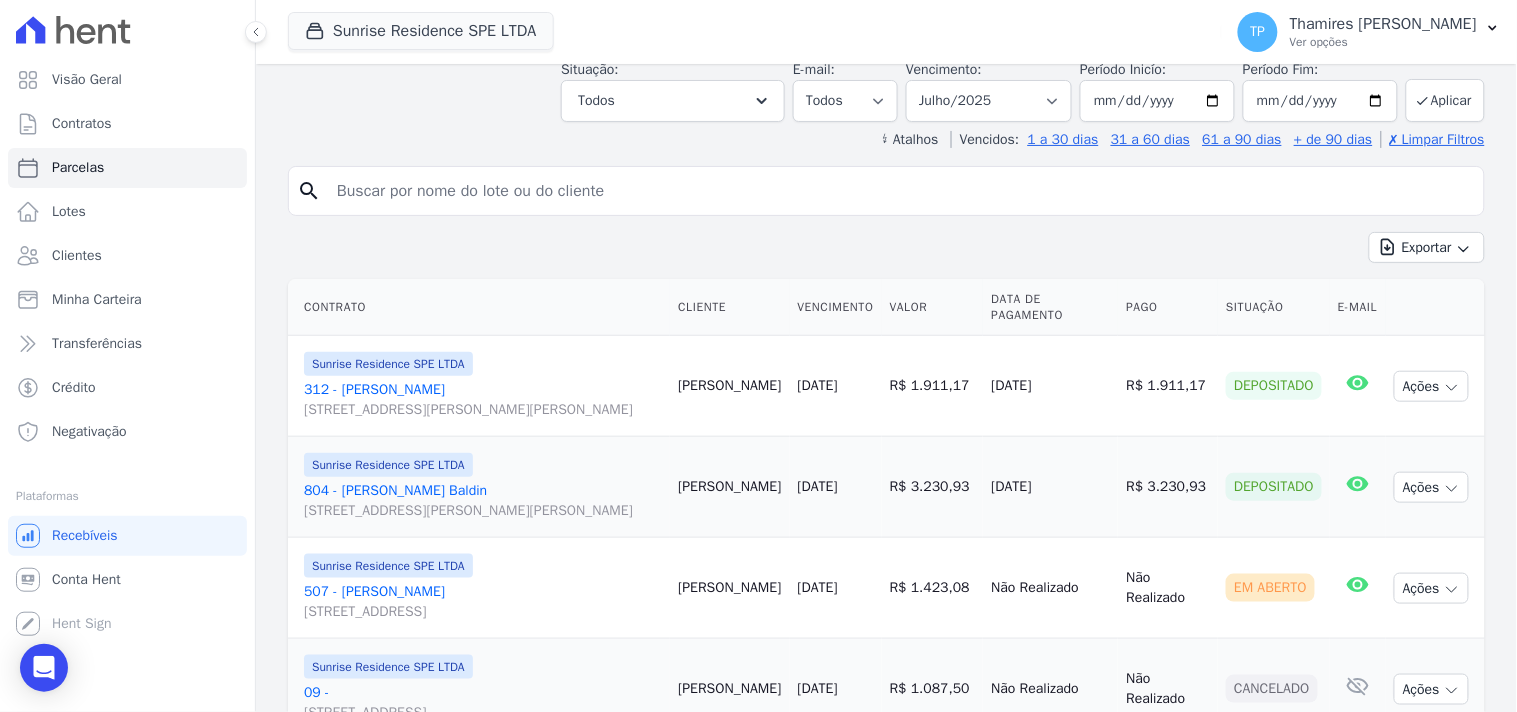 scroll, scrollTop: 222, scrollLeft: 0, axis: vertical 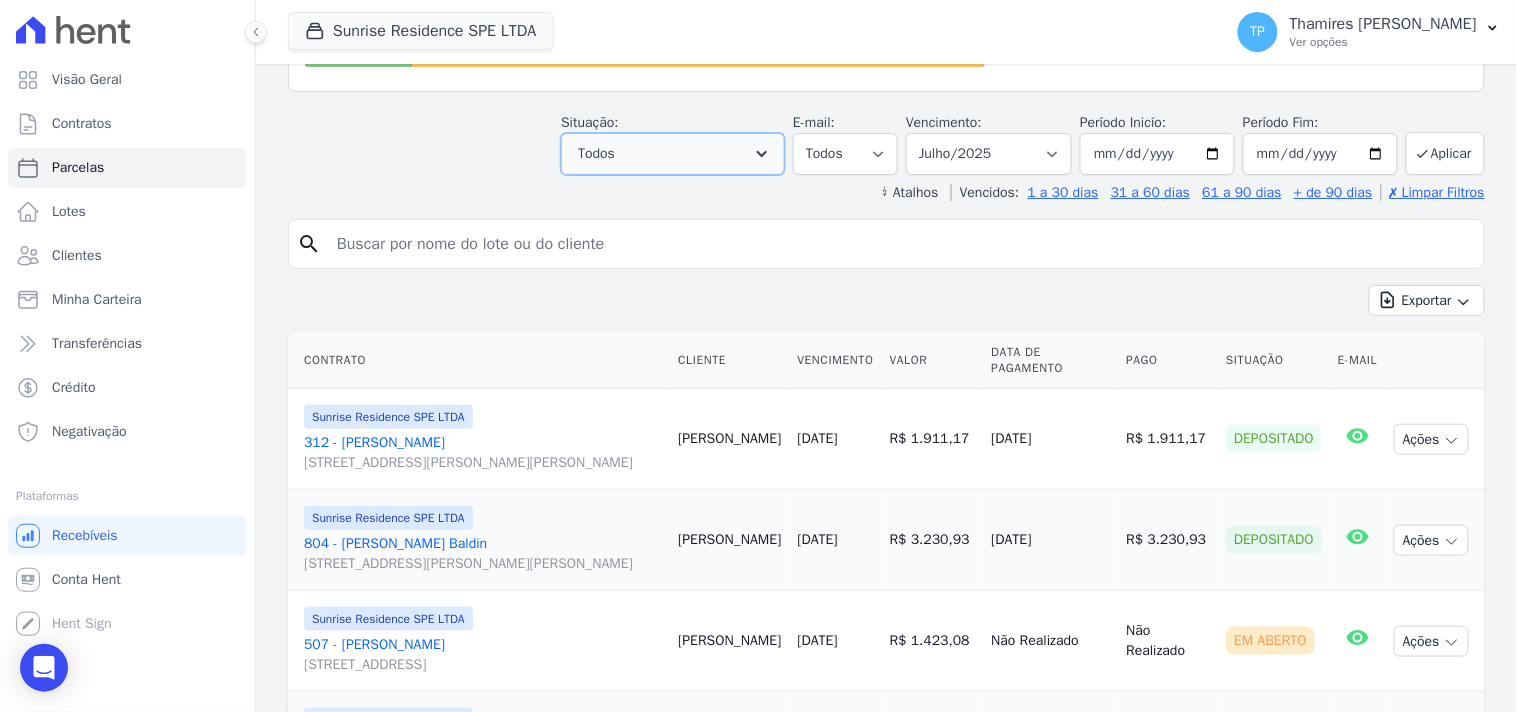 click on "Todos" at bounding box center (673, 154) 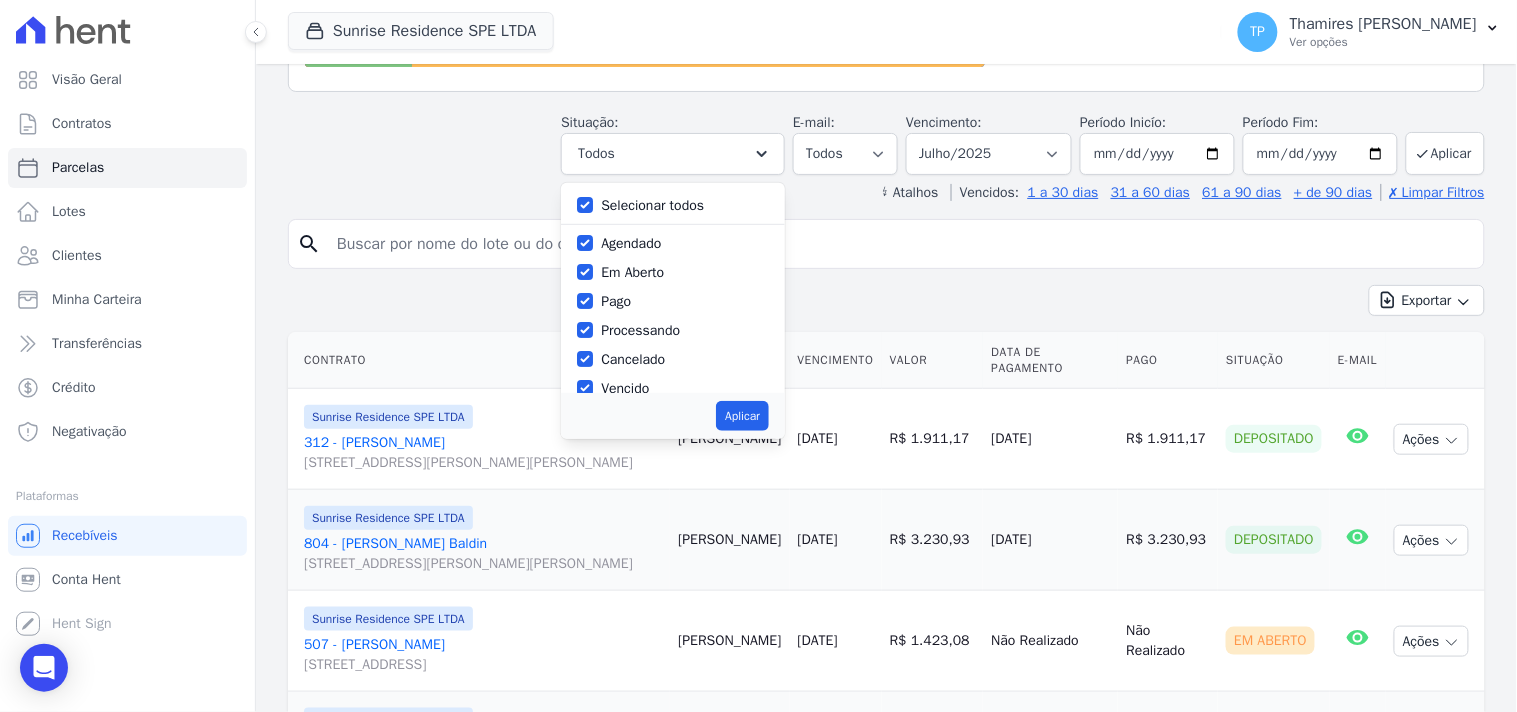 click on "Selecionar todos" at bounding box center (652, 205) 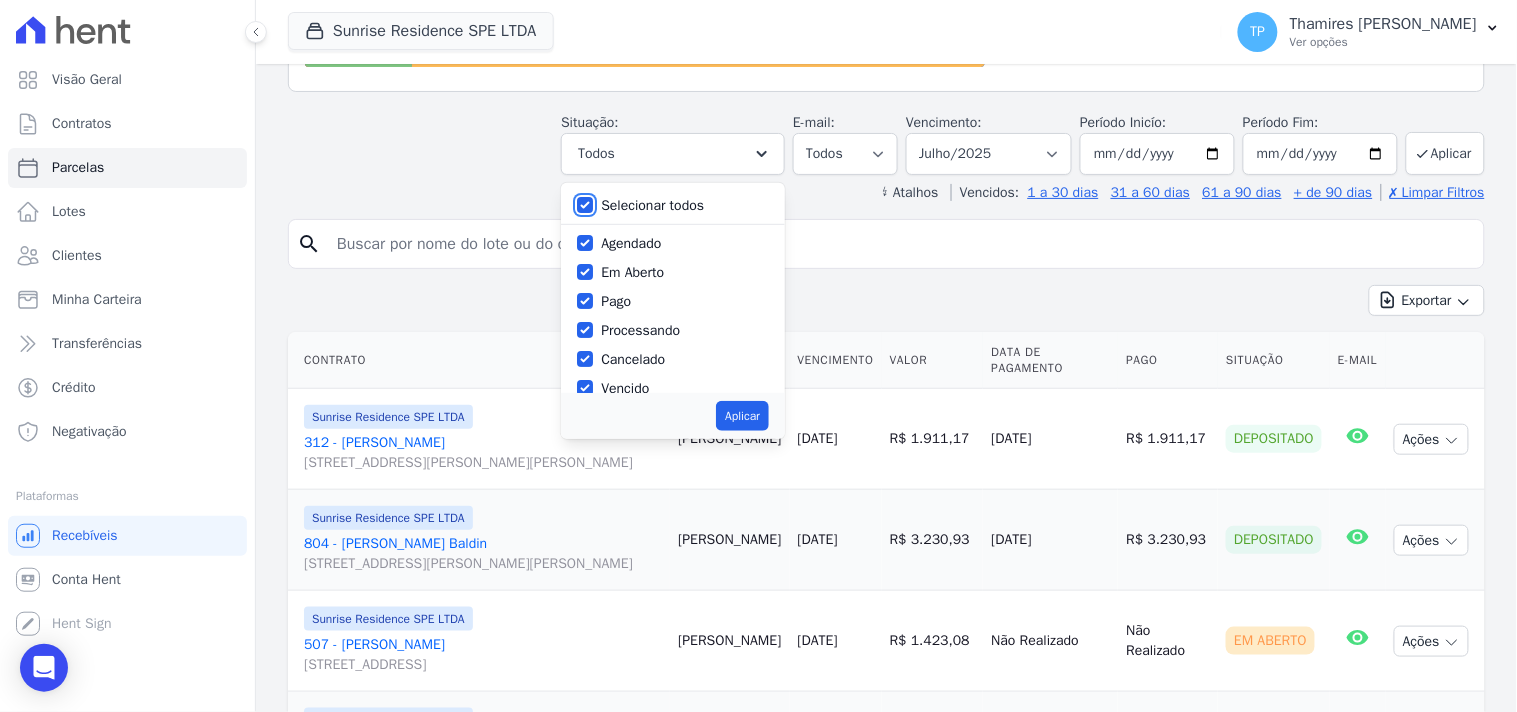 click on "Selecionar todos" at bounding box center (585, 205) 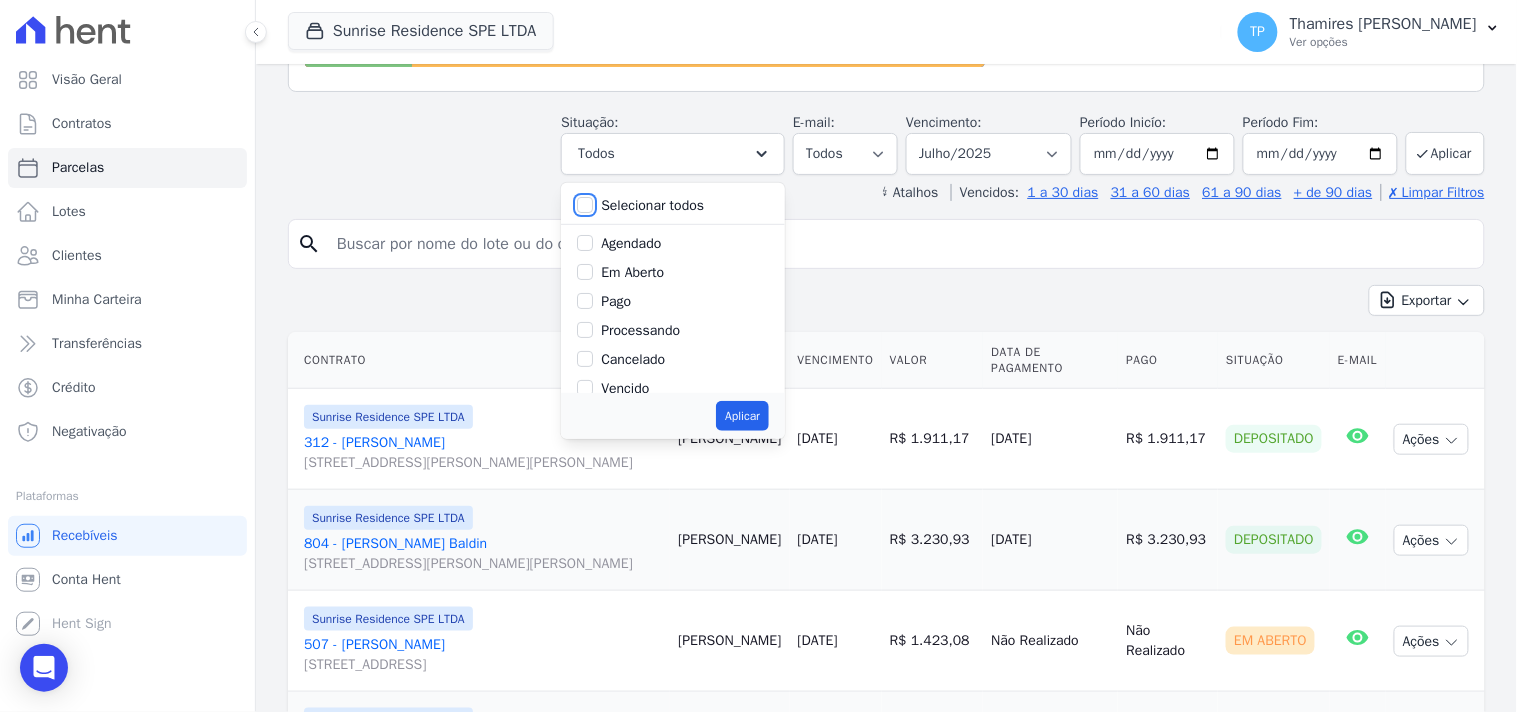 checkbox on "false" 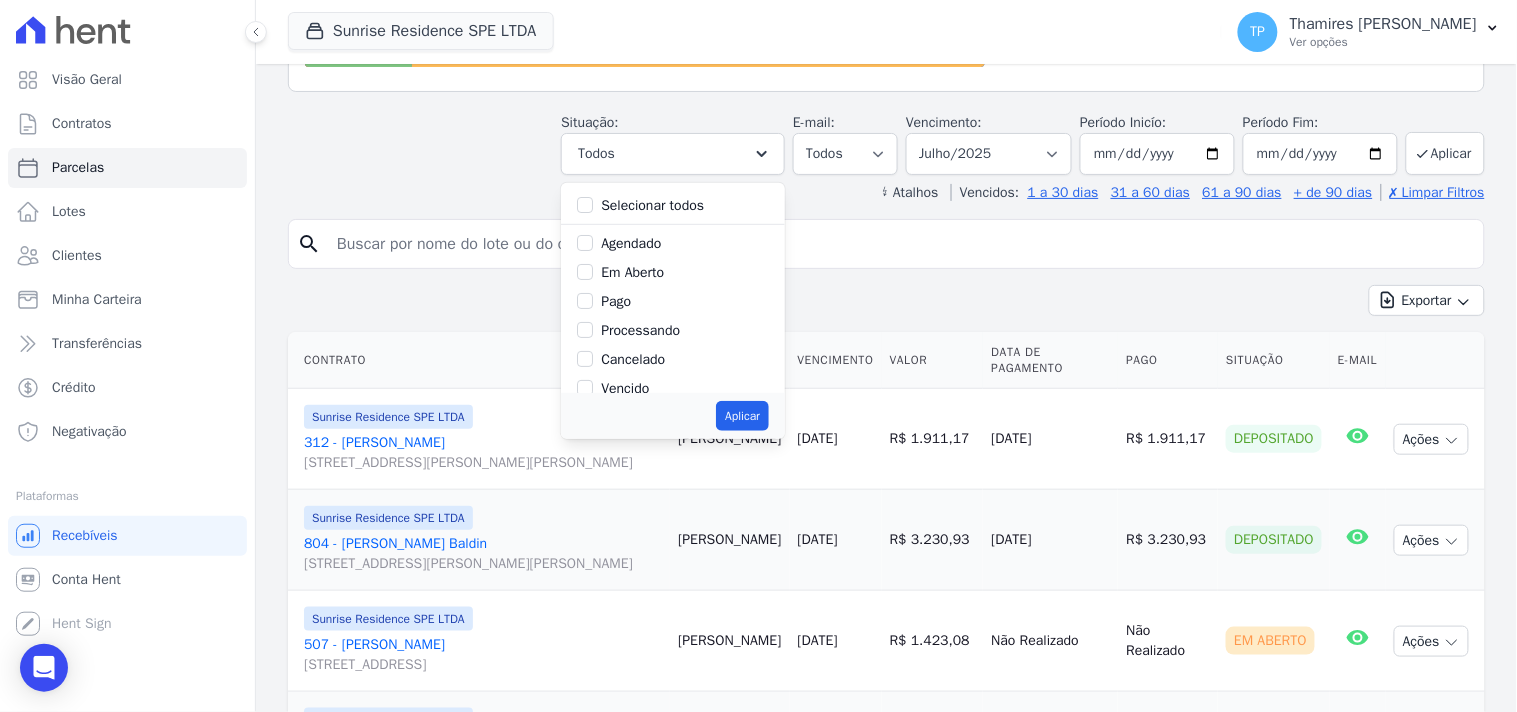 click on "Pago" at bounding box center (616, 301) 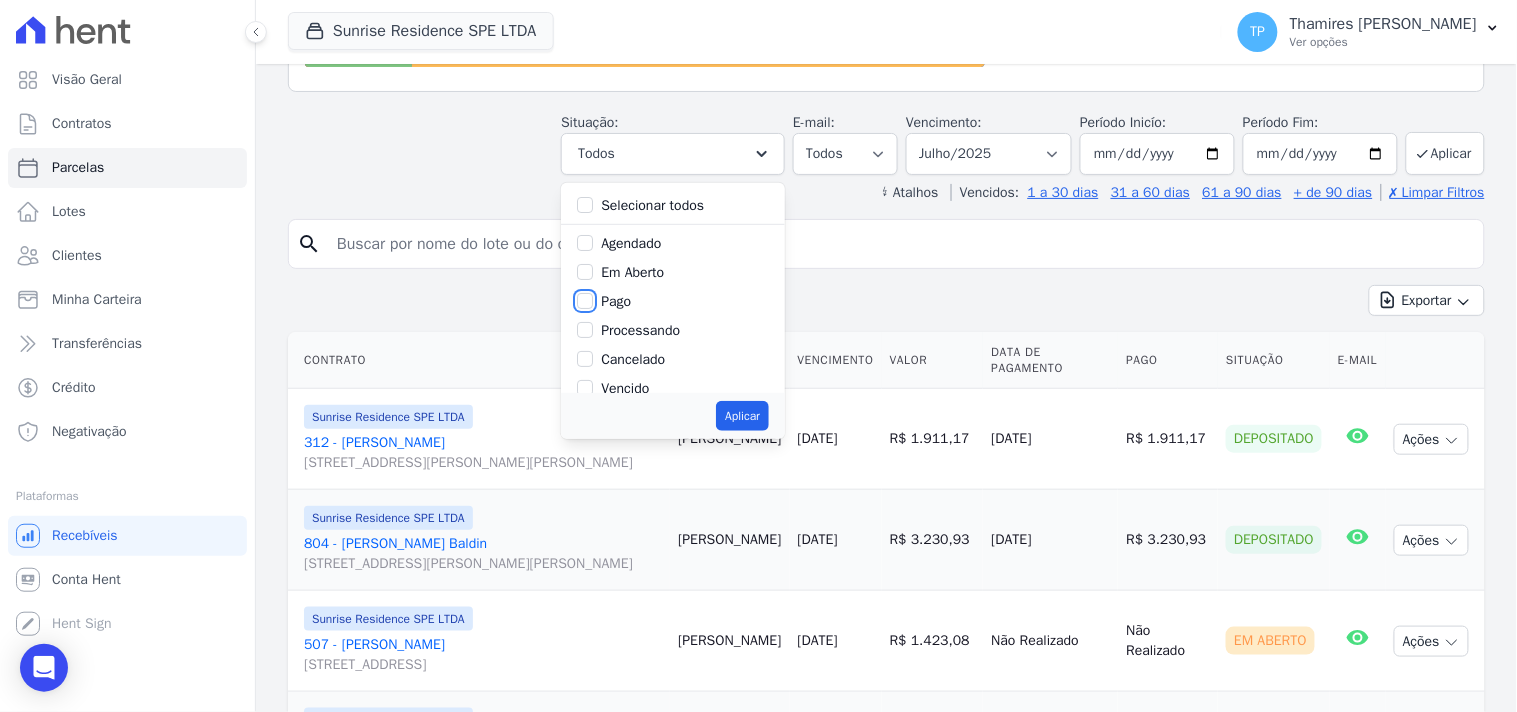 click on "Pago" at bounding box center [585, 301] 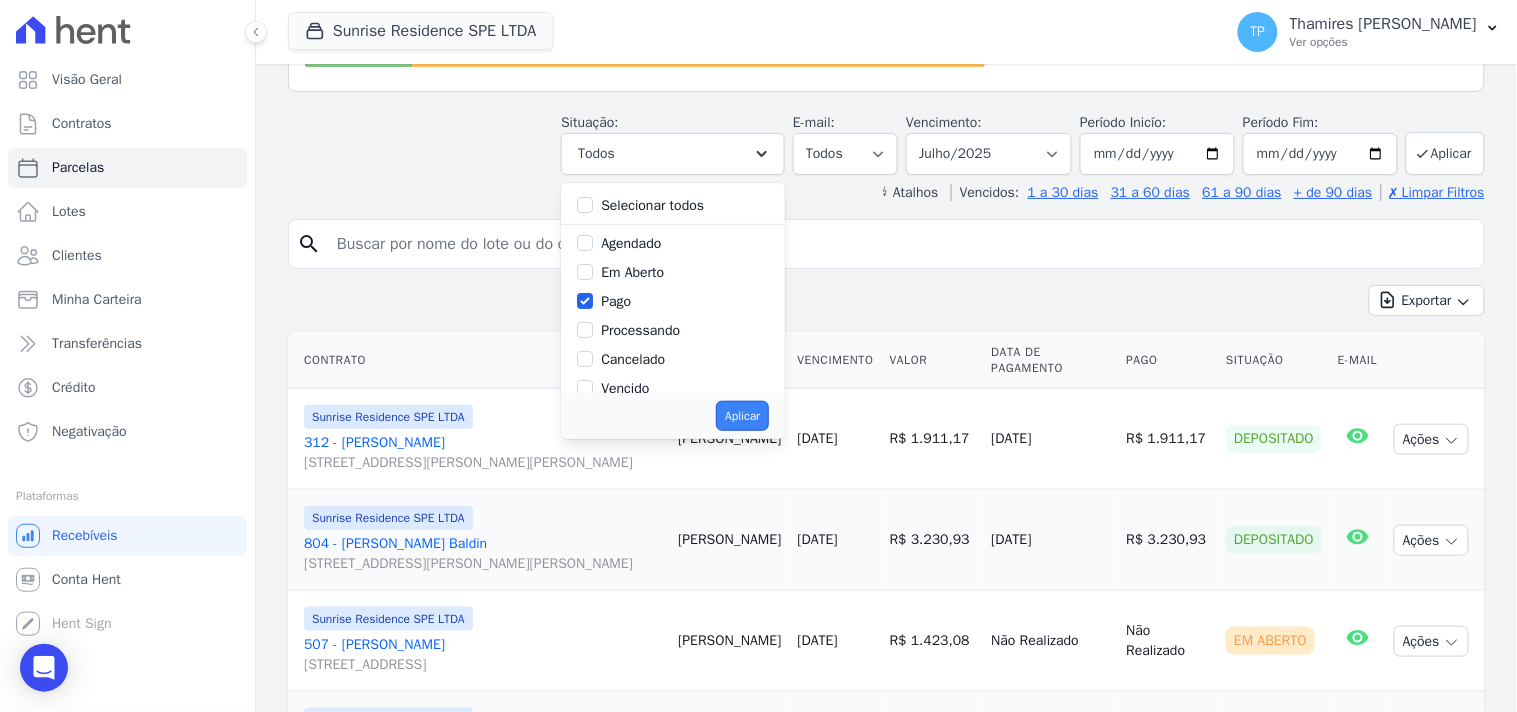 click on "Aplicar" at bounding box center (742, 416) 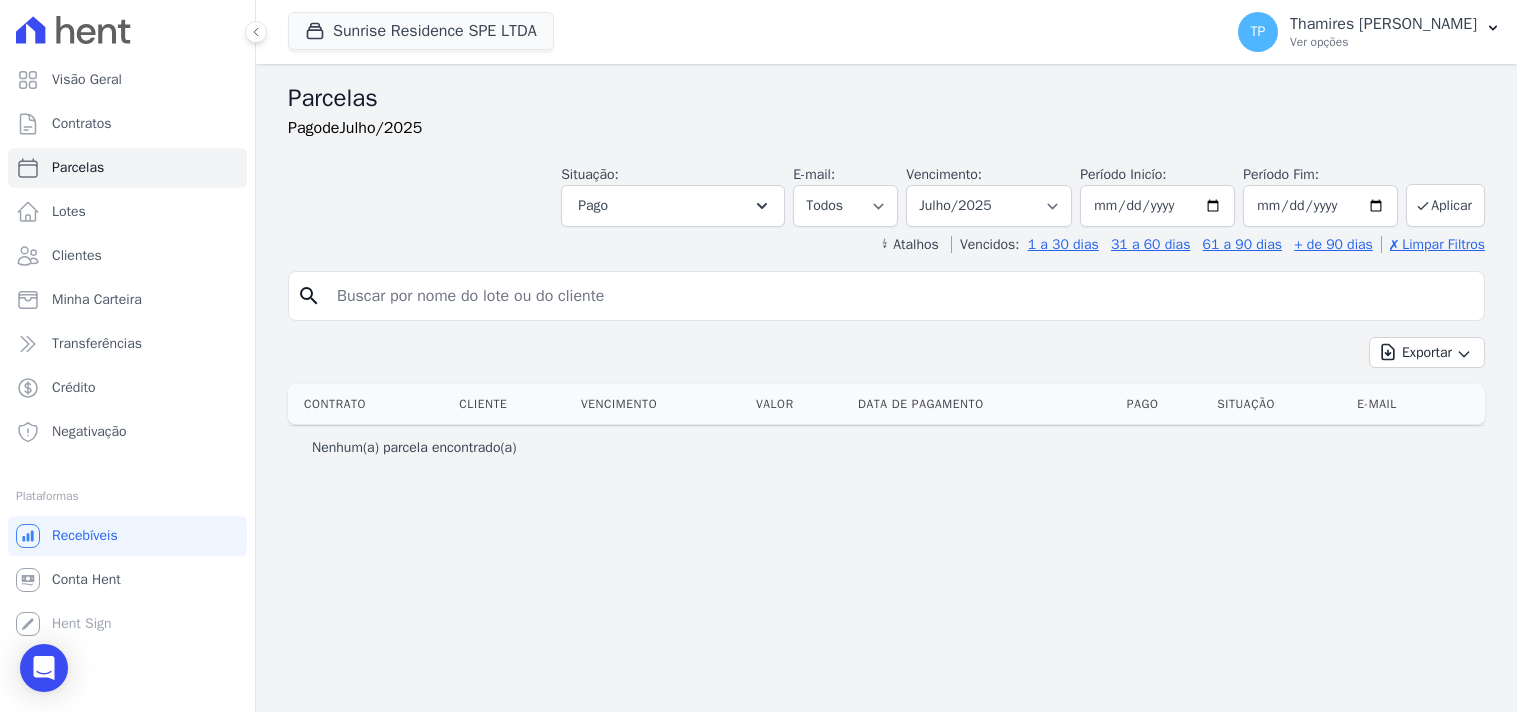 select 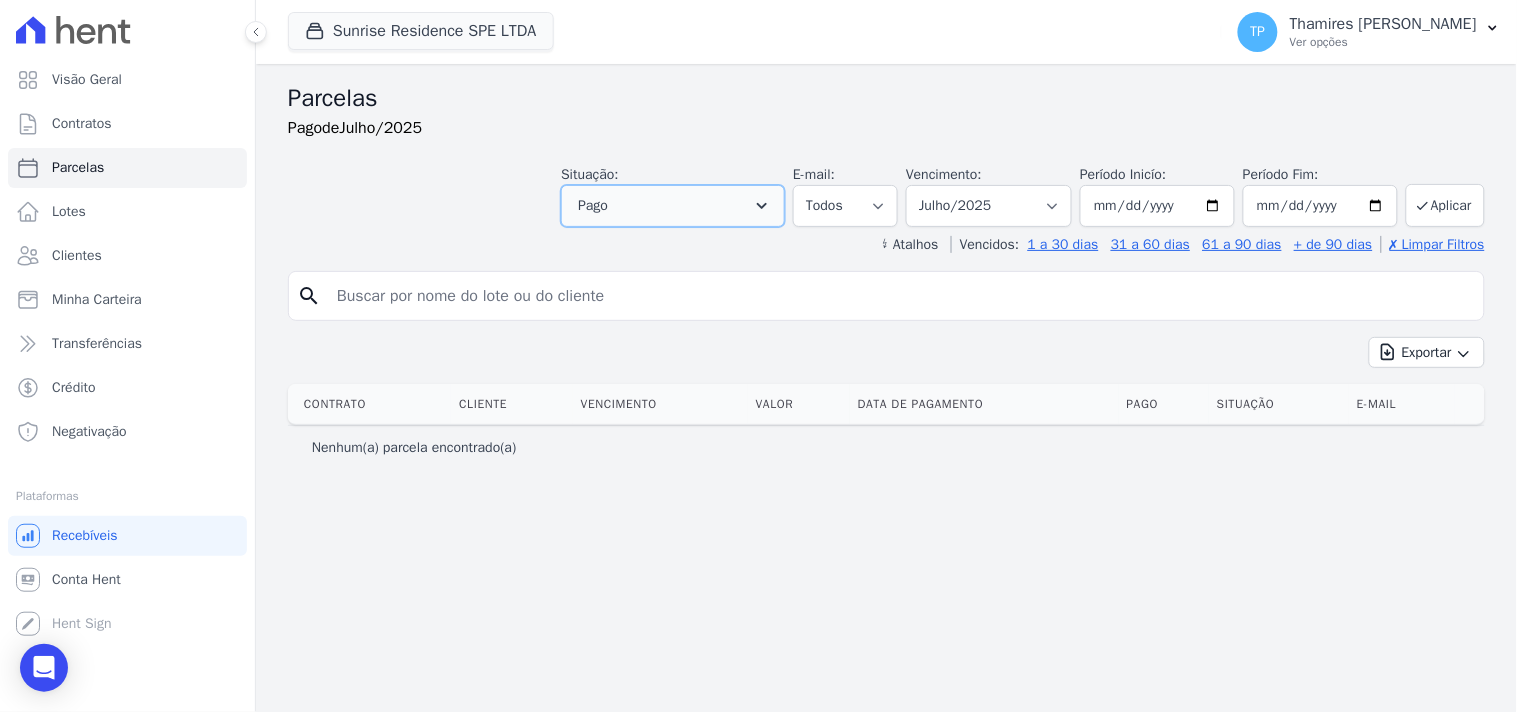 click on "Pago" at bounding box center [673, 206] 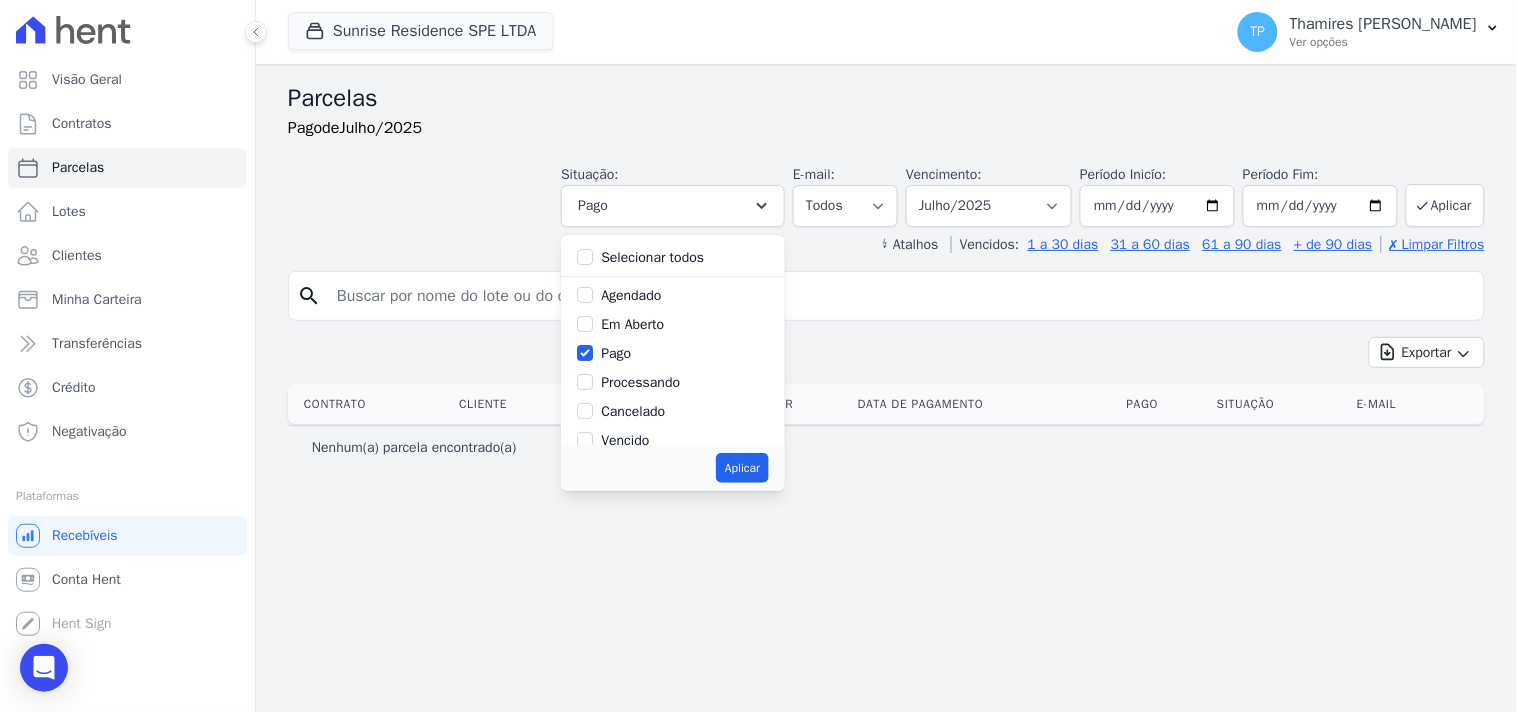 click on "Processando" at bounding box center [640, 382] 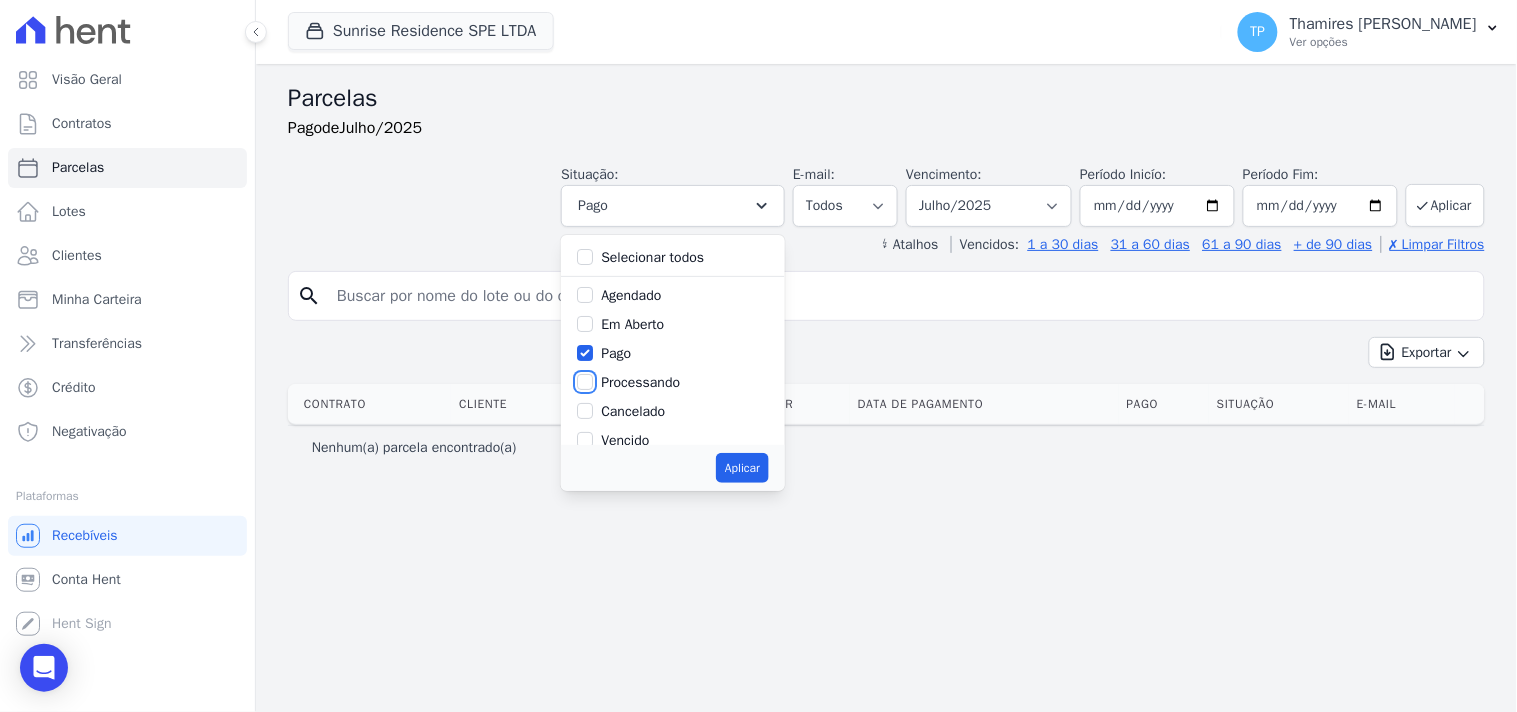click on "Processando" at bounding box center (585, 382) 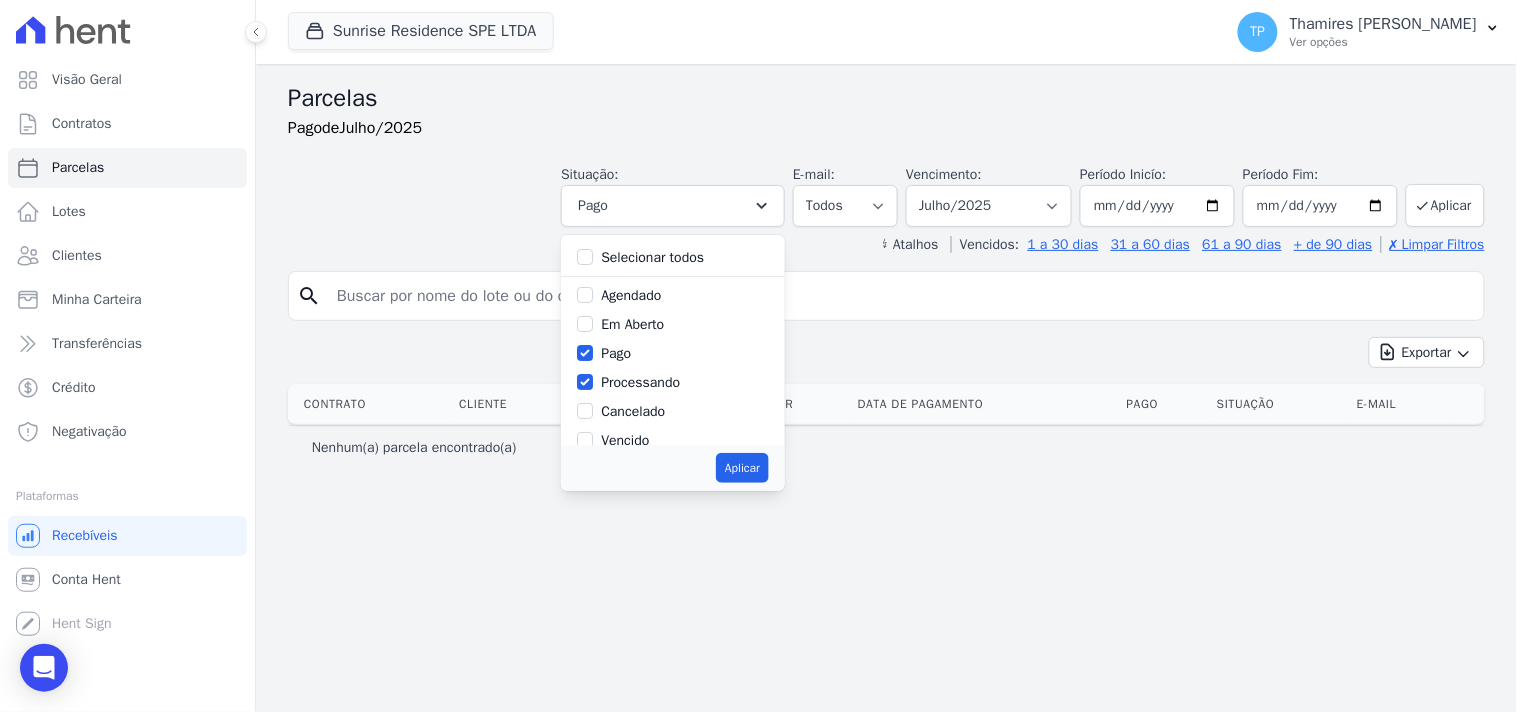 click on "Pago" at bounding box center [616, 353] 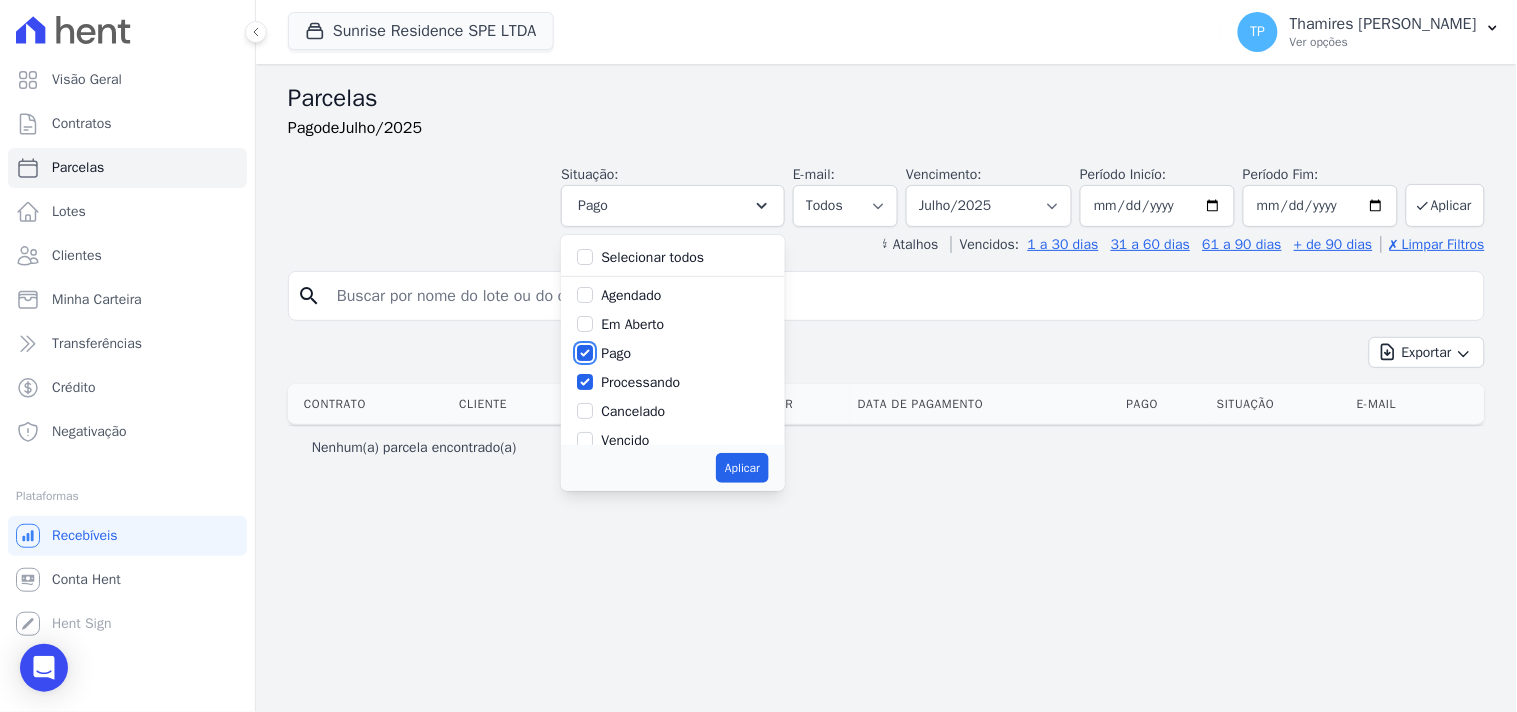 checkbox on "false" 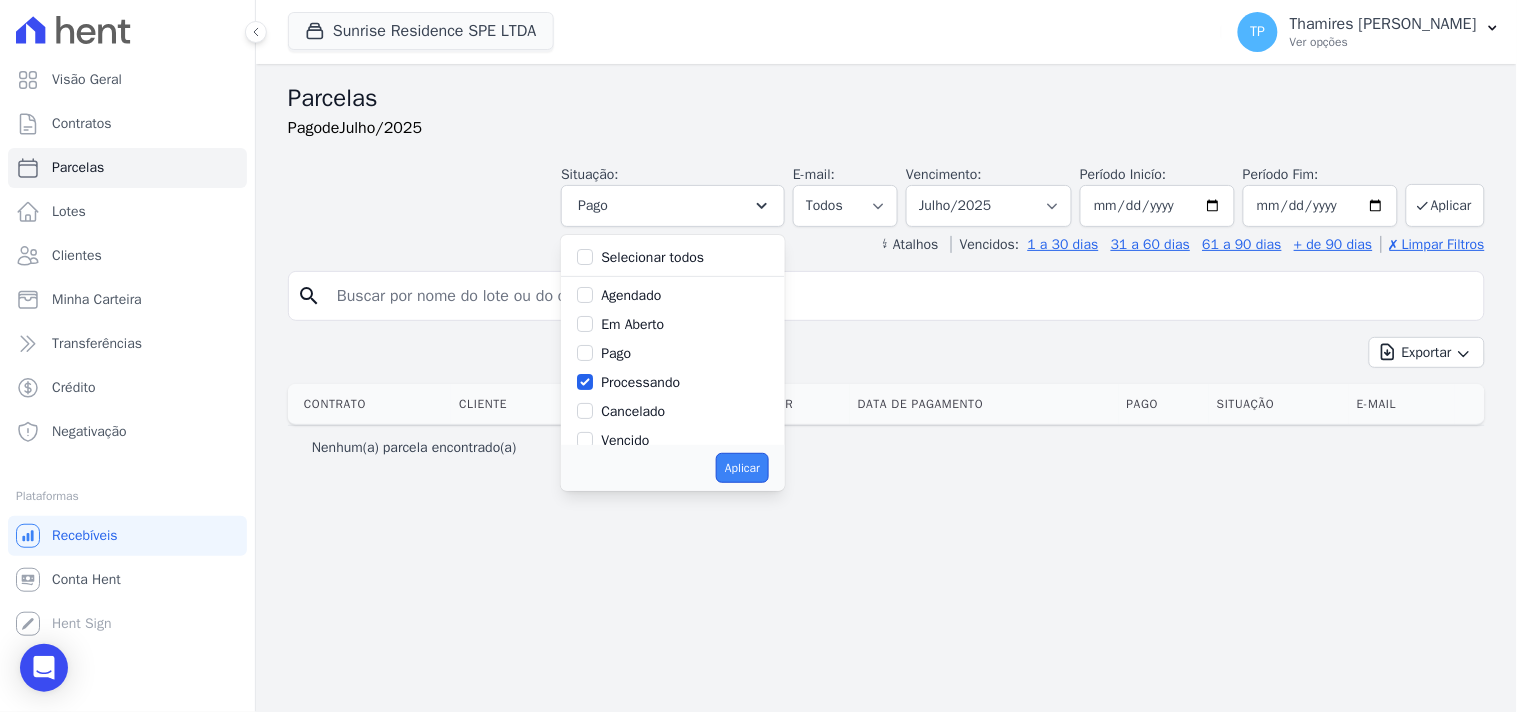 click on "Aplicar" at bounding box center [742, 468] 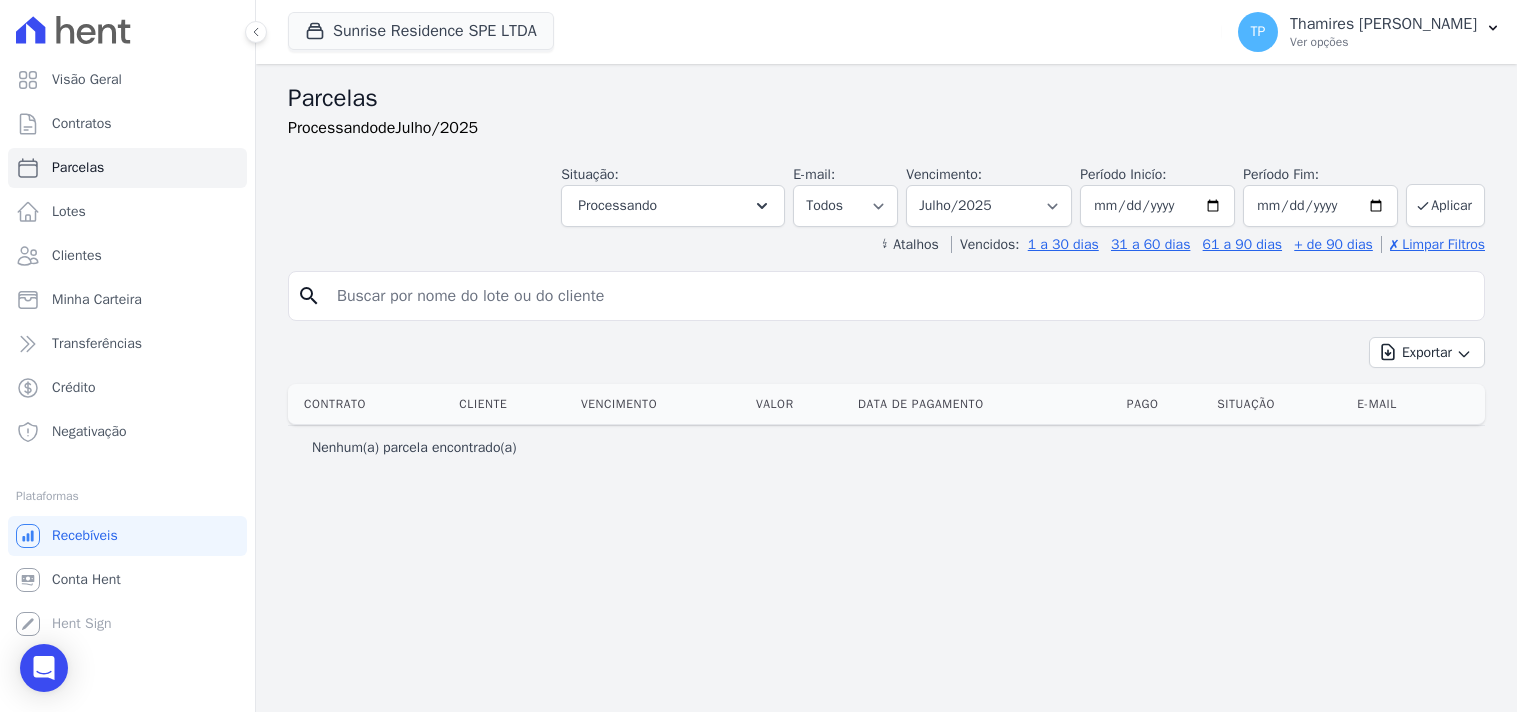 select 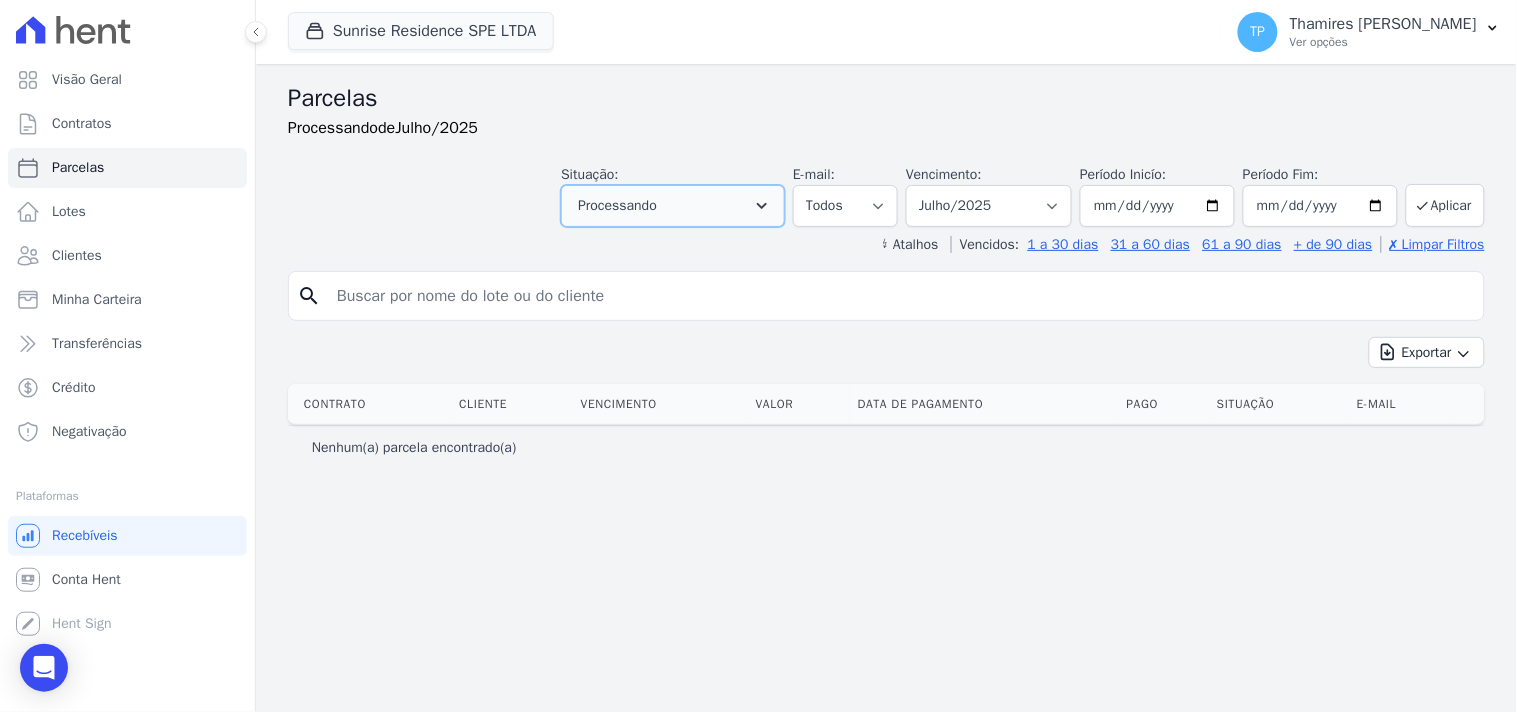 click on "Processando" at bounding box center [673, 206] 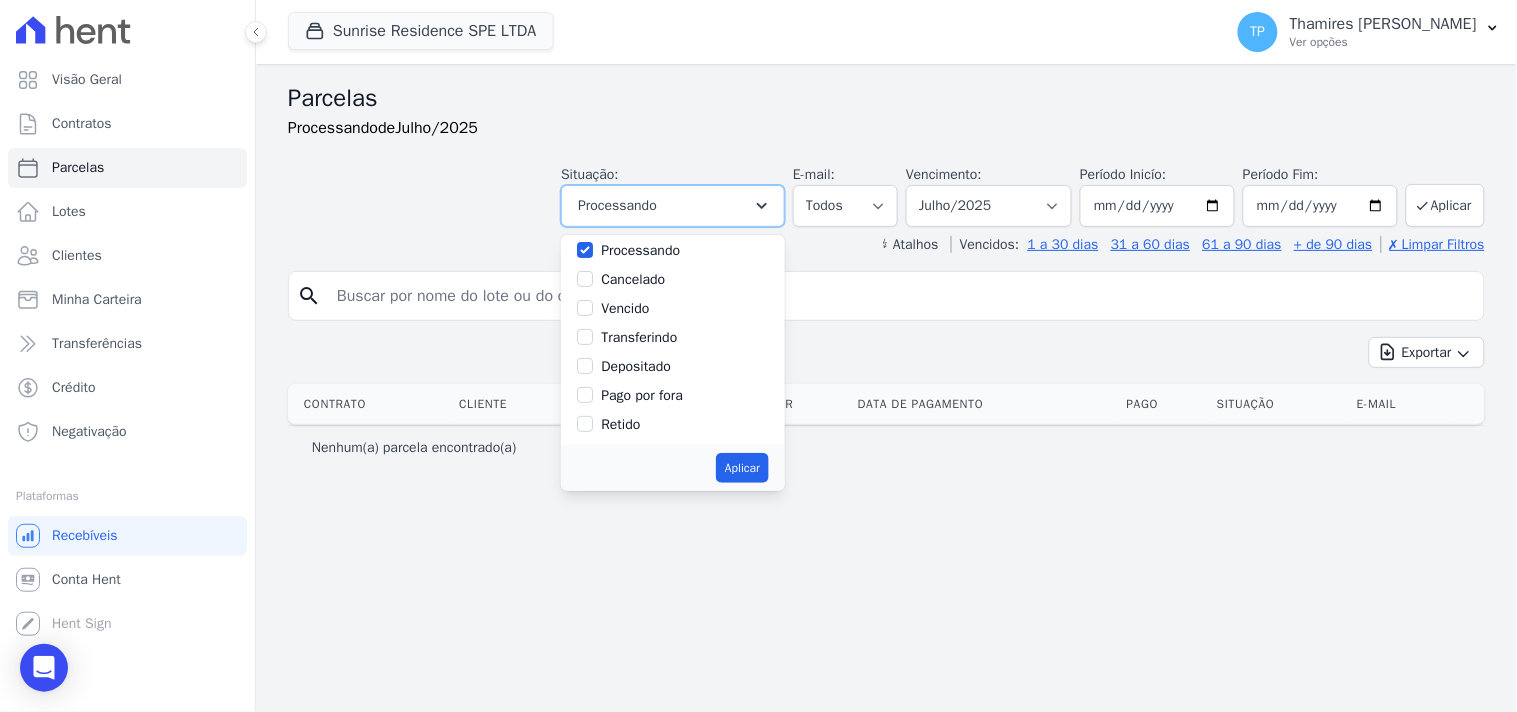 scroll, scrollTop: 133, scrollLeft: 0, axis: vertical 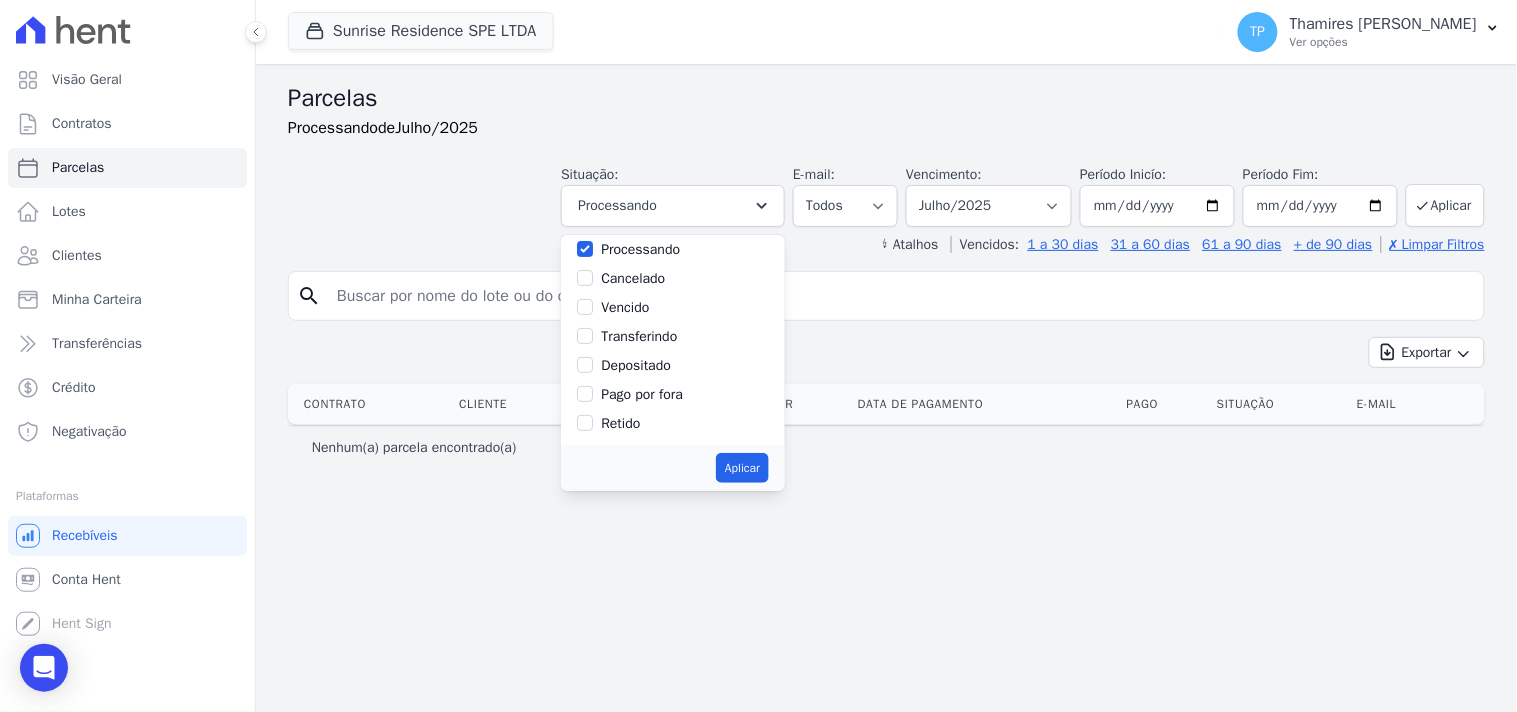 click on "Transferindo" at bounding box center [639, 336] 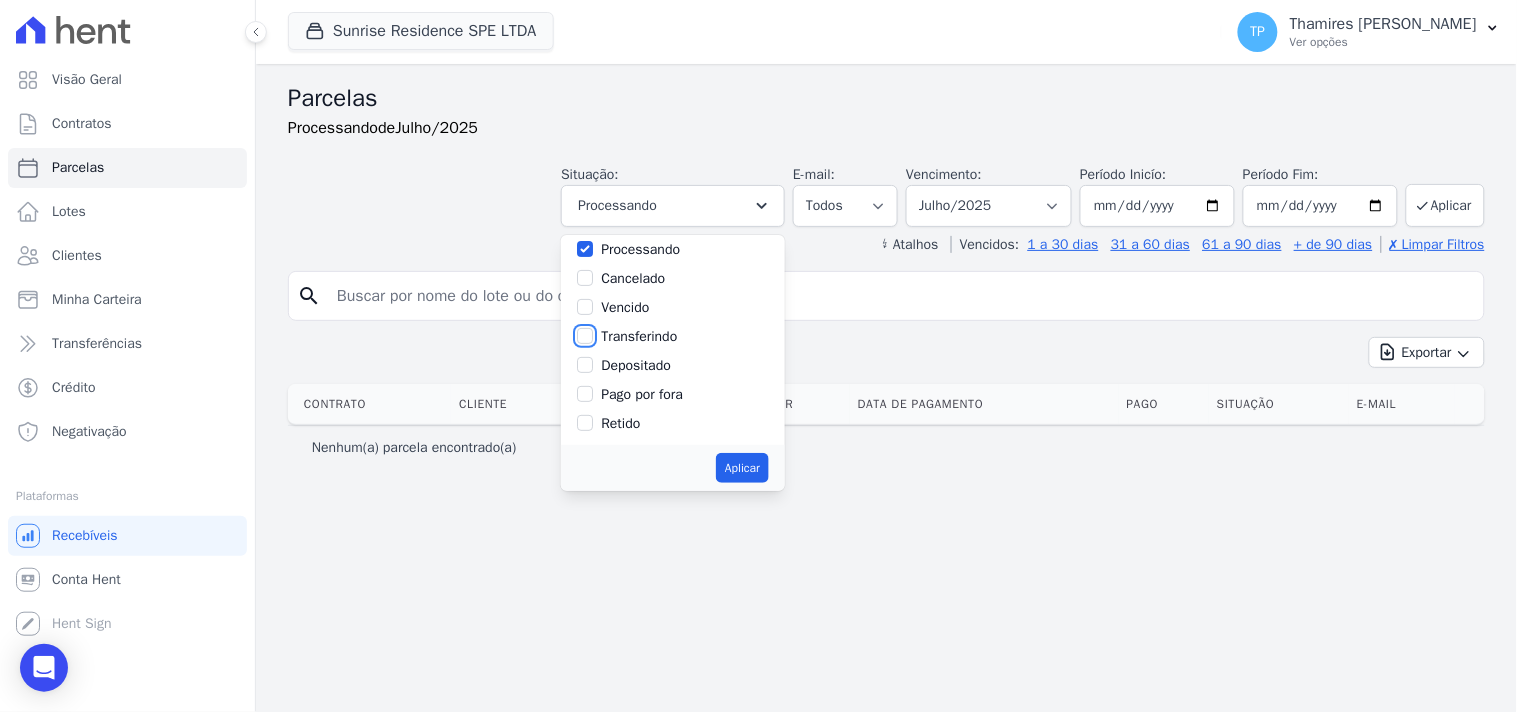 click on "Transferindo" at bounding box center (585, 336) 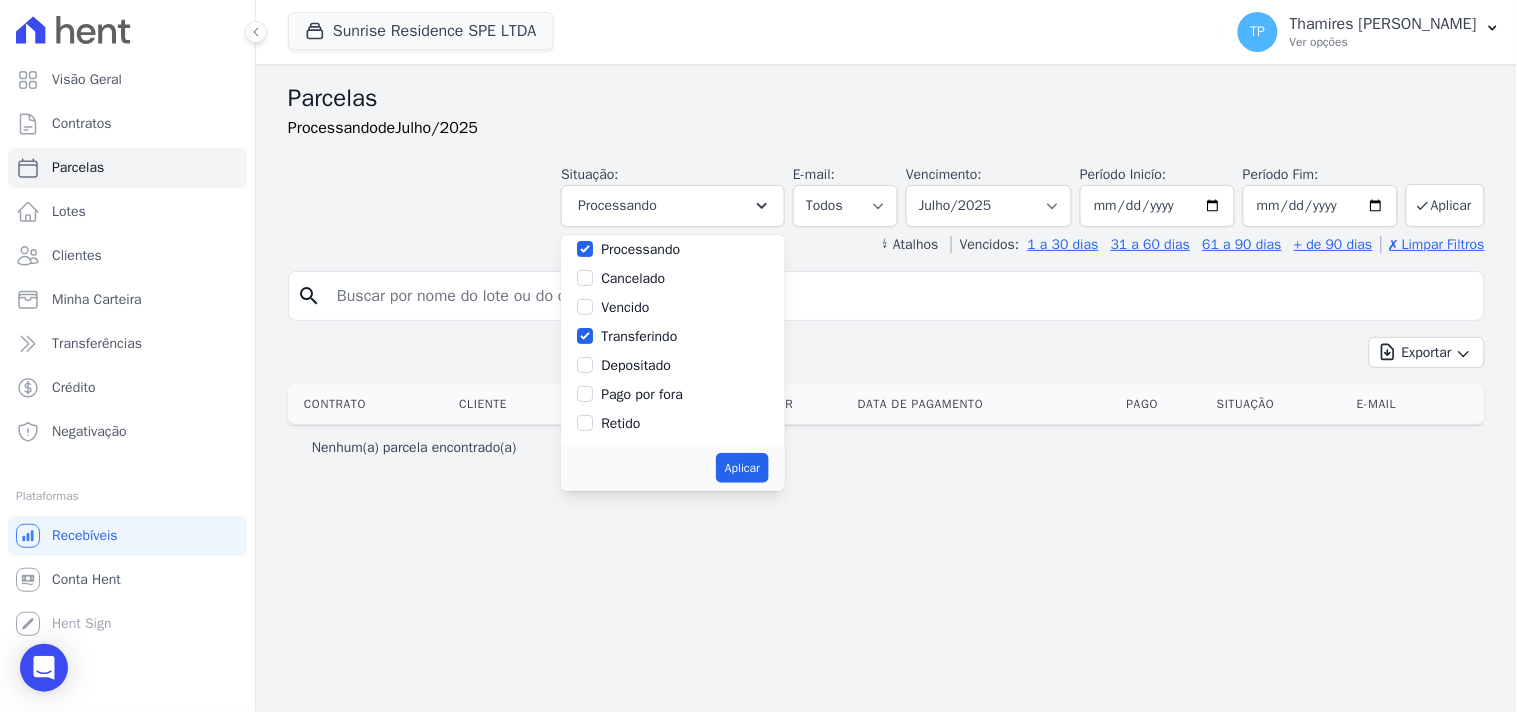 click on "Processando" at bounding box center (673, 249) 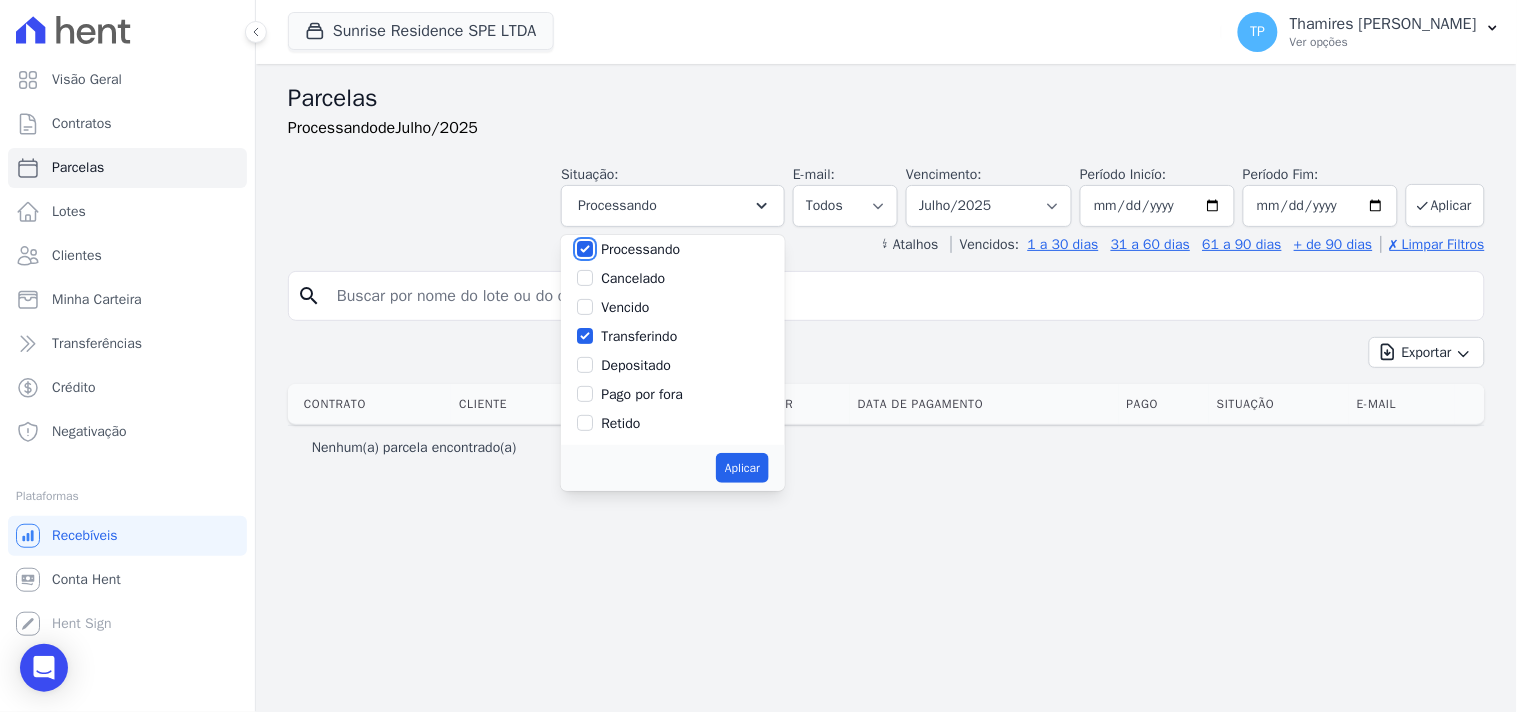 checkbox on "false" 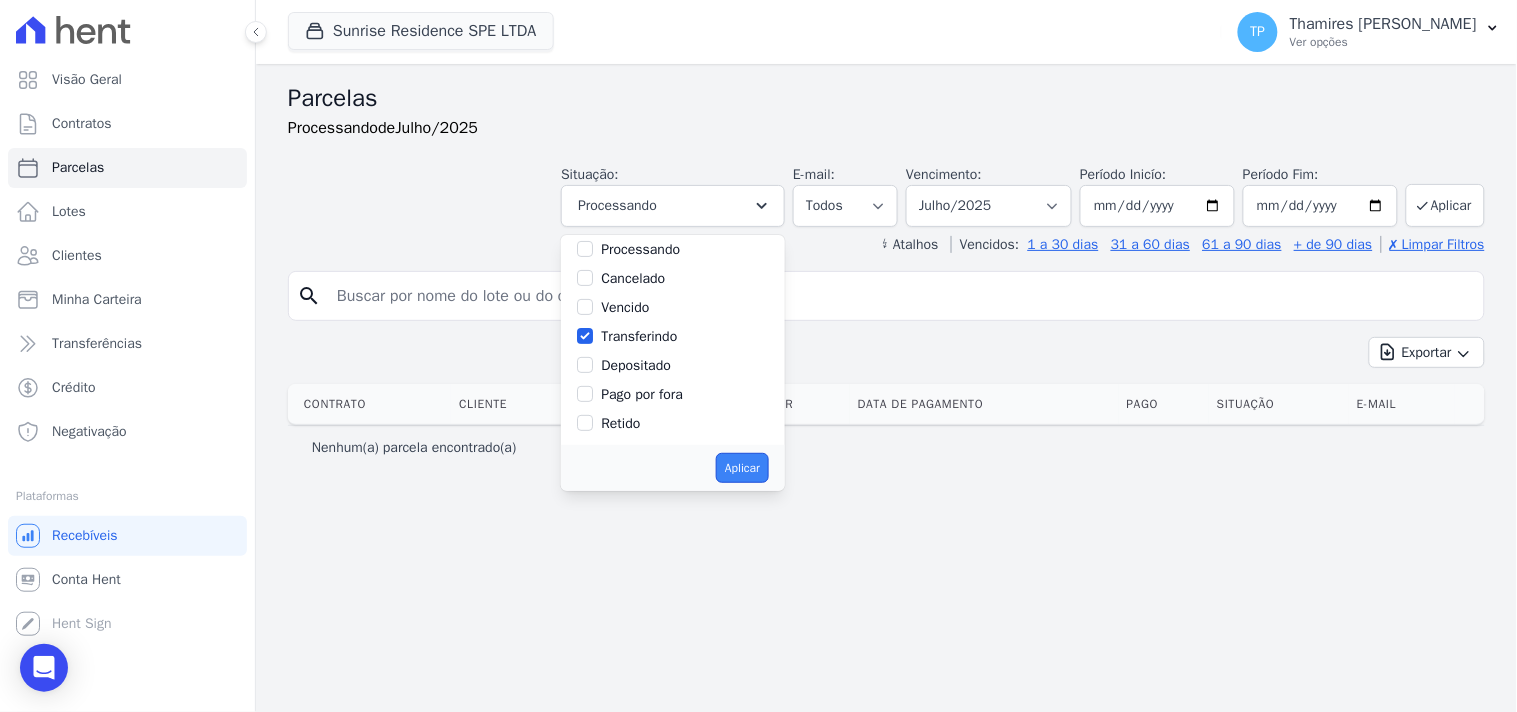 click on "Aplicar" at bounding box center (742, 468) 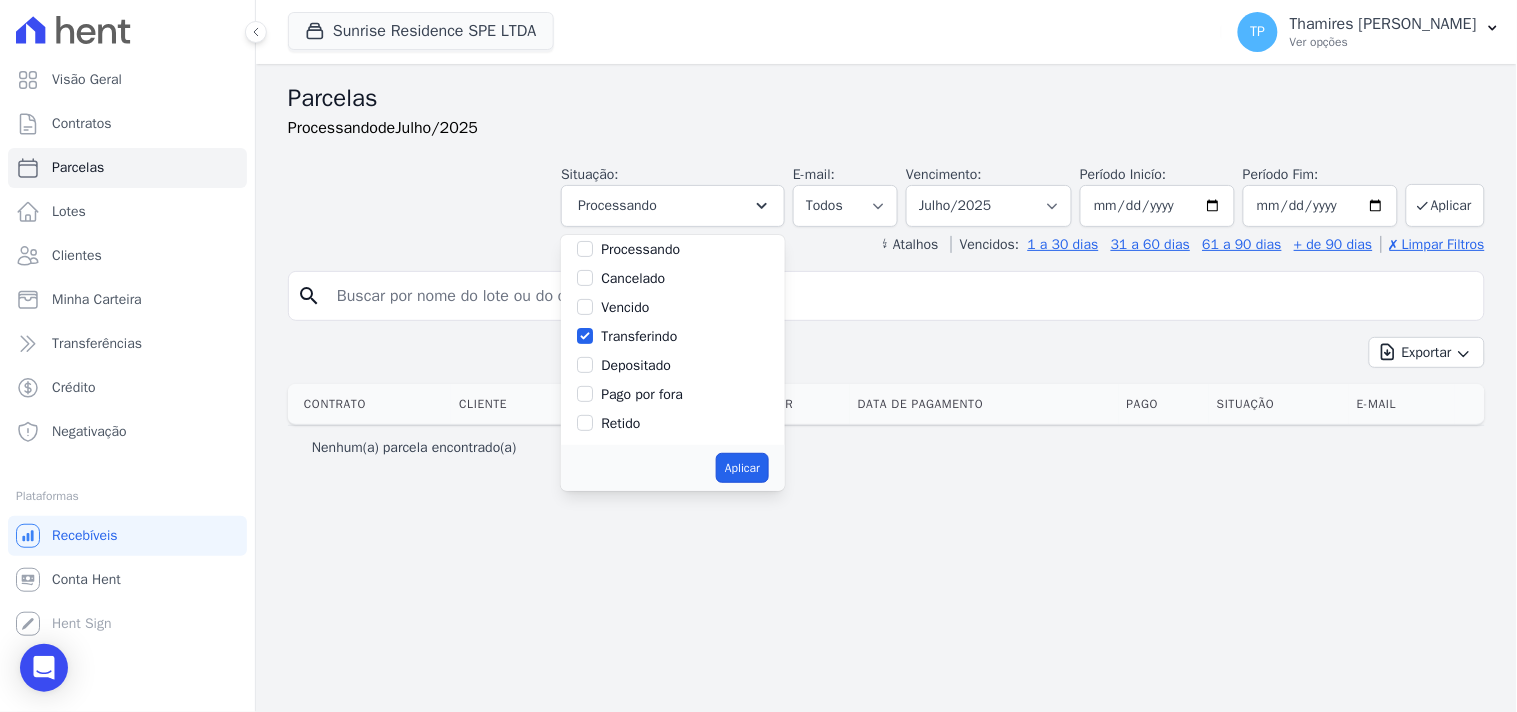 scroll, scrollTop: 61, scrollLeft: 0, axis: vertical 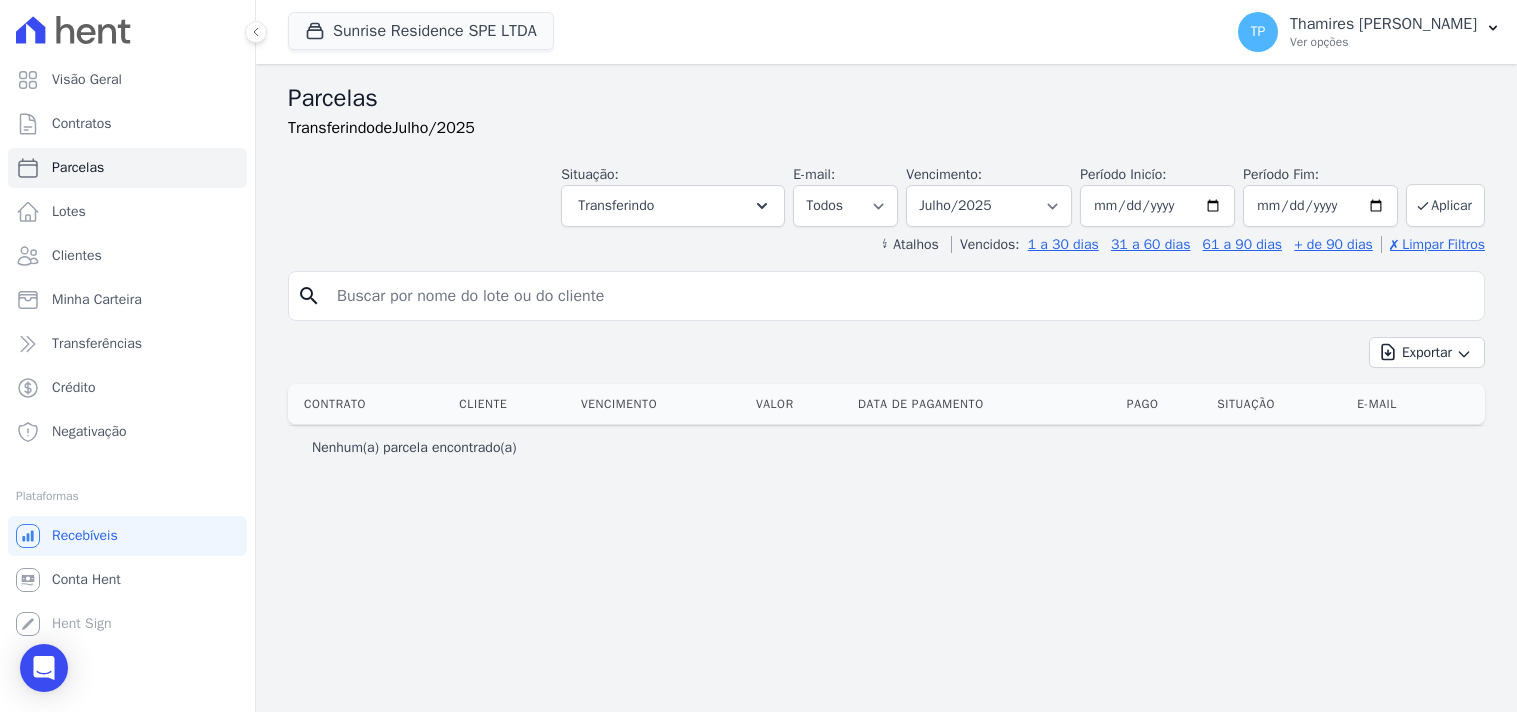select 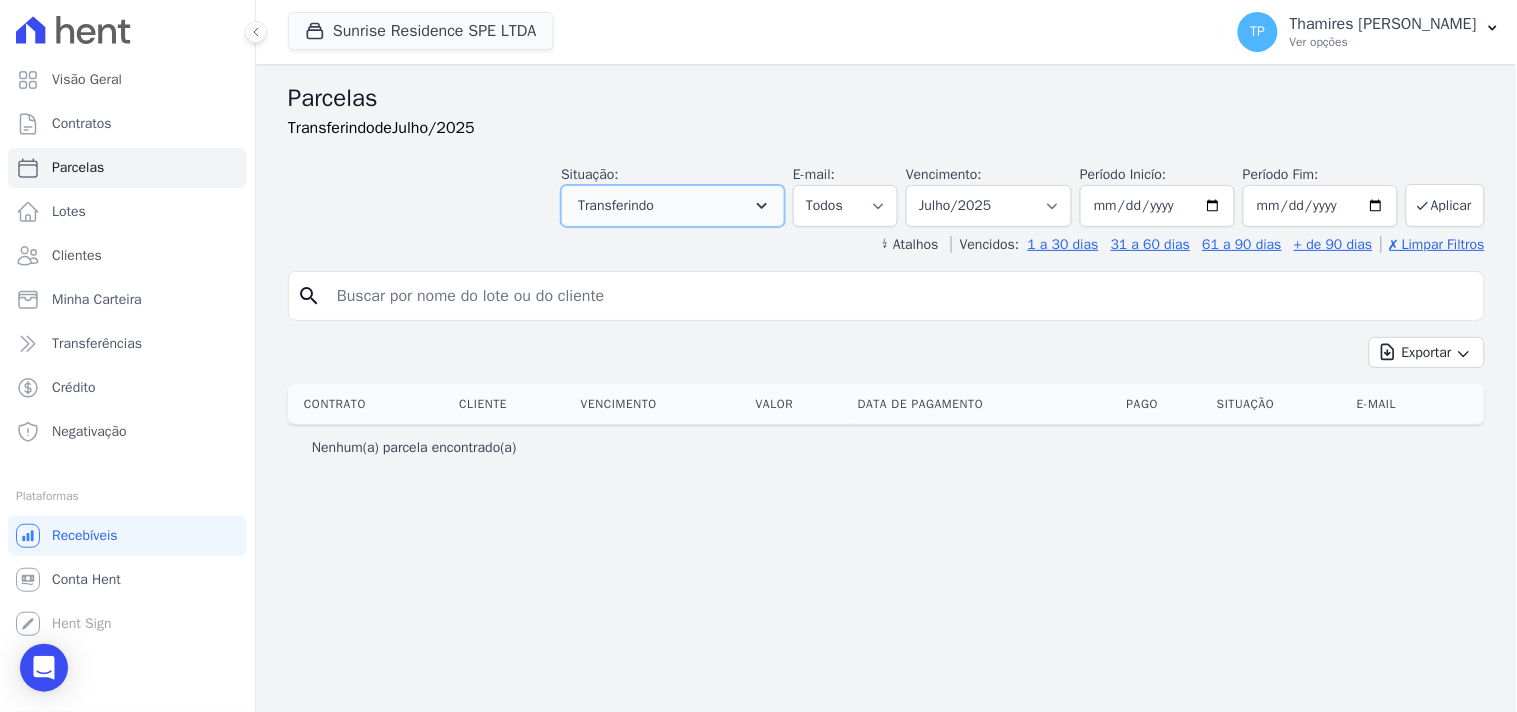 click on "Transferindo" at bounding box center [673, 206] 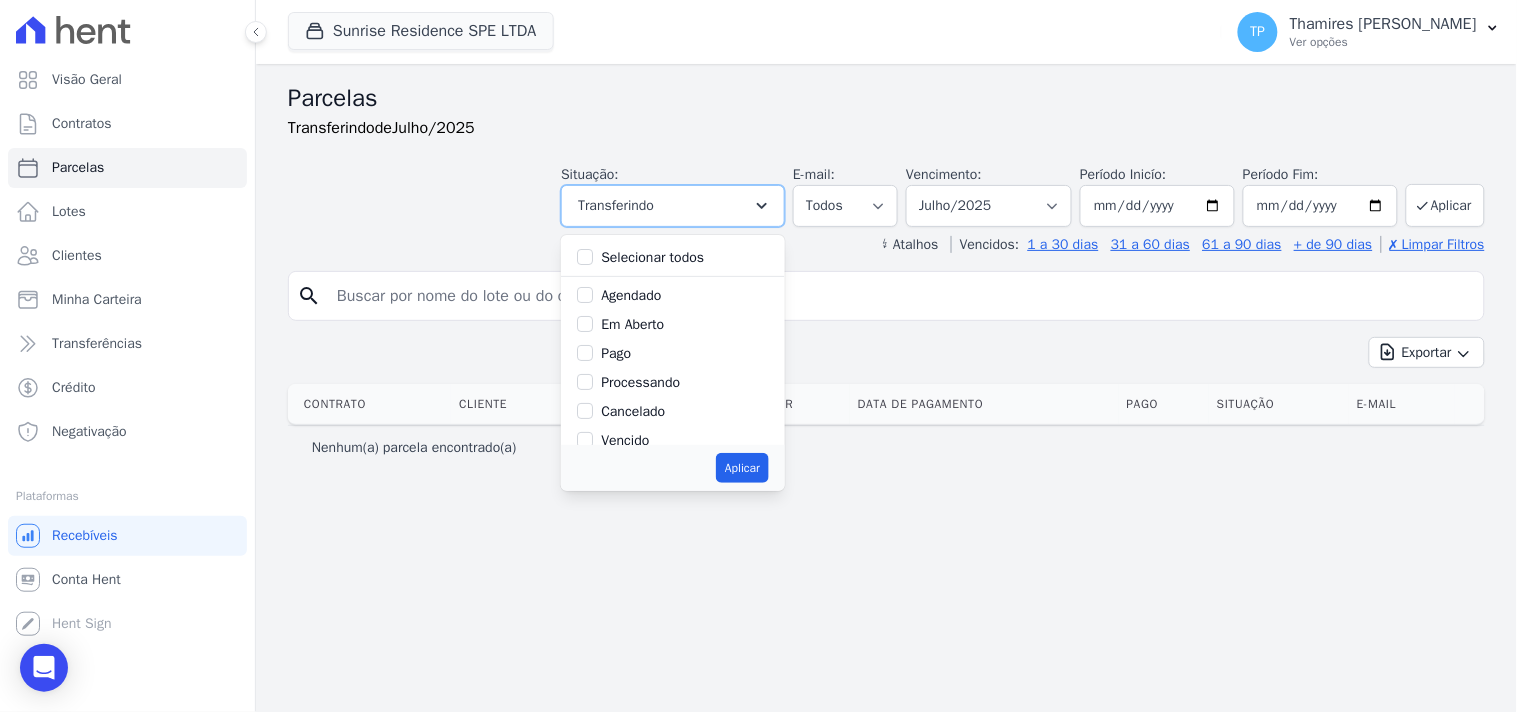 scroll, scrollTop: 111, scrollLeft: 0, axis: vertical 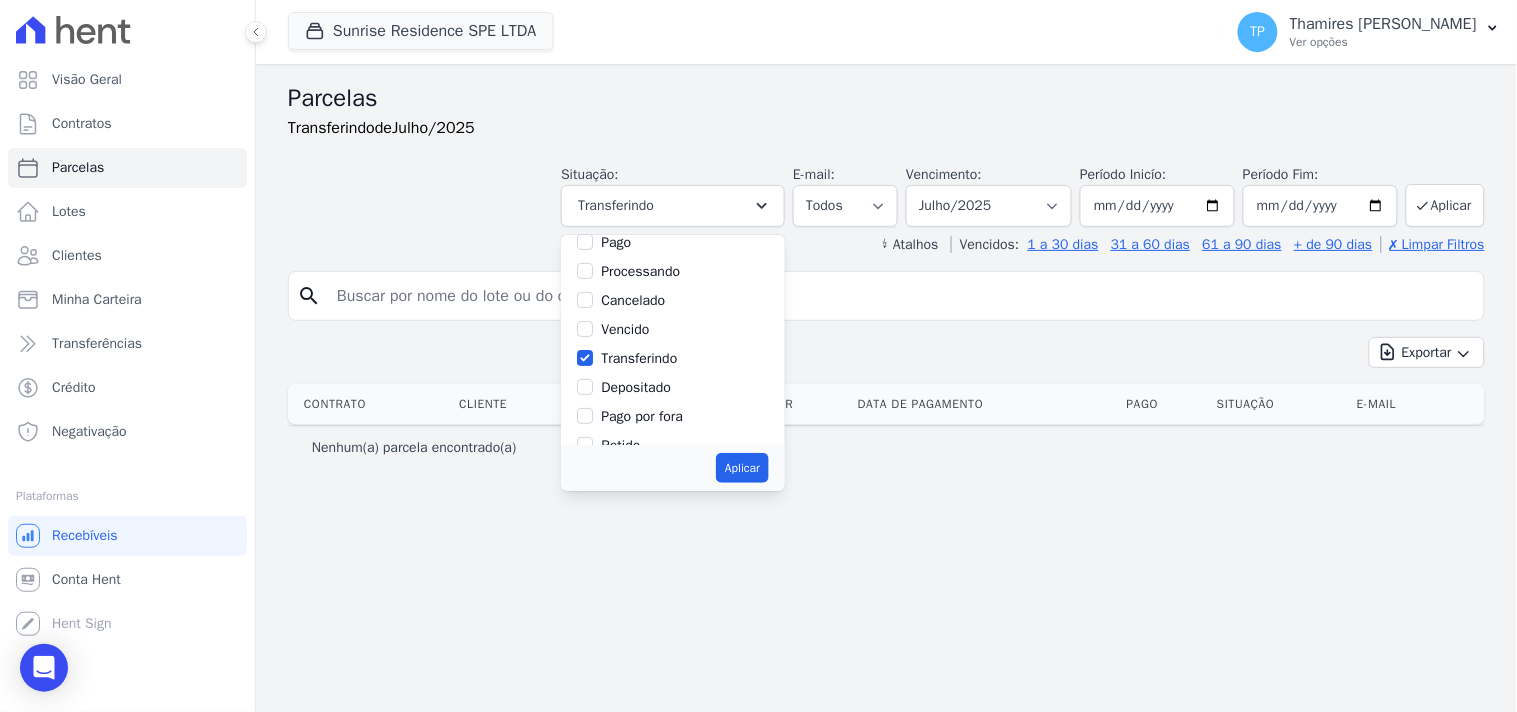 click on "Transferindo" at bounding box center [639, 358] 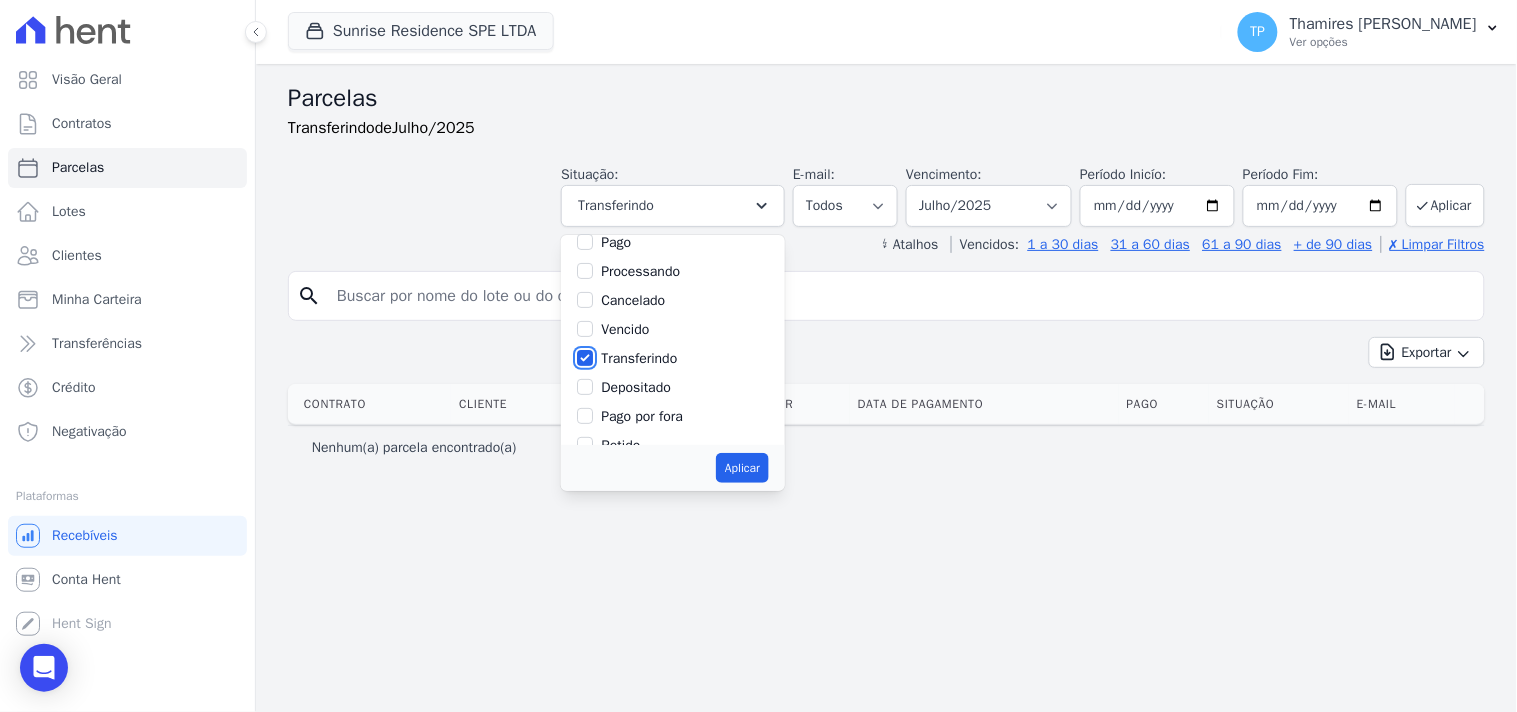 click on "Transferindo" at bounding box center [585, 358] 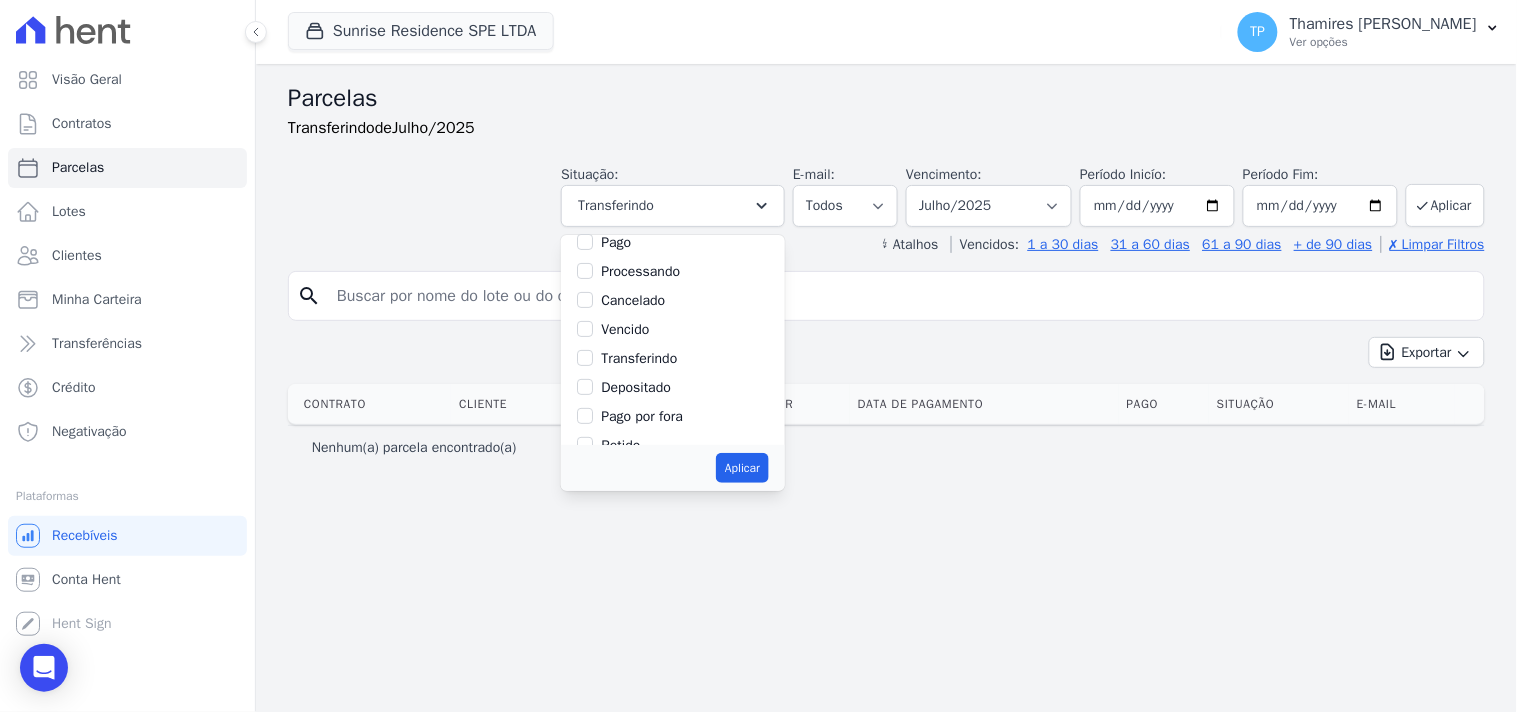 click on "Pago" at bounding box center [616, 242] 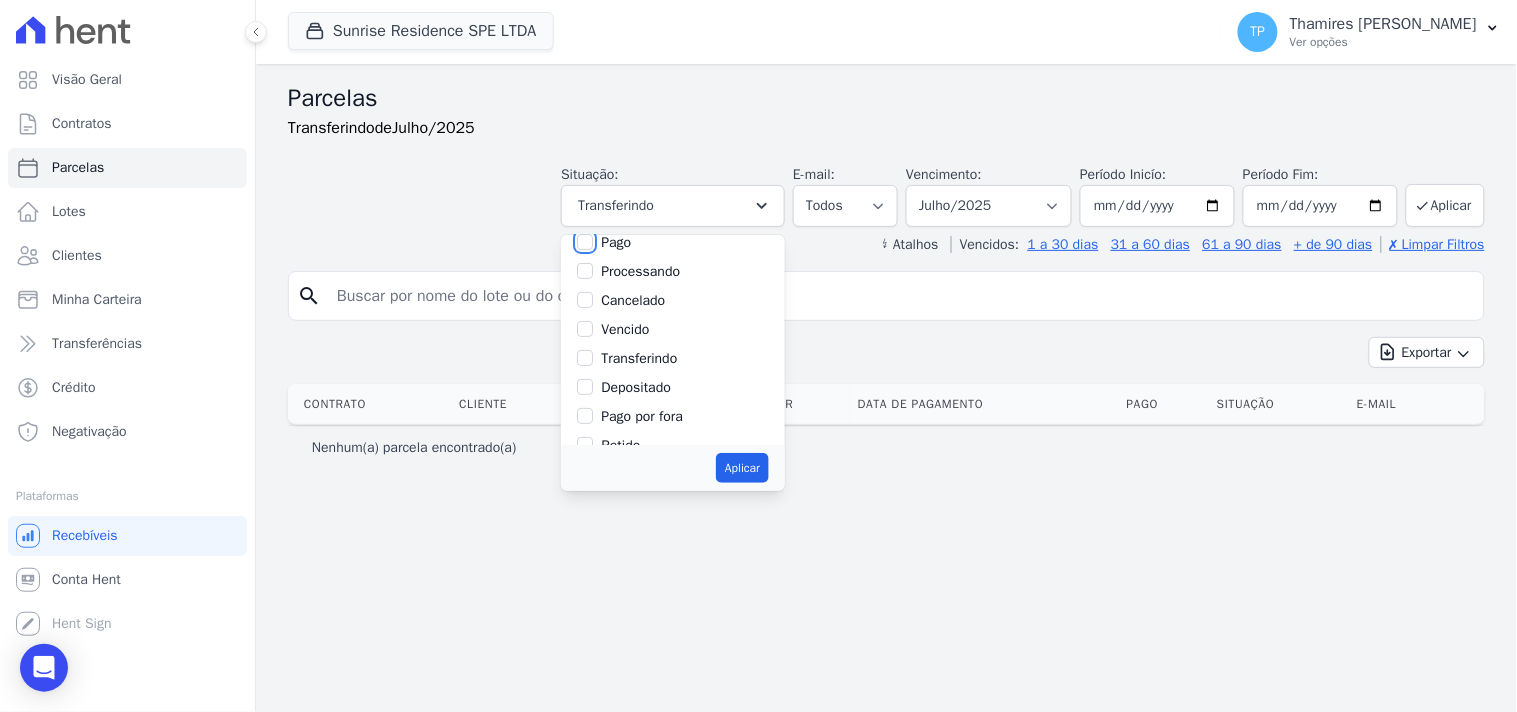 checkbox on "true" 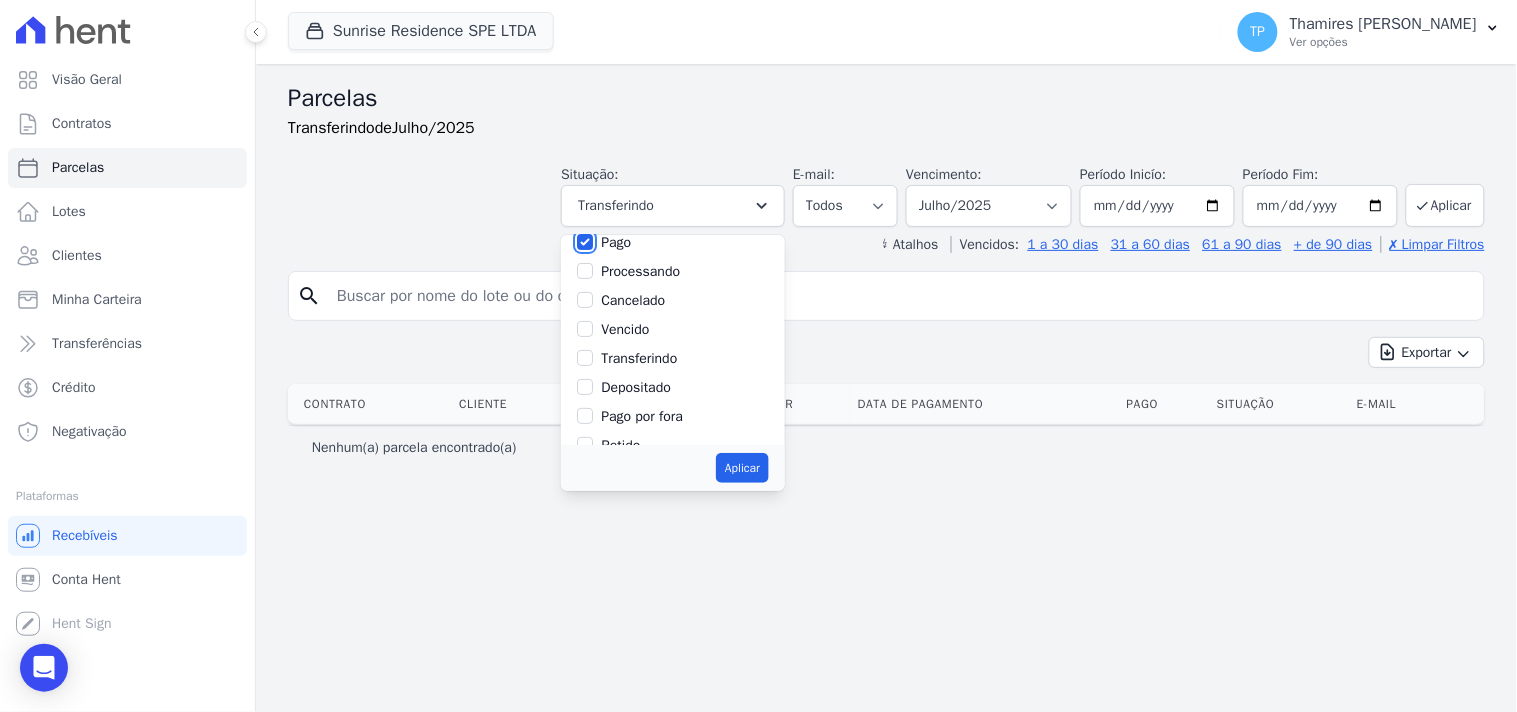 scroll, scrollTop: 110, scrollLeft: 0, axis: vertical 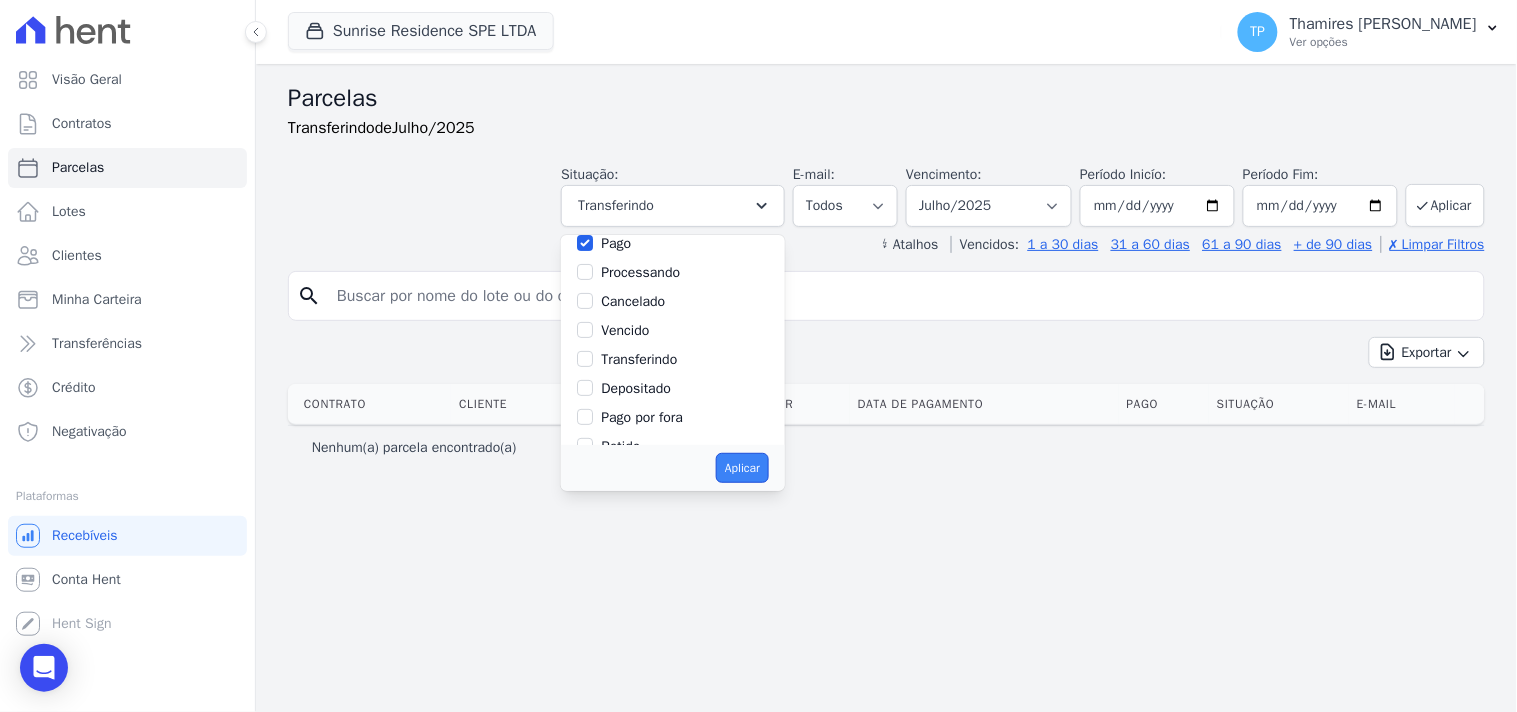 click on "Aplicar" at bounding box center [742, 468] 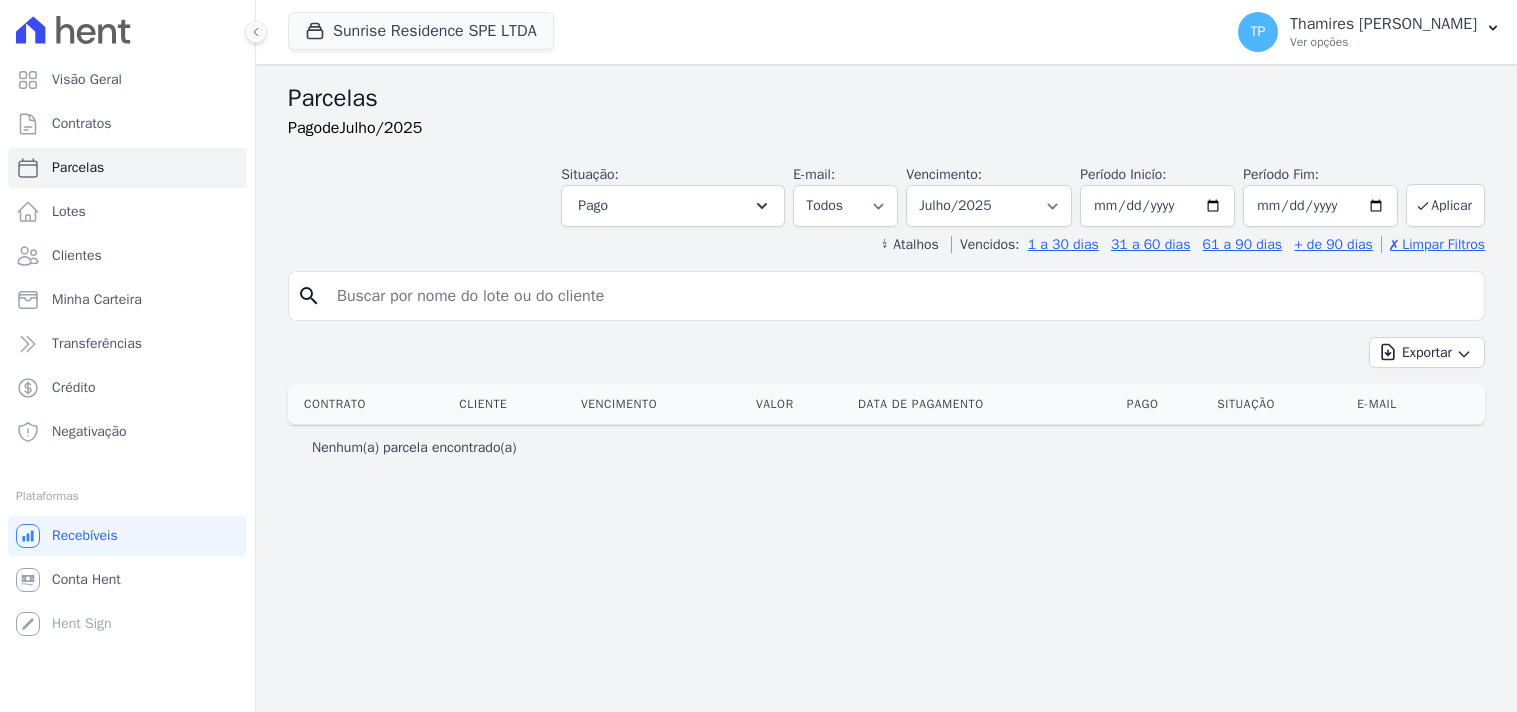 select 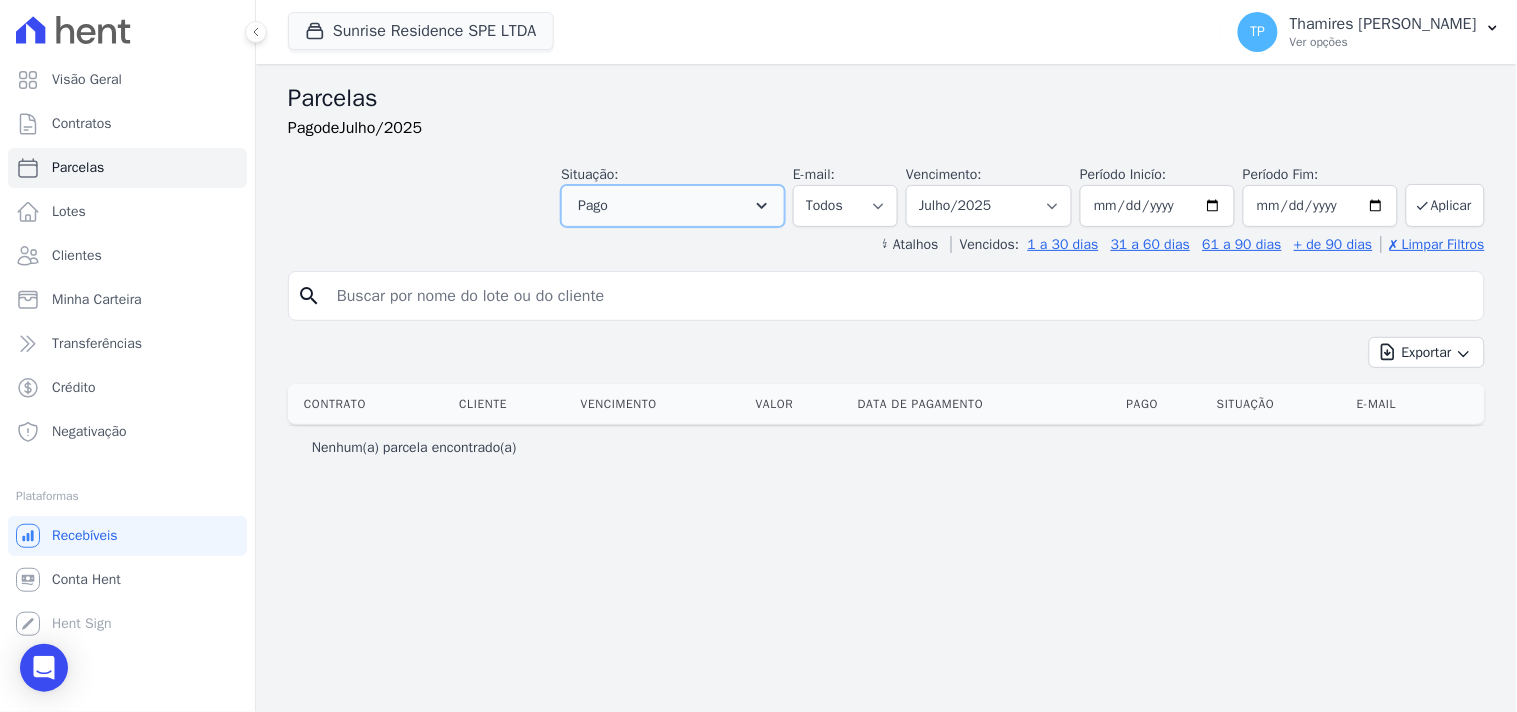 click on "Pago" at bounding box center (673, 206) 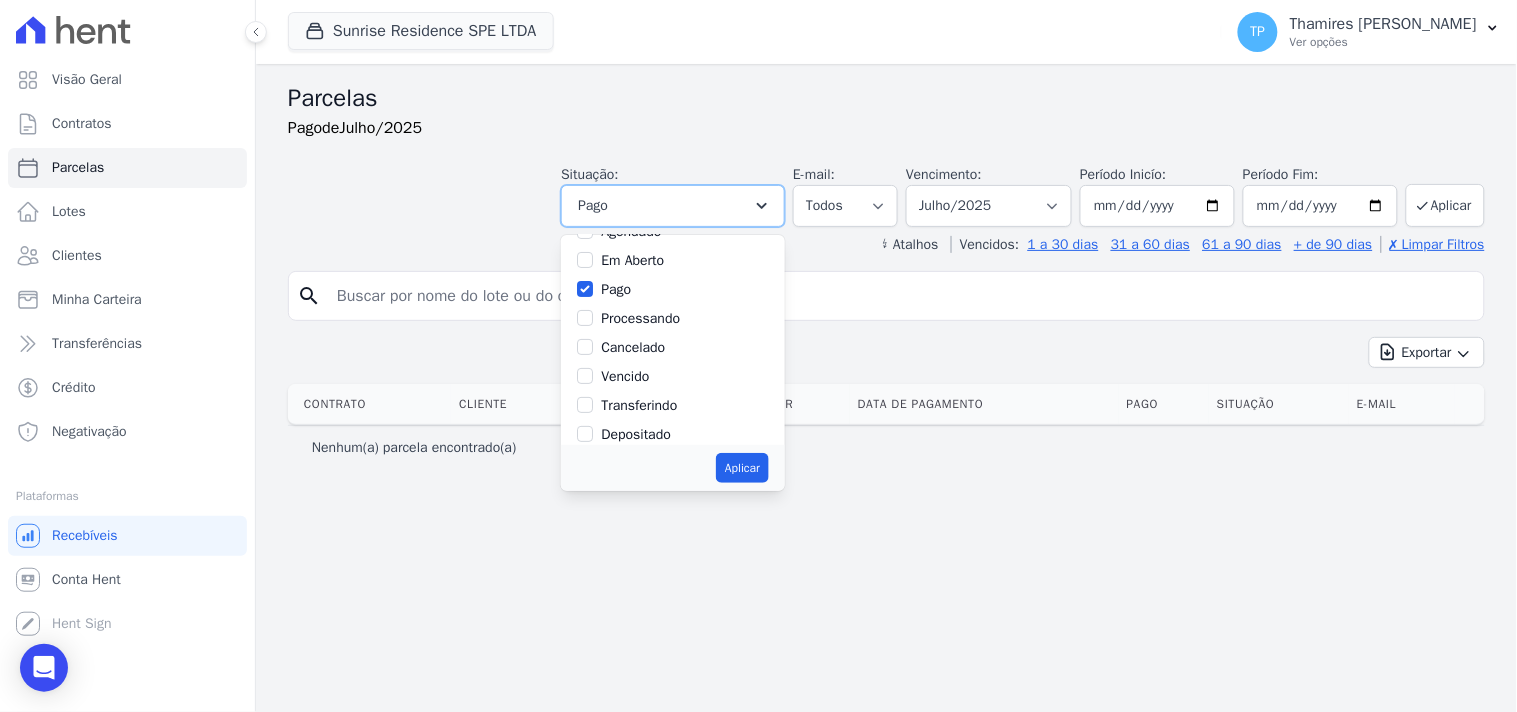 scroll, scrollTop: 0, scrollLeft: 0, axis: both 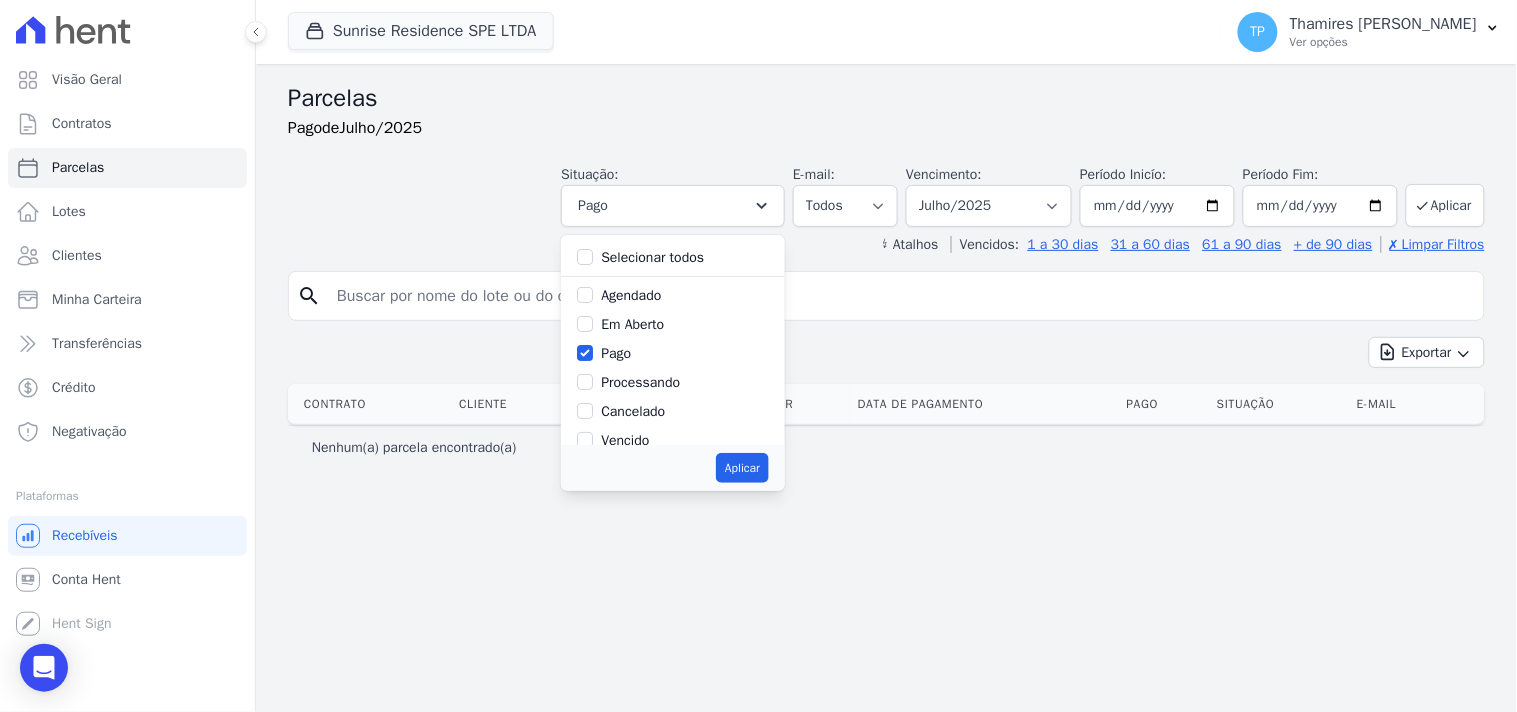 click on "Selecionar todos" at bounding box center [673, 257] 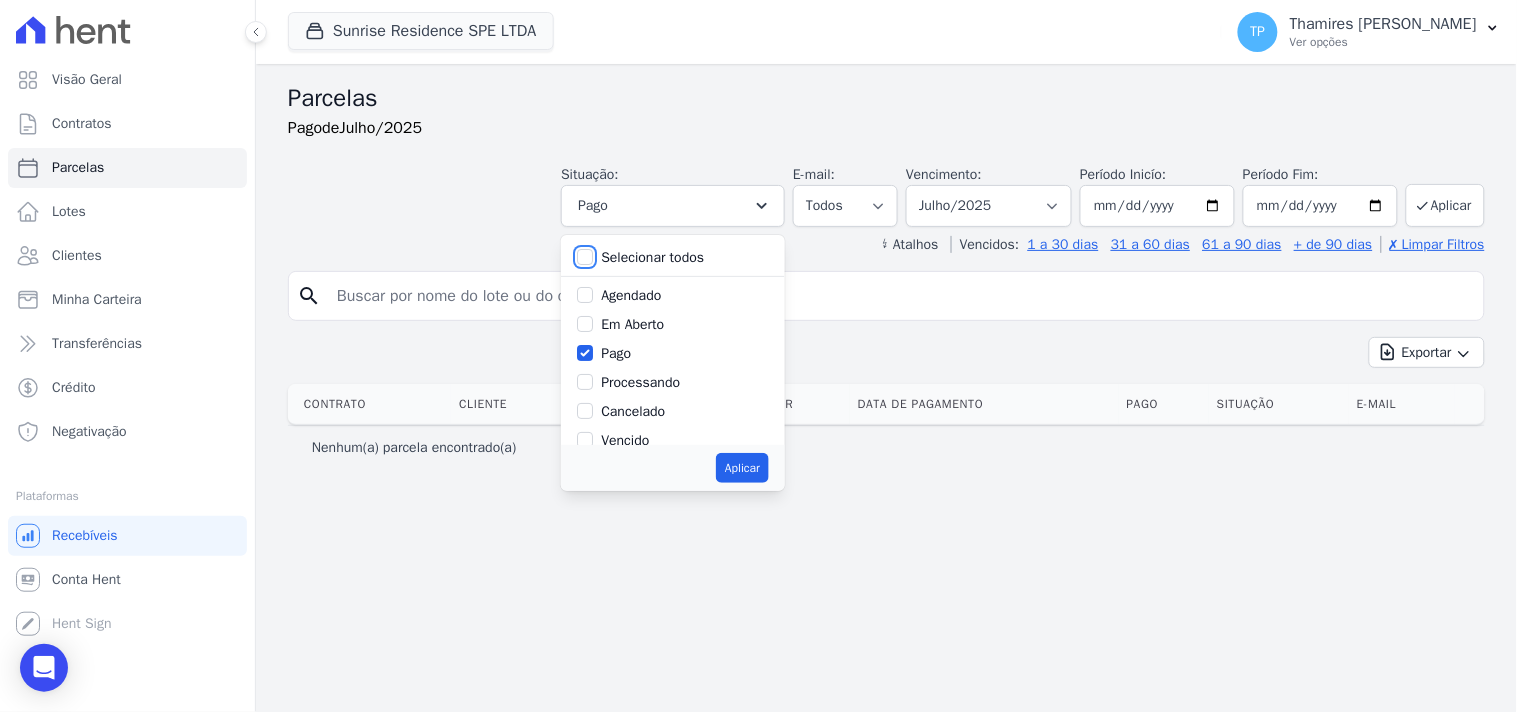 checkbox on "true" 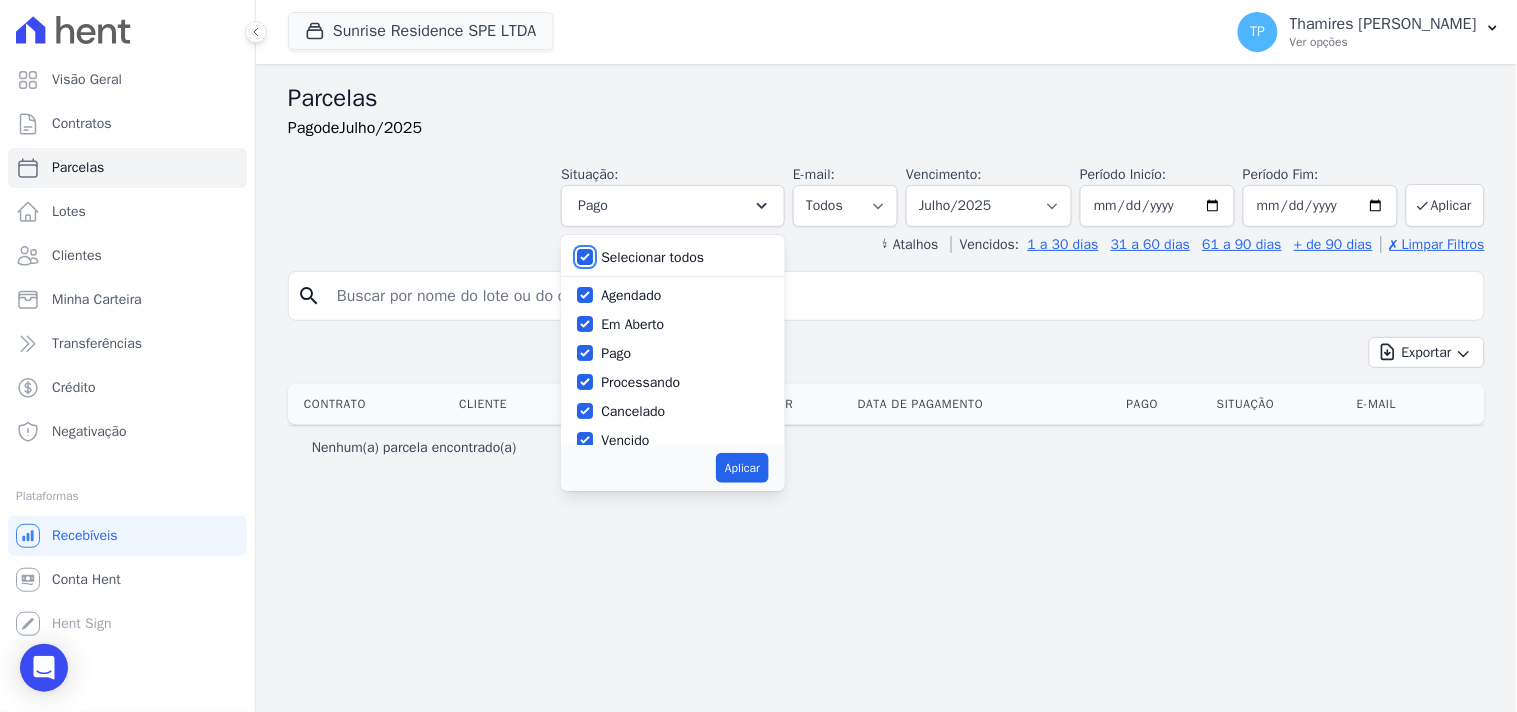 checkbox on "true" 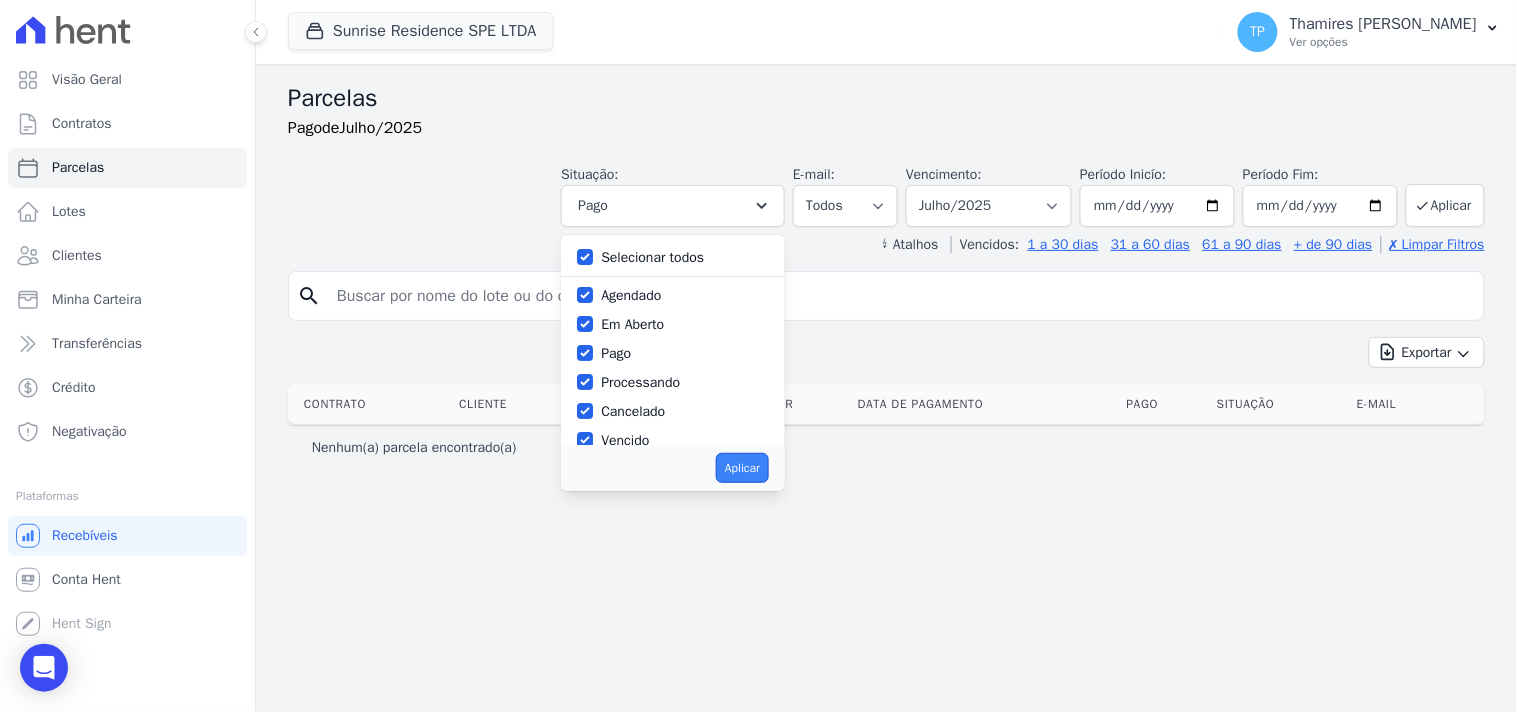 click on "Aplicar" at bounding box center [742, 468] 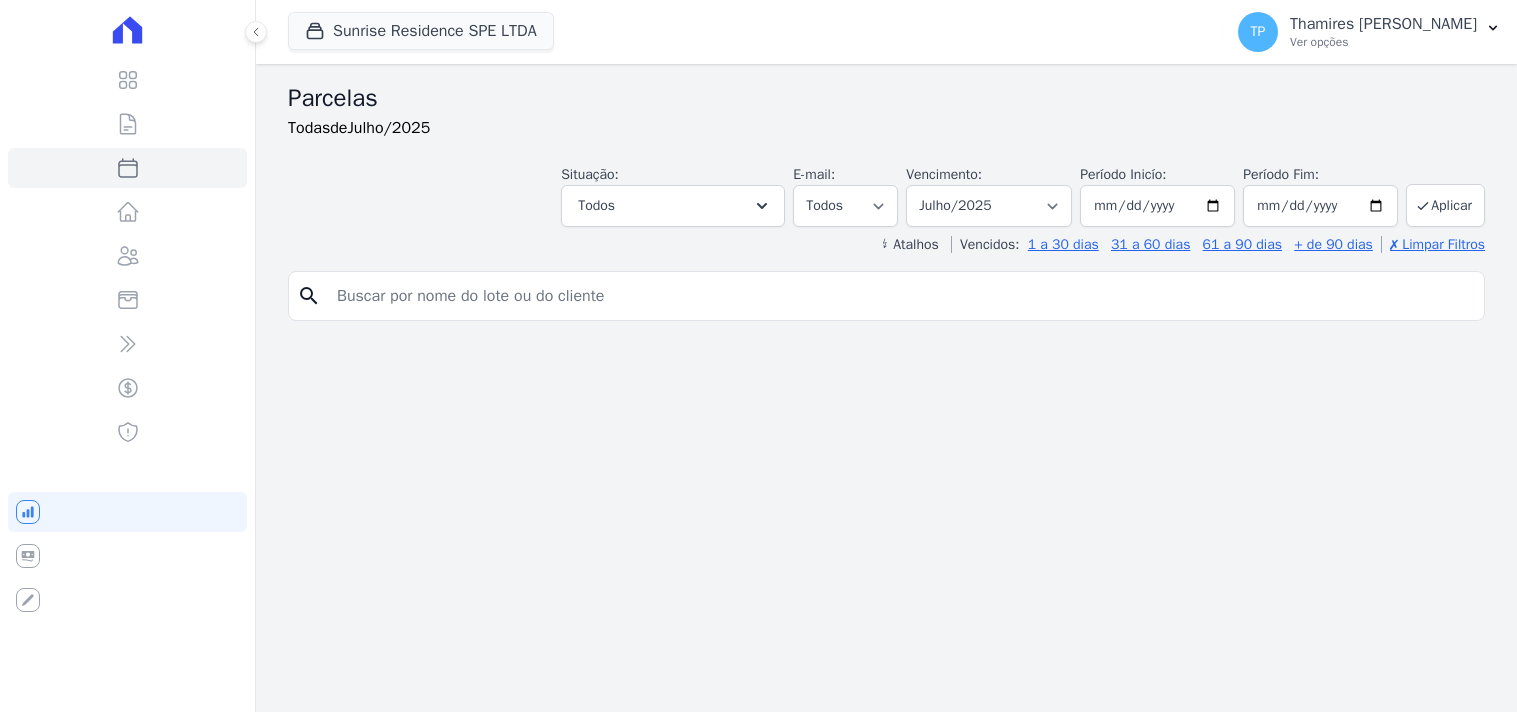 select 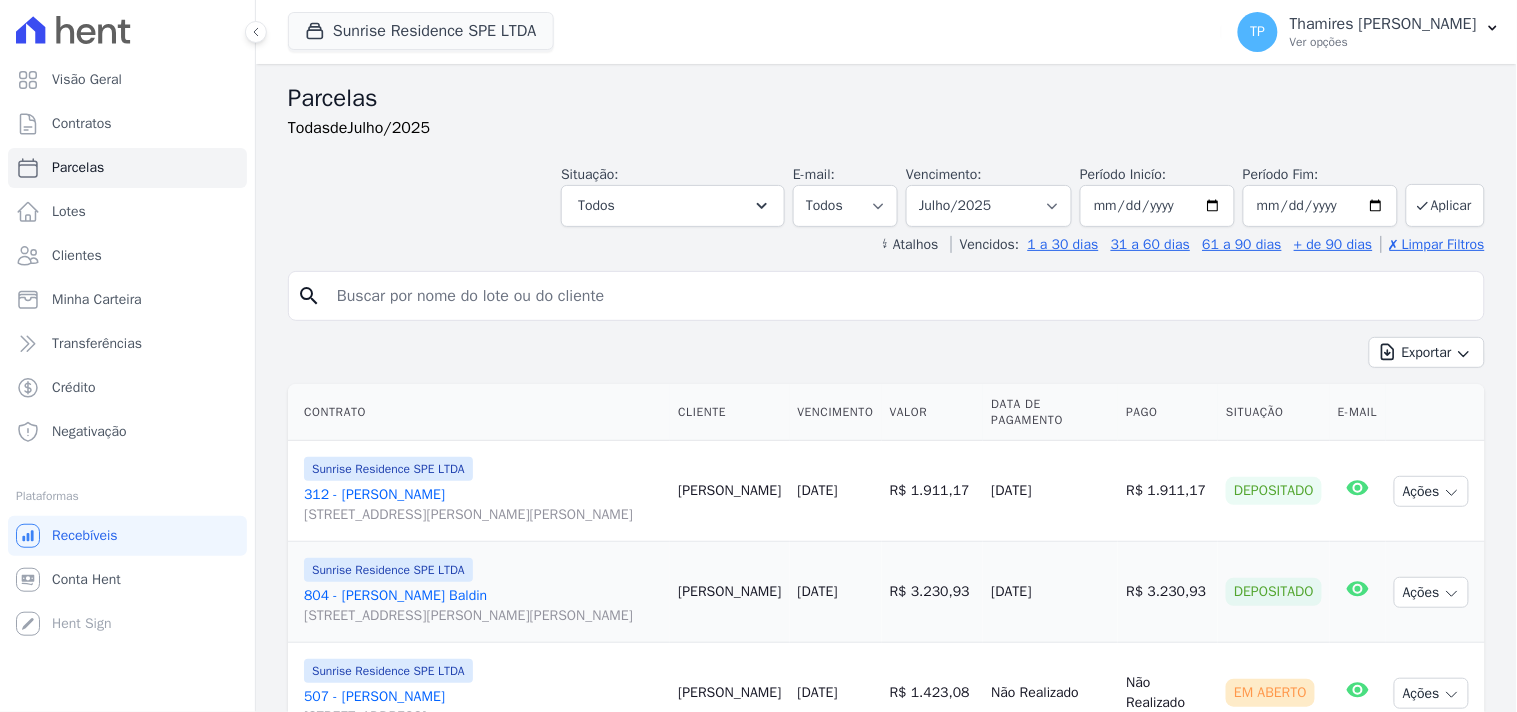 scroll, scrollTop: 0, scrollLeft: 0, axis: both 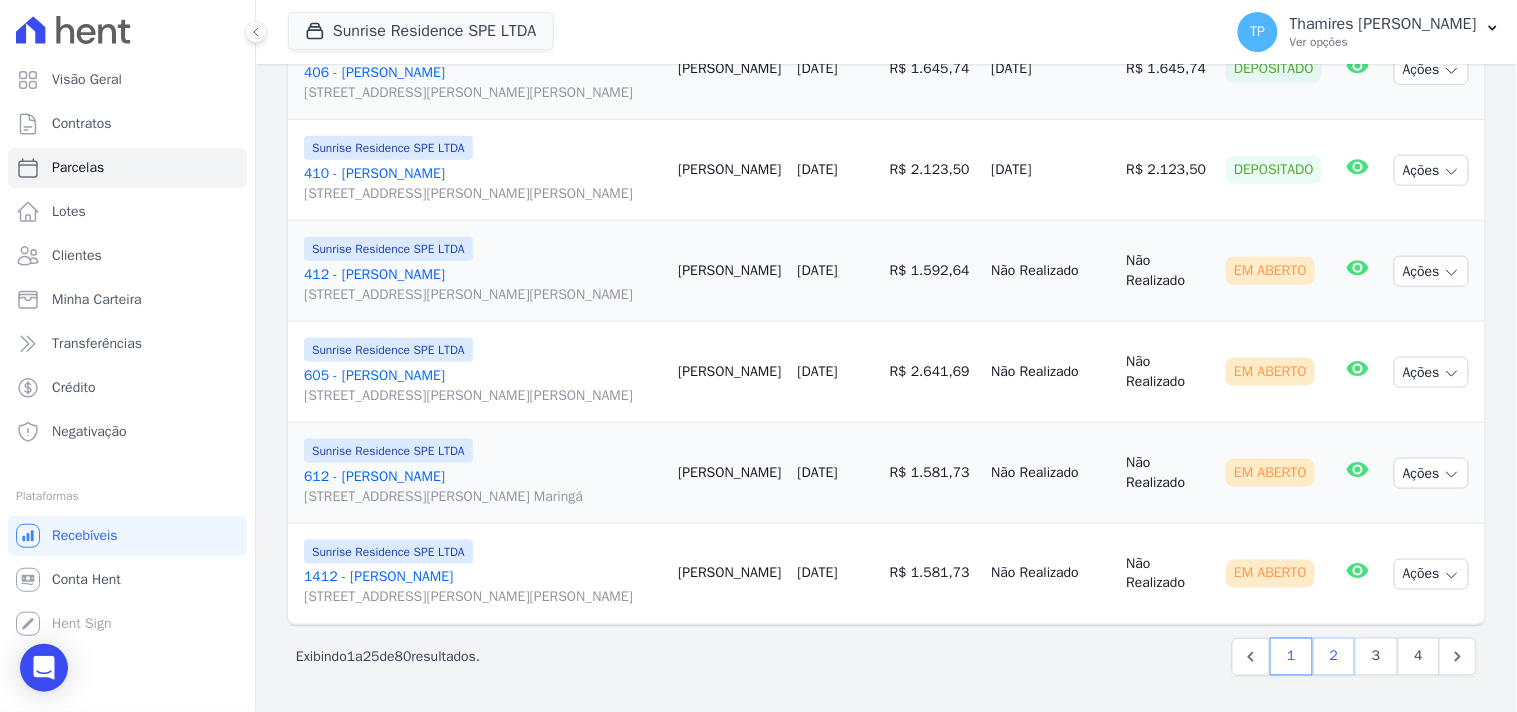 click on "2" at bounding box center [1334, 657] 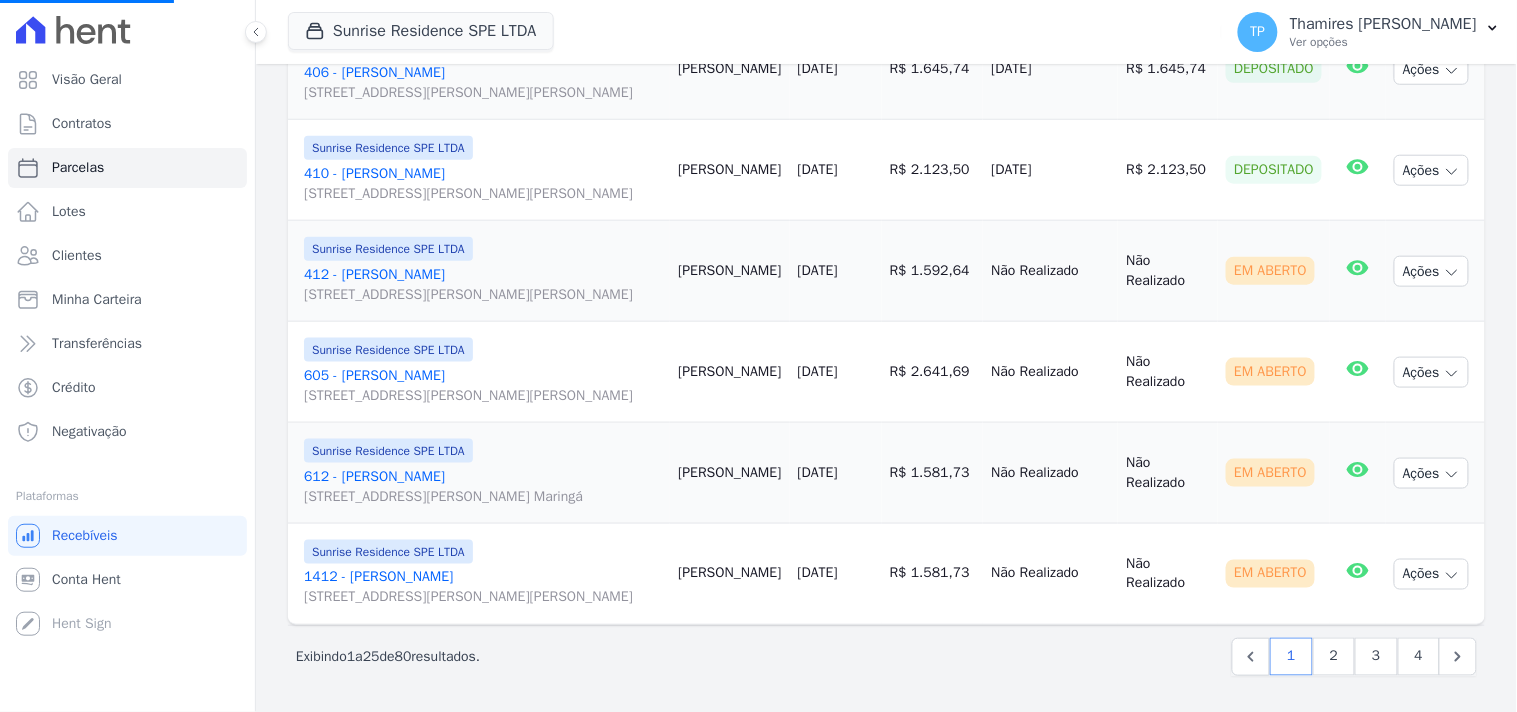 select 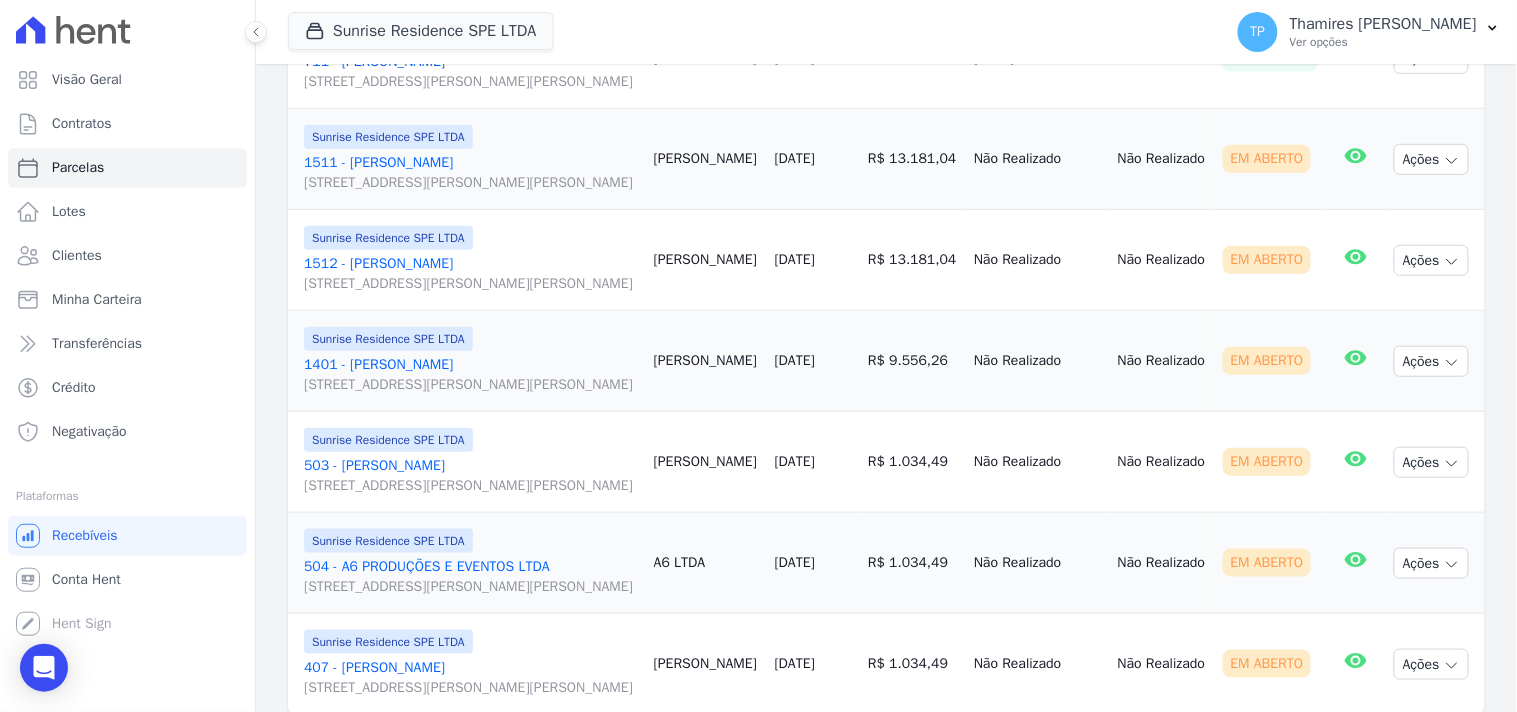 scroll, scrollTop: 2333, scrollLeft: 0, axis: vertical 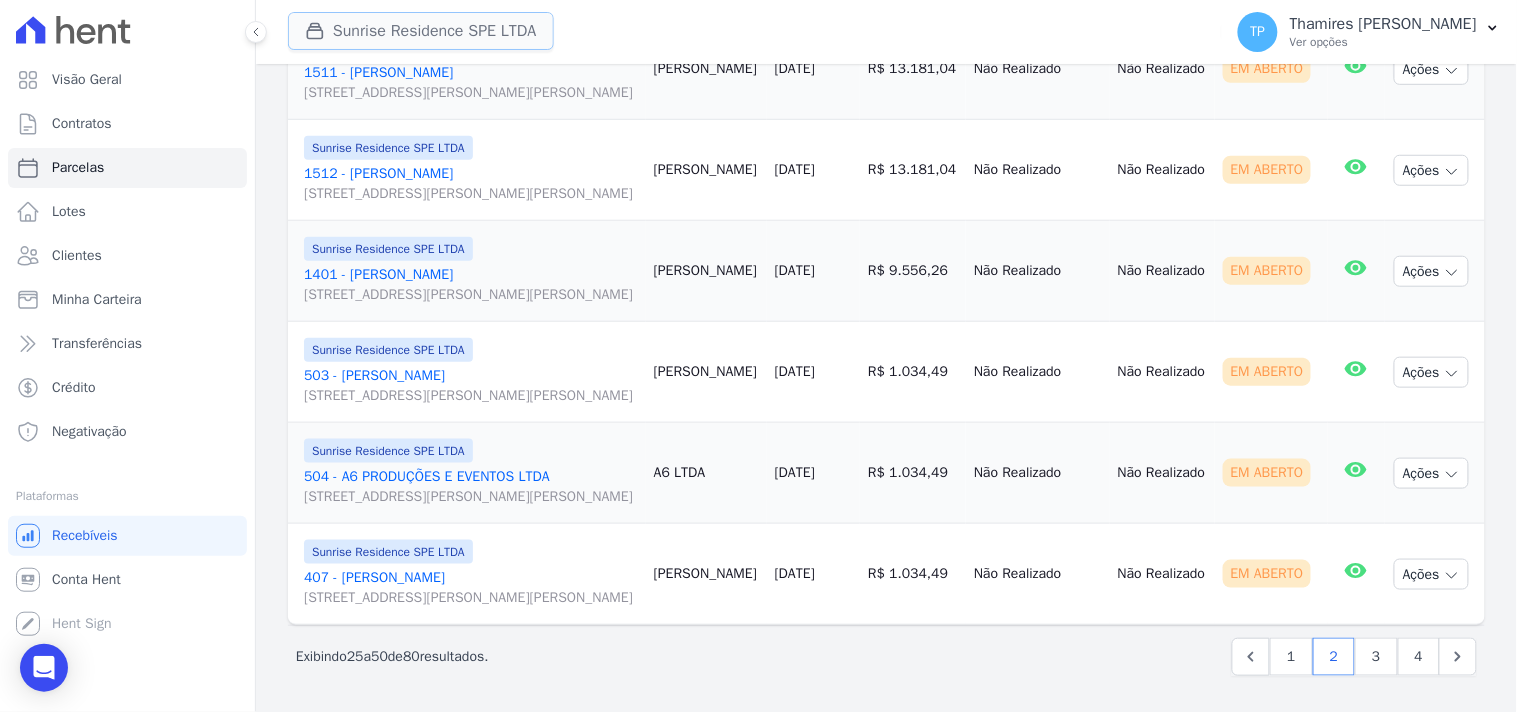 click on "Sunrise Residence SPE LTDA" at bounding box center (421, 31) 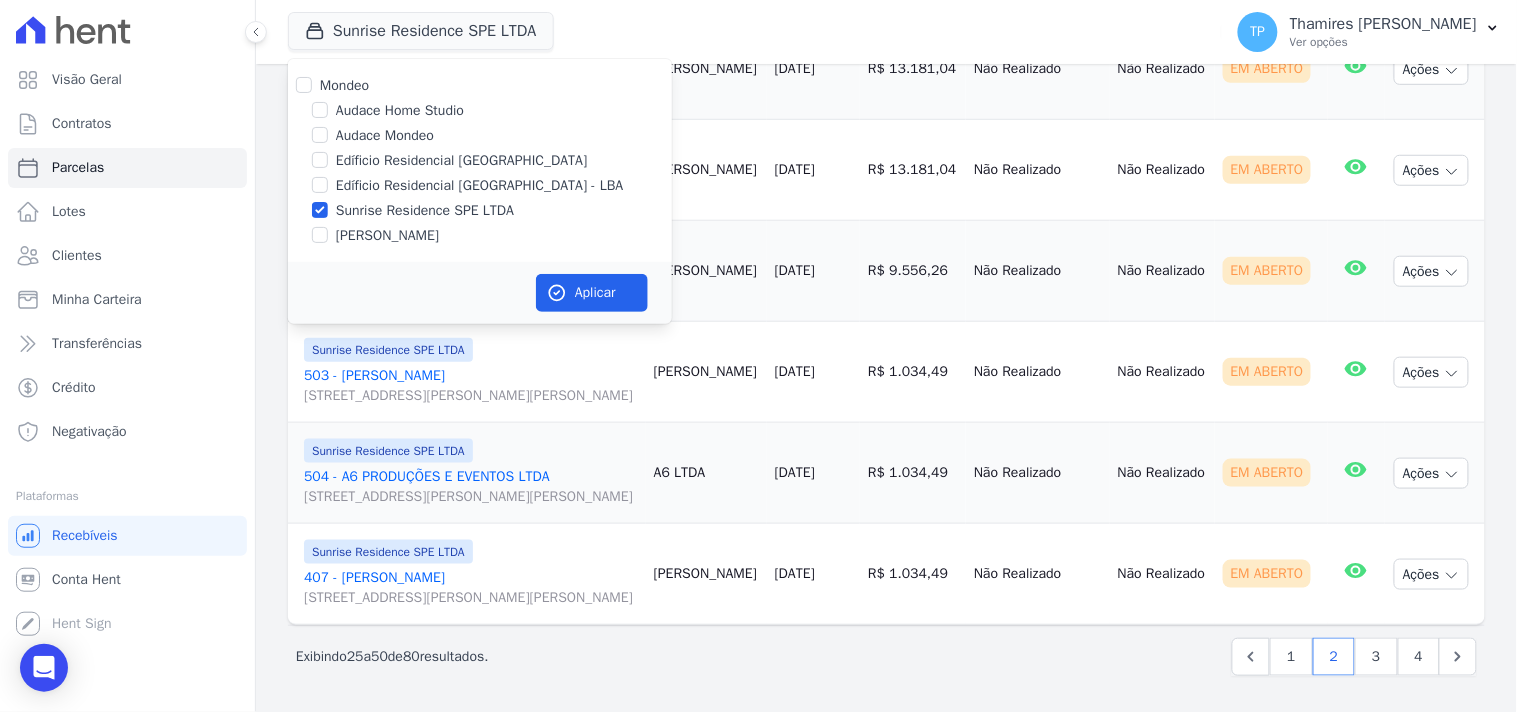 click on "[PERSON_NAME]" at bounding box center [387, 235] 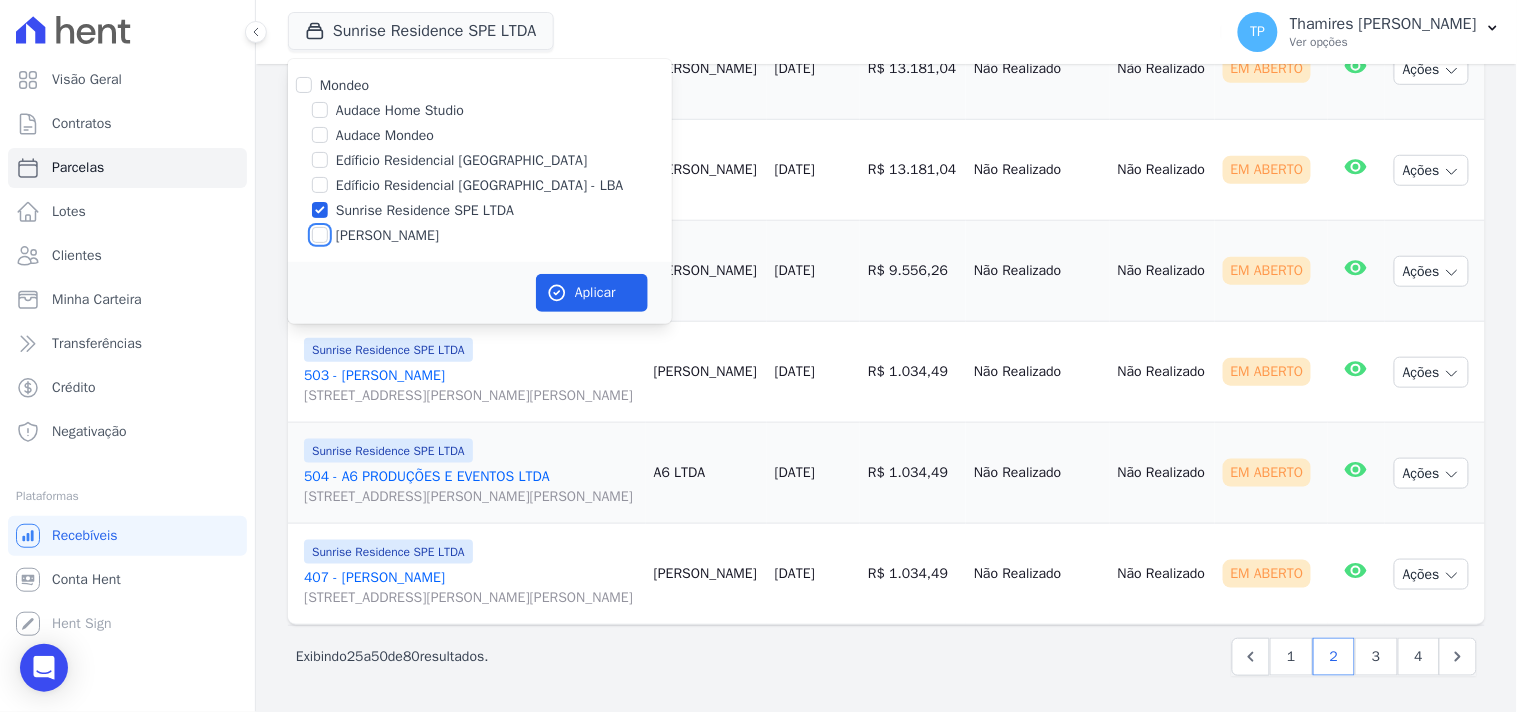 click on "[PERSON_NAME]" at bounding box center [320, 235] 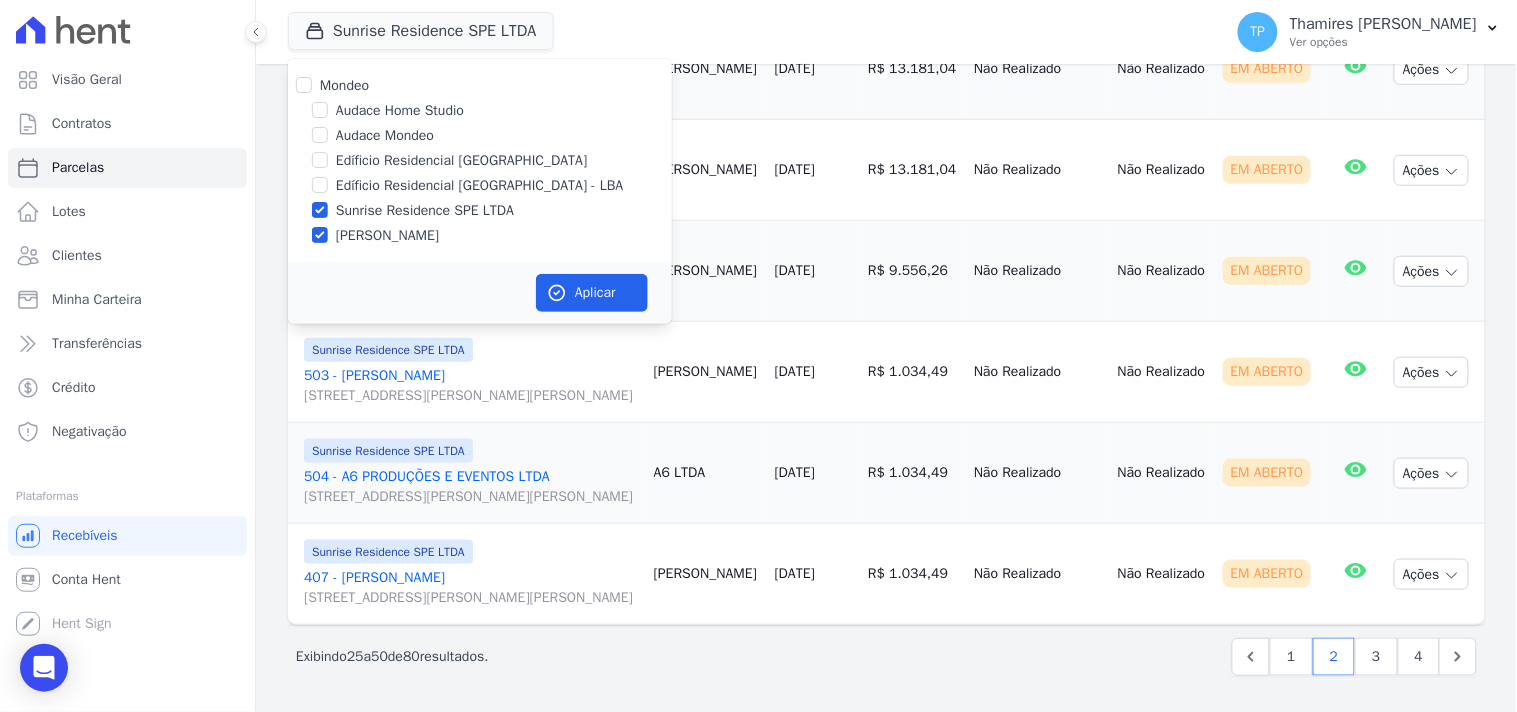 click on "Sunrise Residence SPE LTDA" at bounding box center [425, 210] 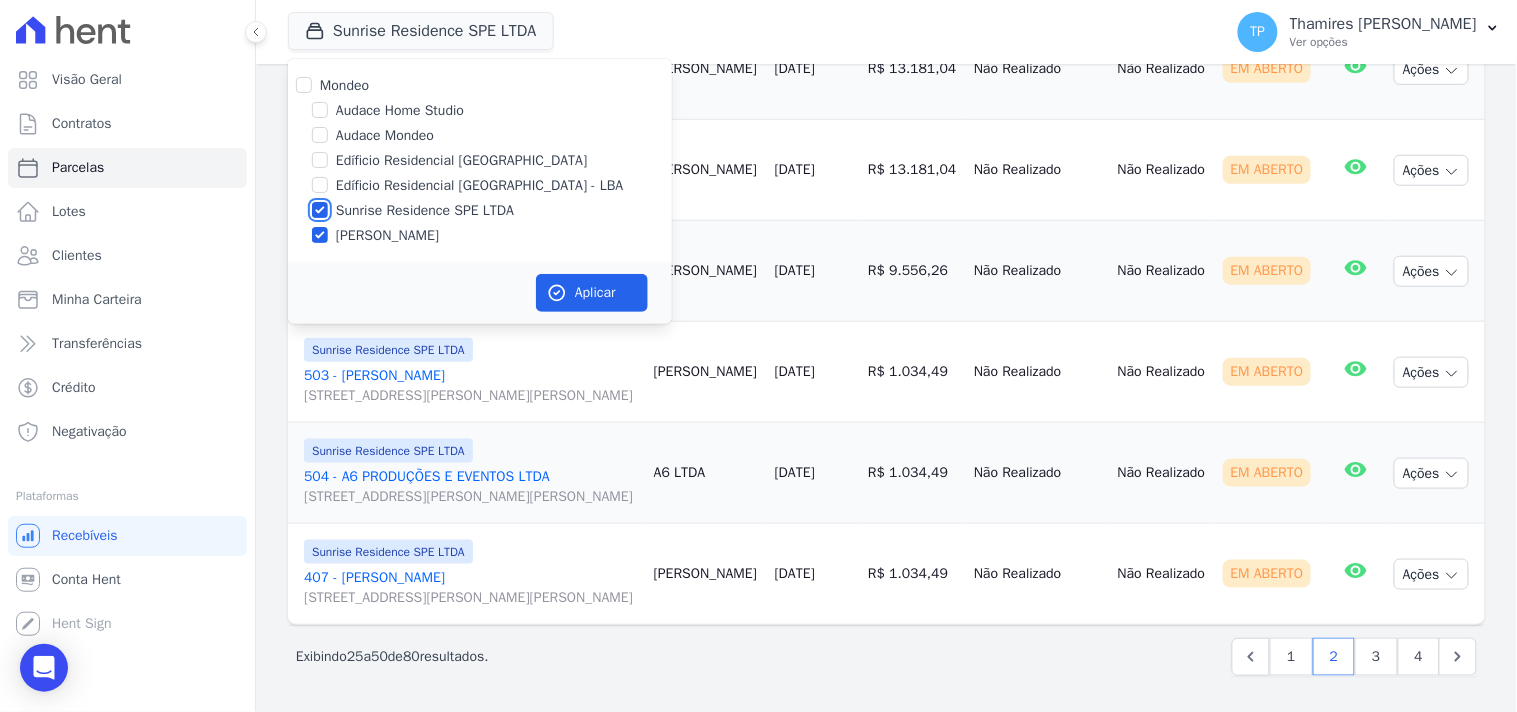 click on "Sunrise Residence SPE LTDA" at bounding box center (320, 210) 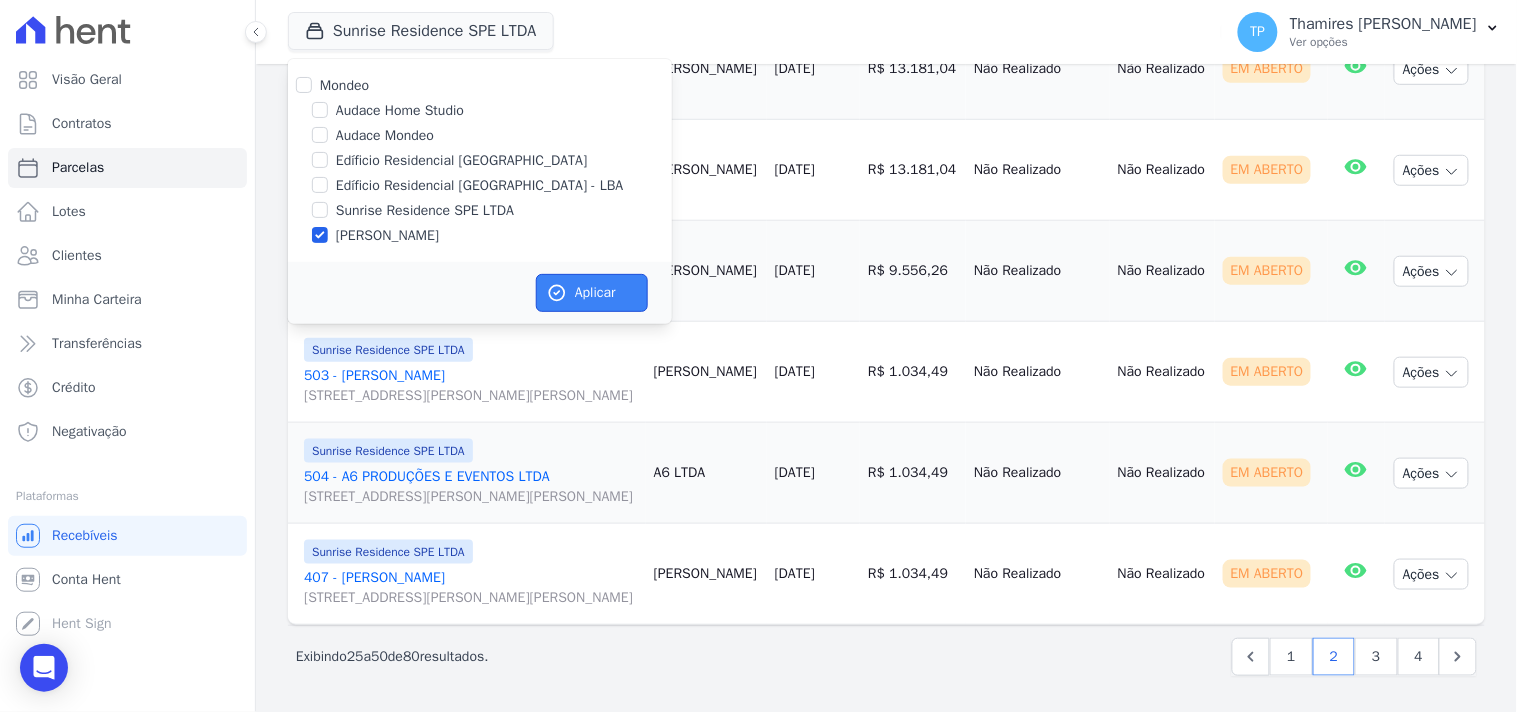 click on "Aplicar" at bounding box center (592, 293) 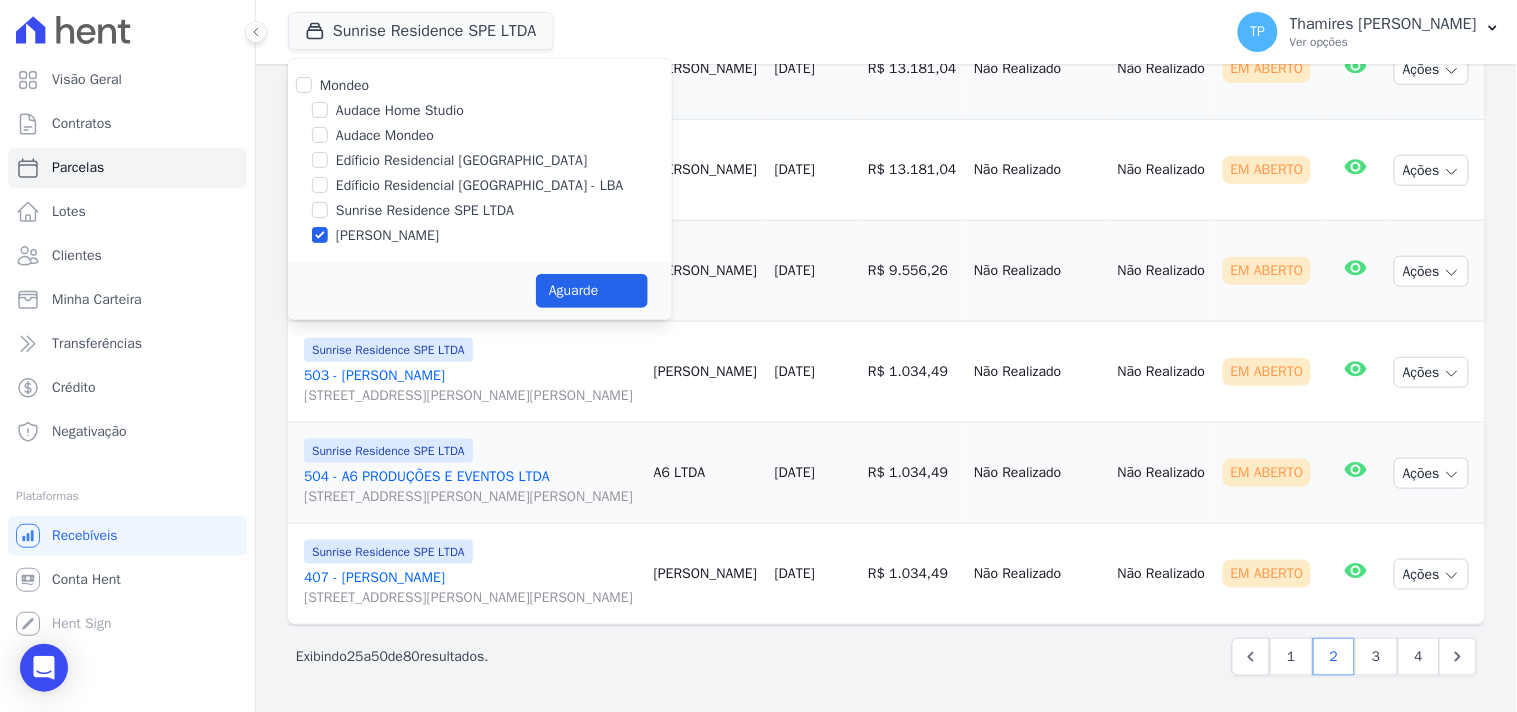 select 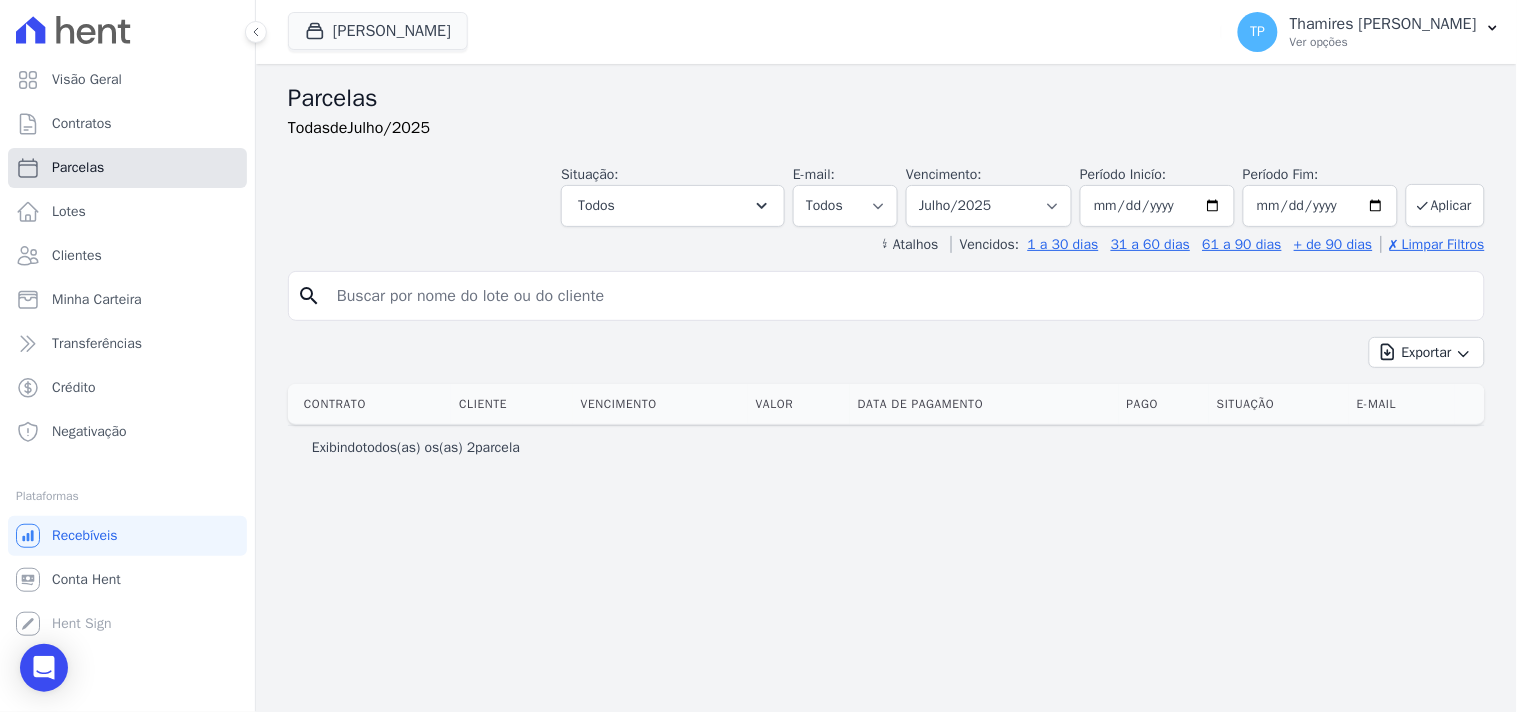 click on "Parcelas" at bounding box center (127, 168) 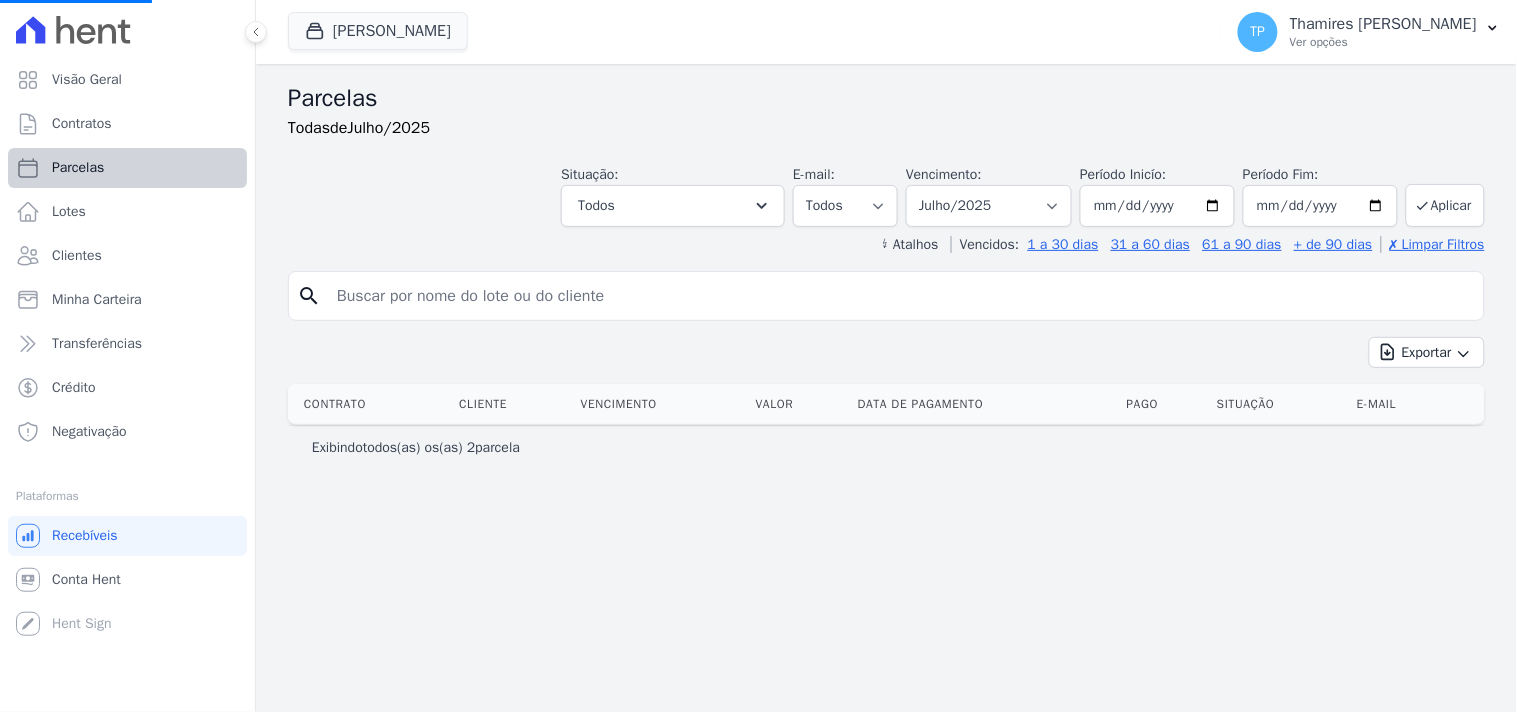 select 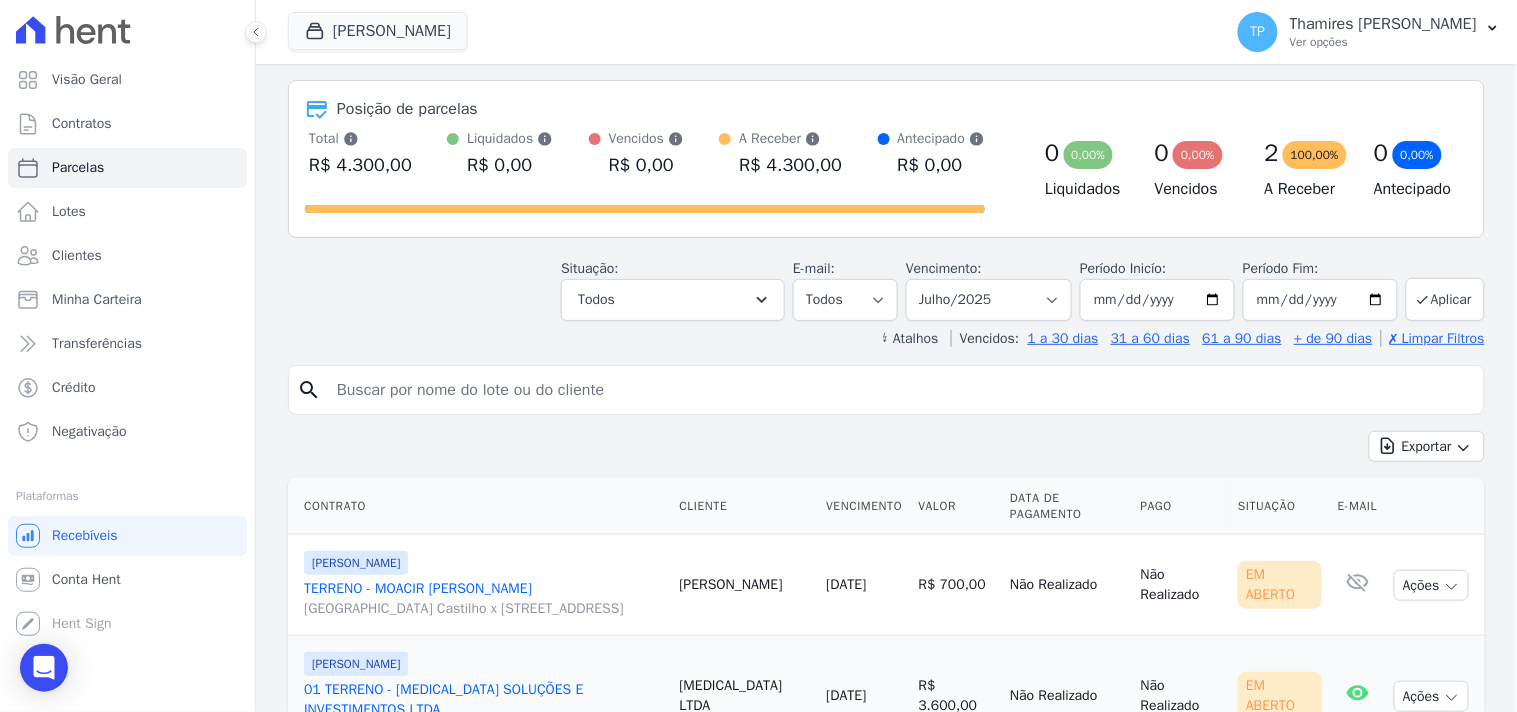 scroll, scrollTop: 0, scrollLeft: 0, axis: both 